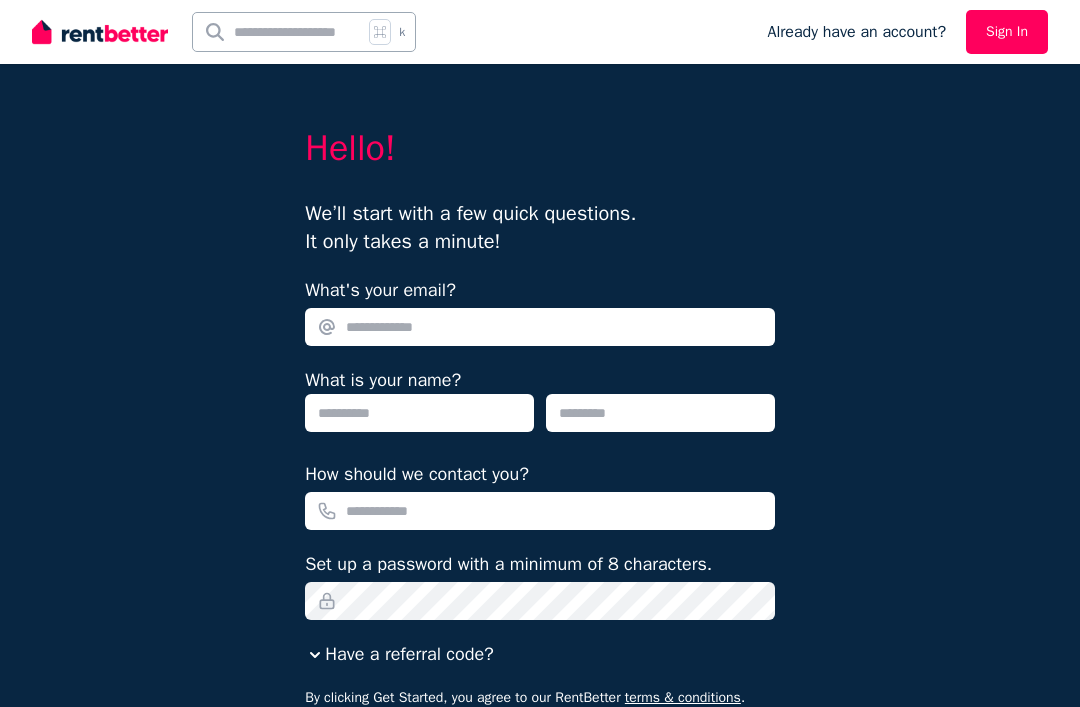 scroll, scrollTop: 0, scrollLeft: 0, axis: both 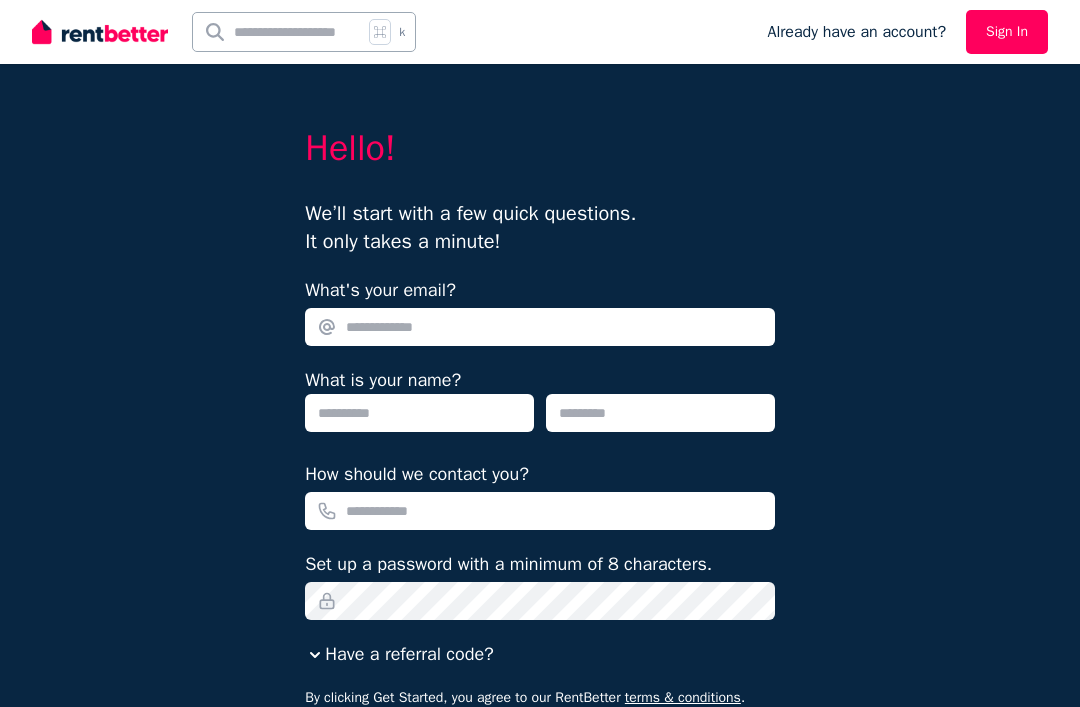 click on "What's your email?" at bounding box center [540, 327] 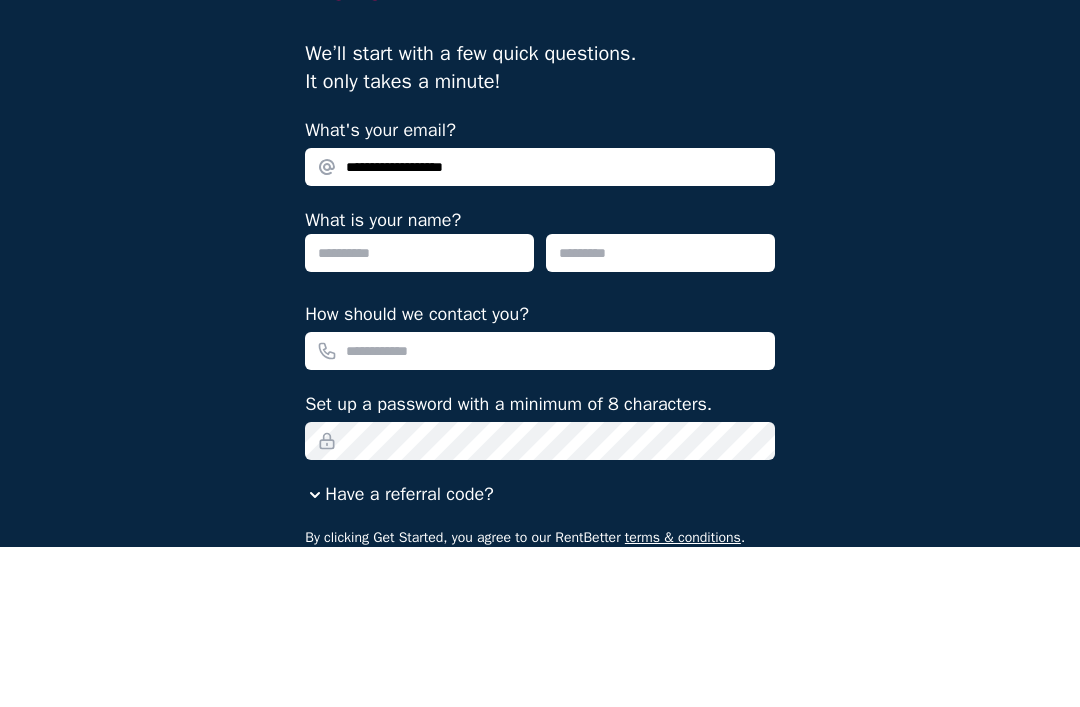 type on "**********" 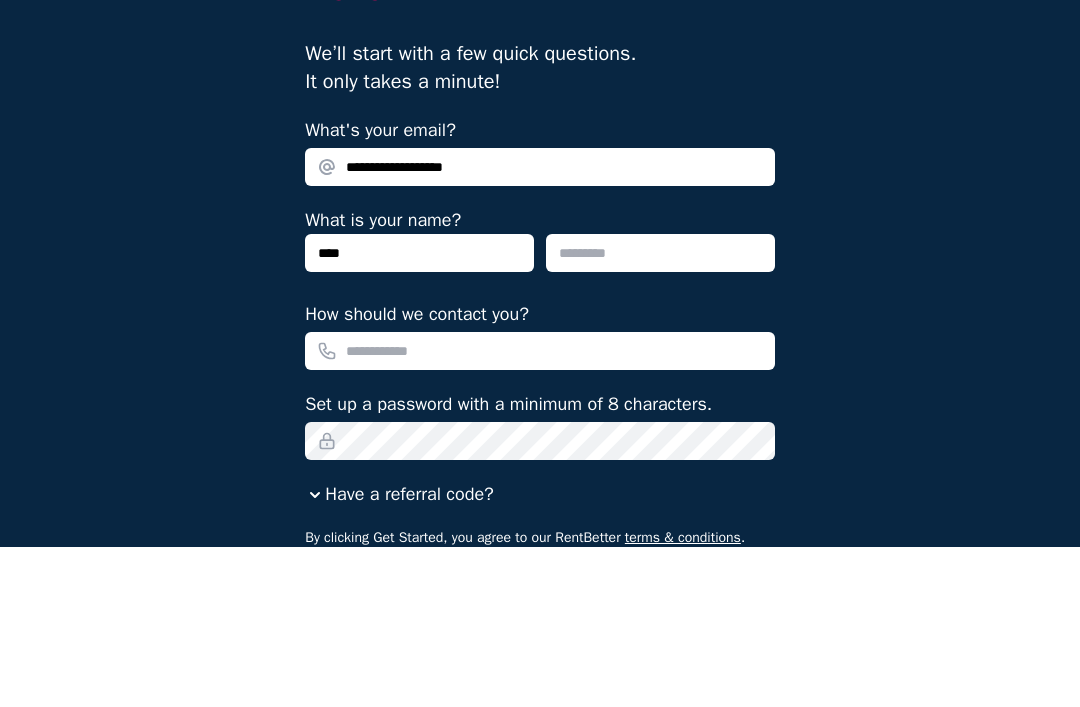 type on "****" 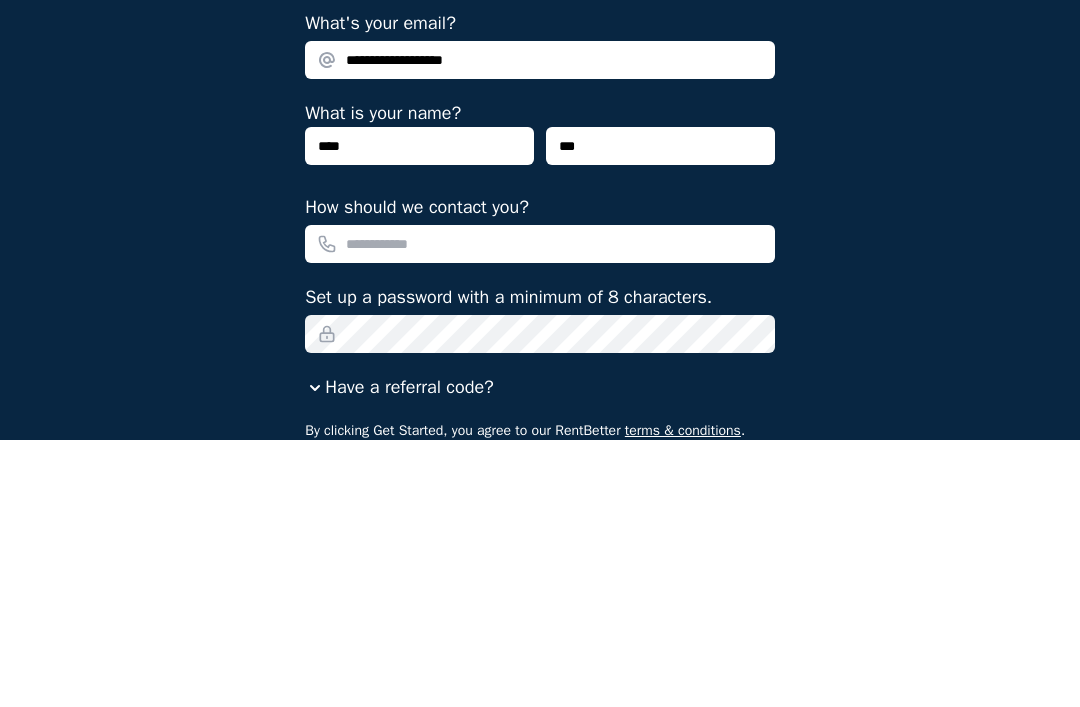 type on "***" 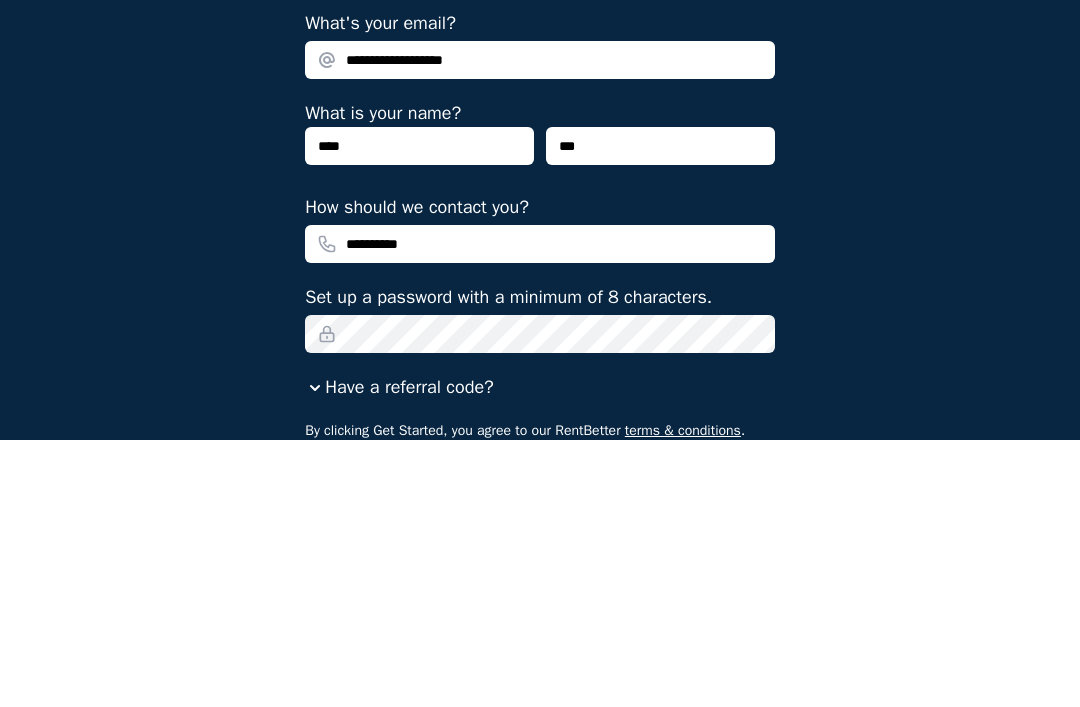 type on "**********" 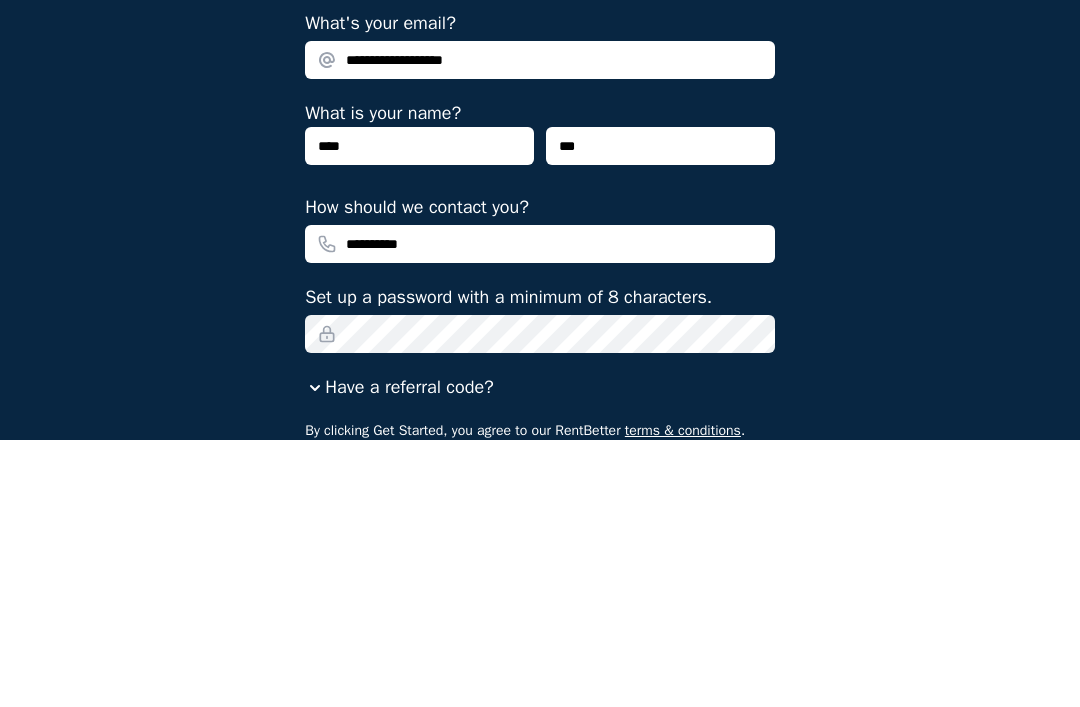 scroll, scrollTop: 75, scrollLeft: 0, axis: vertical 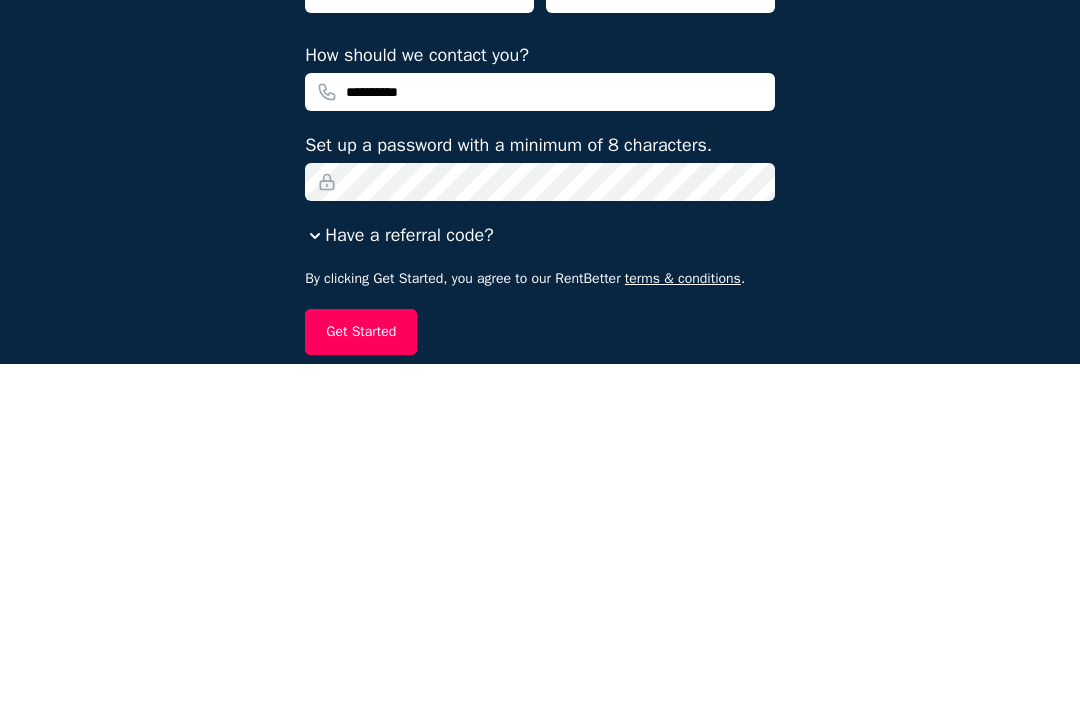 click on "Get Started" at bounding box center [361, 676] 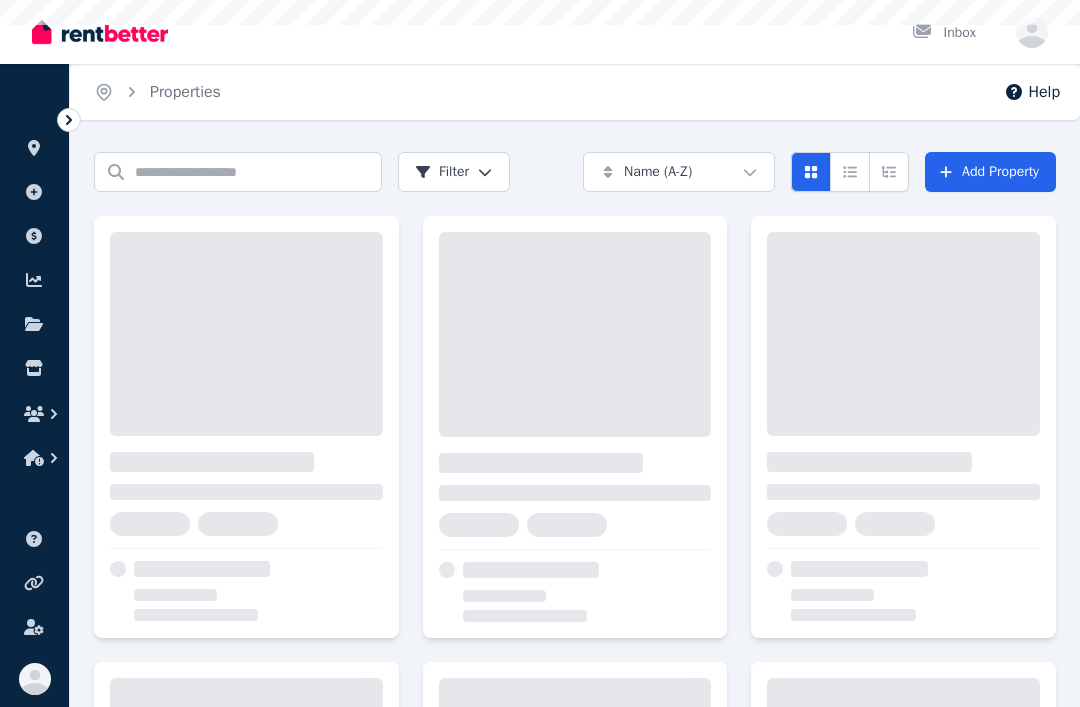 scroll, scrollTop: 0, scrollLeft: 0, axis: both 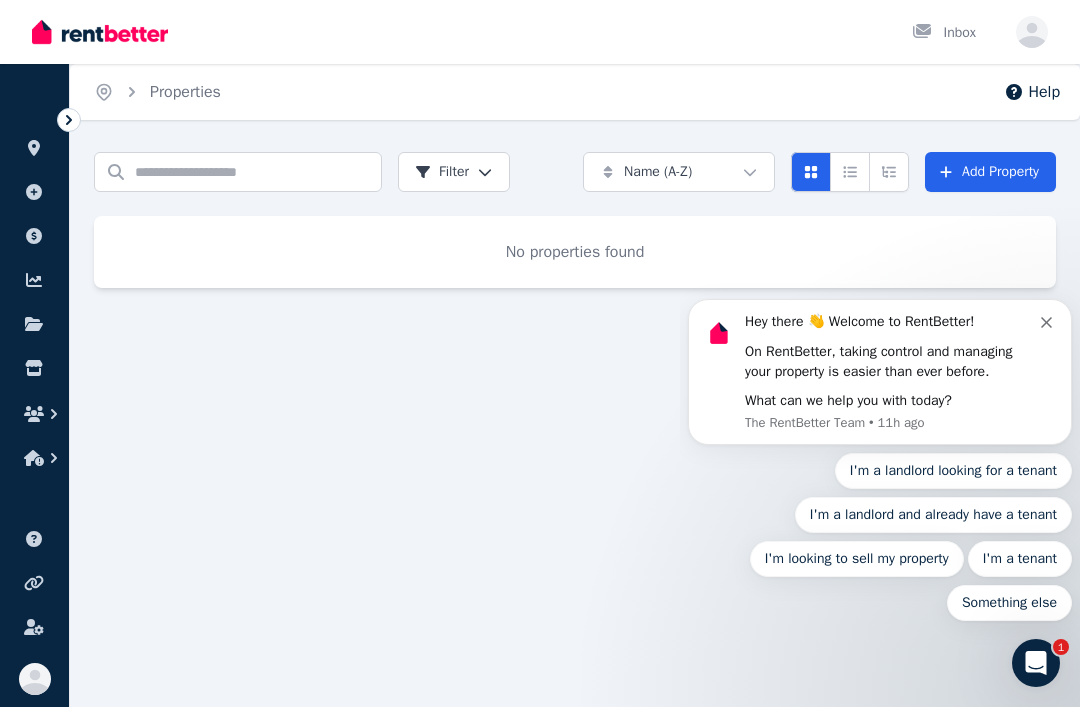 click on "Hey there 👋 Welcome to RentBetter!  On RentBetter, taking control and managing your property is easier than ever before.  What can we help you with today?  The RentBetter Team • 11h ago I'm a landlord looking for a tenant I'm a landlord and already have a tenant I'm looking to sell my property I'm a tenant Something else" at bounding box center (880, 378) 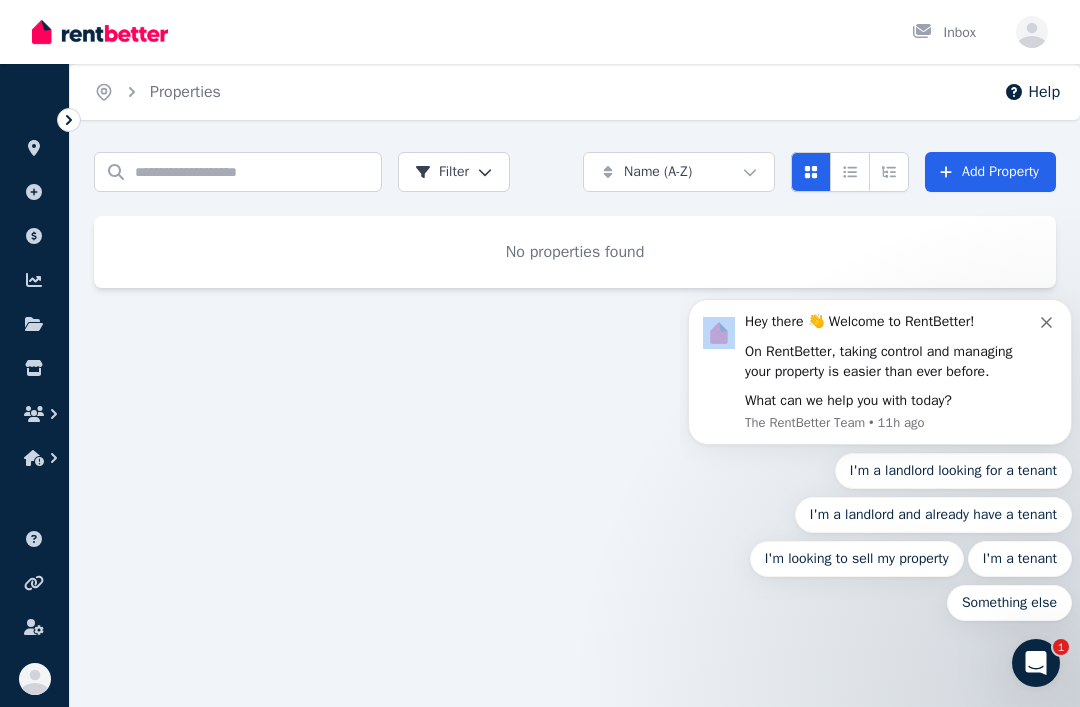 click on "Hey there 👋 Welcome to RentBetter!  On RentBetter, taking control and managing your property is easier than ever before.  What can we help you with today?  The RentBetter Team • 11h ago I'm a landlord looking for a tenant I'm a landlord and already have a tenant I'm looking to sell my property I'm a tenant Something else" at bounding box center (880, 378) 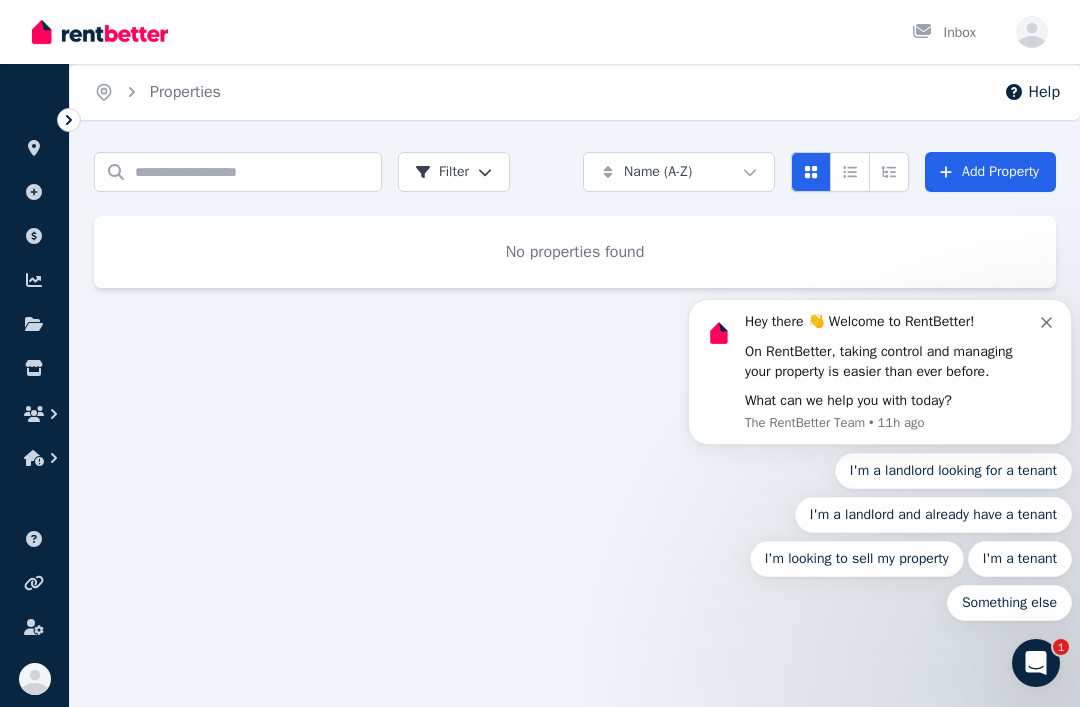 click on "Hey there 👋 Welcome to RentBetter!  On RentBetter, taking control and managing your property is easier than ever before.  What can we help you with today?  The RentBetter Team • 11h ago I'm a landlord looking for a tenant I'm a landlord and already have a tenant I'm looking to sell my property I'm a tenant Something else" at bounding box center (880, 378) 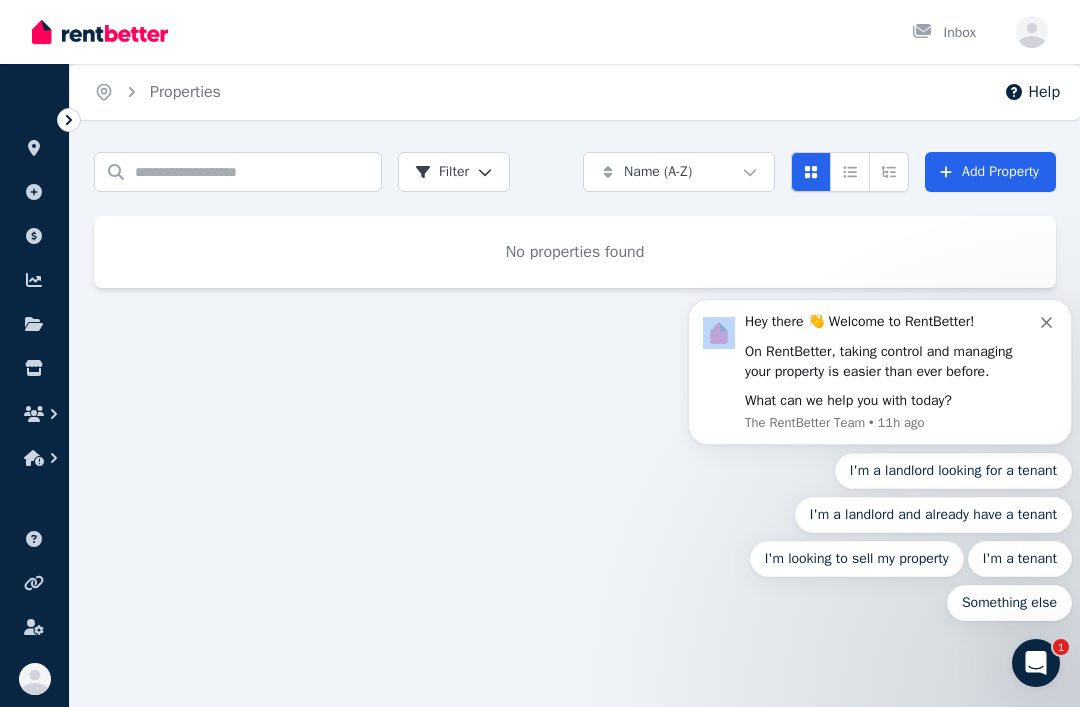 click on "Hey there 👋 Welcome to RentBetter!  On RentBetter, taking control and managing your property is easier than ever before.  What can we help you with today?  The RentBetter Team • 11h ago I'm a landlord looking for a tenant I'm a landlord and already have a tenant I'm looking to sell my property I'm a tenant Something else" at bounding box center [880, 378] 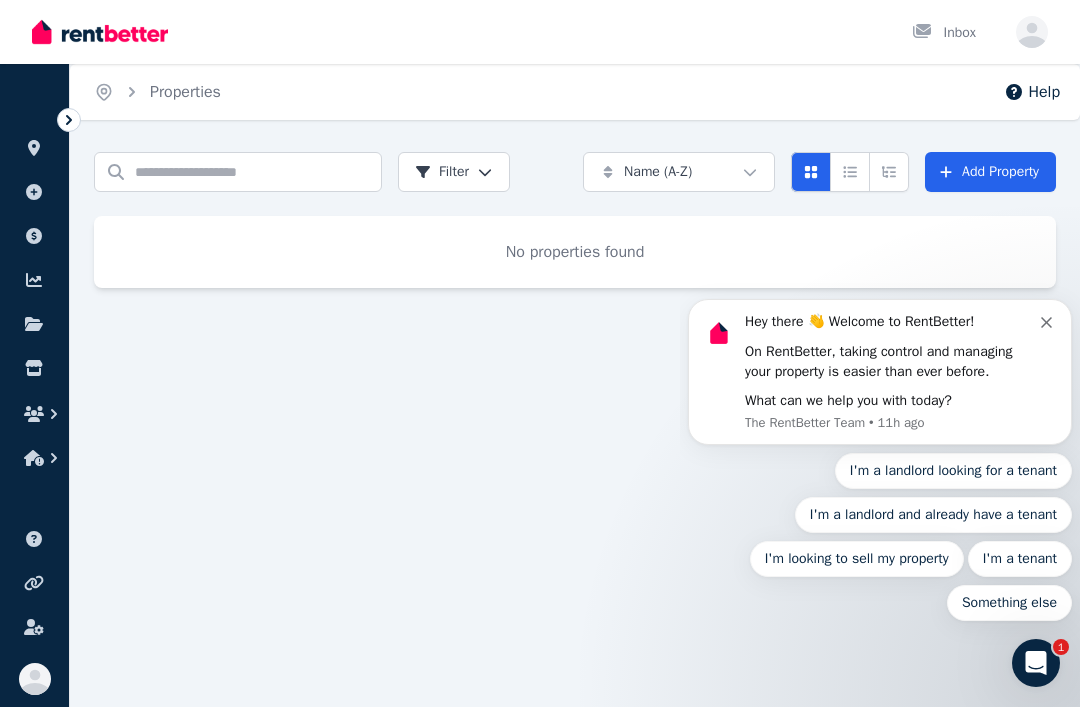click on "Hey there 👋 Welcome to RentBetter!  On RentBetter, taking control and managing your property is easier than ever before.  What can we help you with today?  The RentBetter Team • 11h ago I'm a landlord looking for a tenant I'm a landlord and already have a tenant I'm looking to sell my property I'm a tenant Something else" at bounding box center (880, 378) 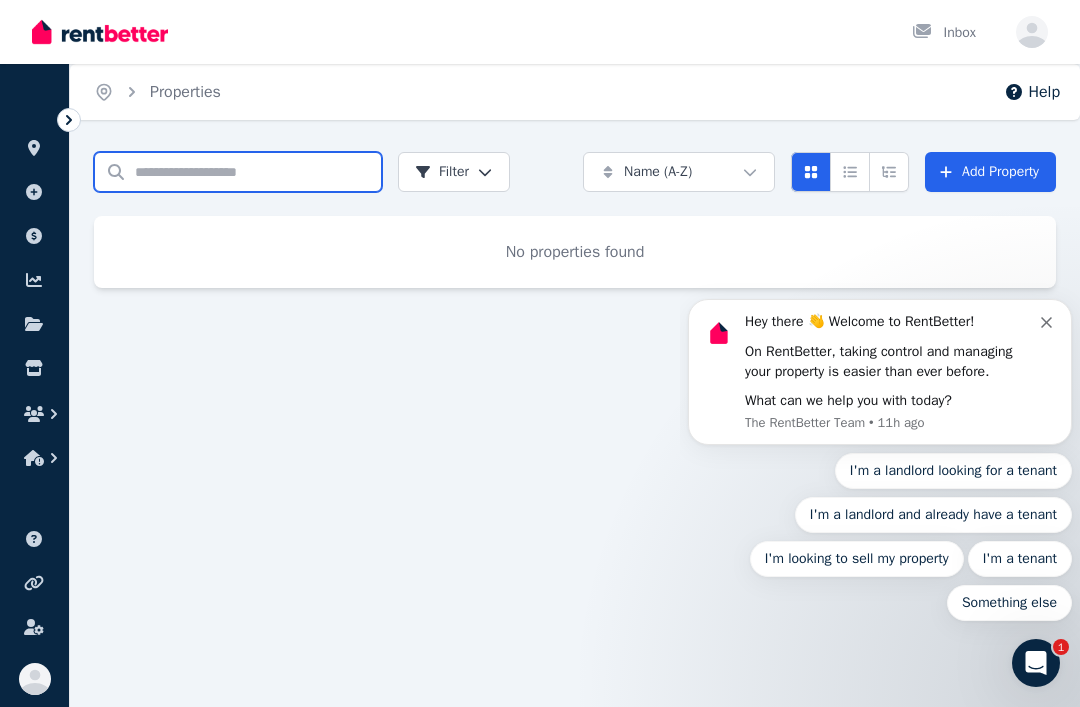 click on "Search properties" at bounding box center [238, 172] 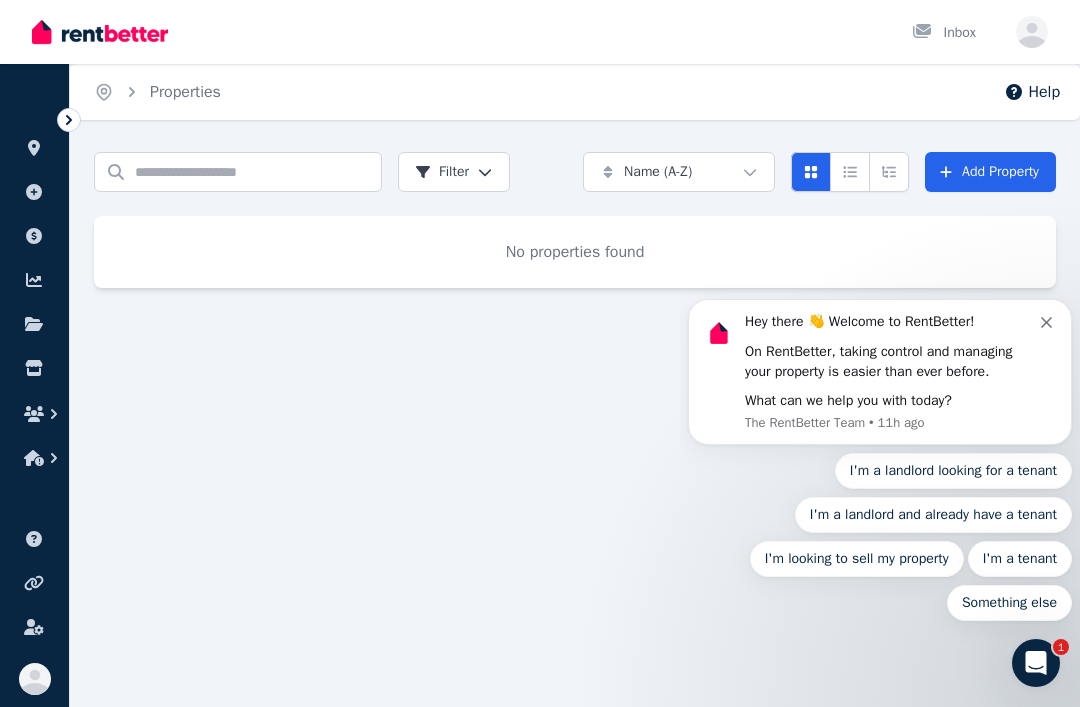 click on "Hey there 👋 Welcome to RentBetter!  On RentBetter, taking control and managing your property is easier than ever before.  What can we help you with today?  The RentBetter Team • 11h ago I'm a landlord looking for a tenant I'm a landlord and already have a tenant I'm looking to sell my property I'm a tenant Something else" at bounding box center (880, 378) 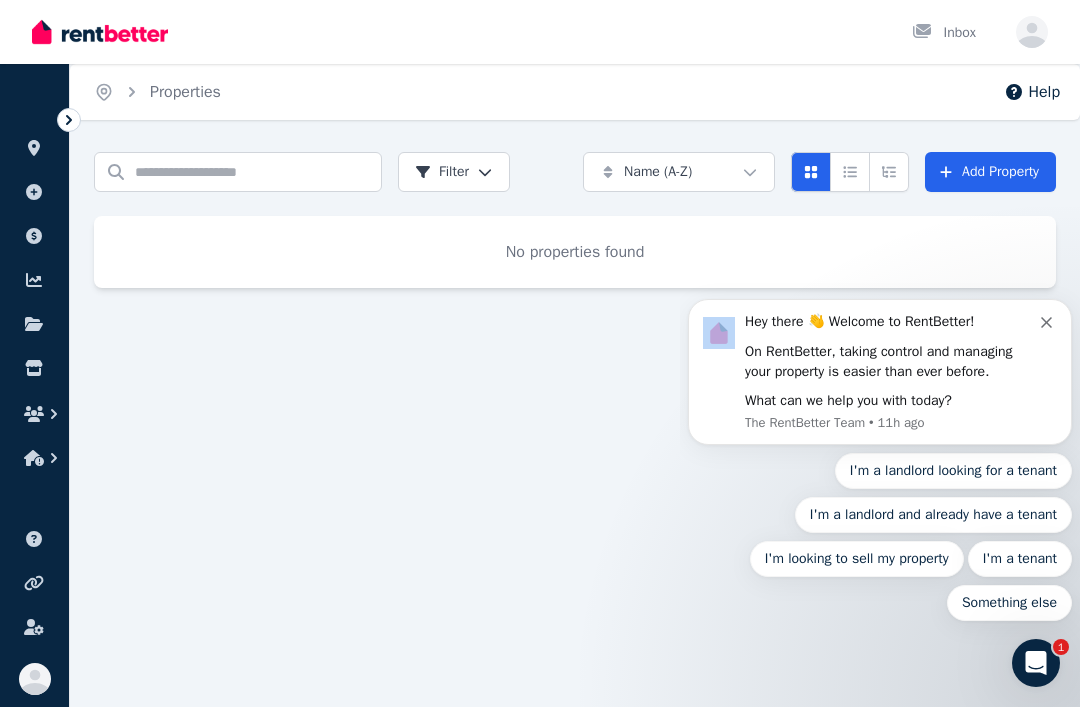 click on "Hey there 👋 Welcome to RentBetter!  On RentBetter, taking control and managing your property is easier than ever before.  What can we help you with today?  The RentBetter Team • 11h ago I'm a landlord looking for a tenant I'm a landlord and already have a tenant I'm looking to sell my property I'm a tenant Something else" at bounding box center [880, 378] 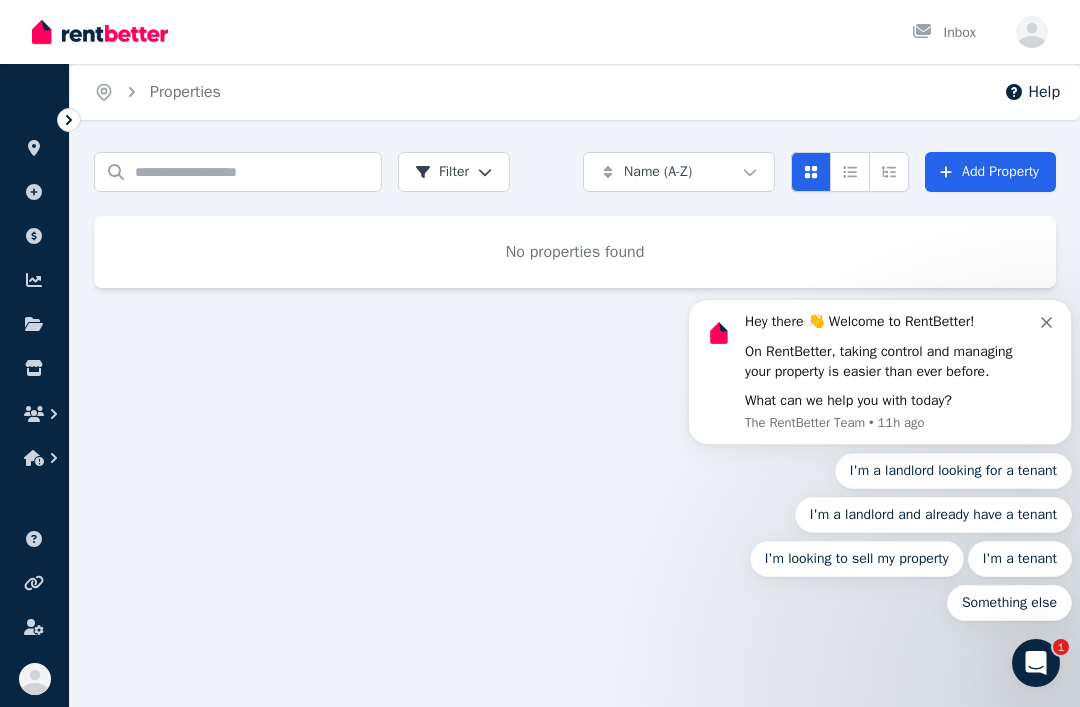 click on "Hey there 👋 Welcome to RentBetter!  On RentBetter, taking control and managing your property is easier than ever before.  What can we help you with today?  The RentBetter Team • 11h ago I'm a landlord looking for a tenant I'm a landlord and already have a tenant I'm looking to sell my property I'm a tenant Something else" at bounding box center [880, 378] 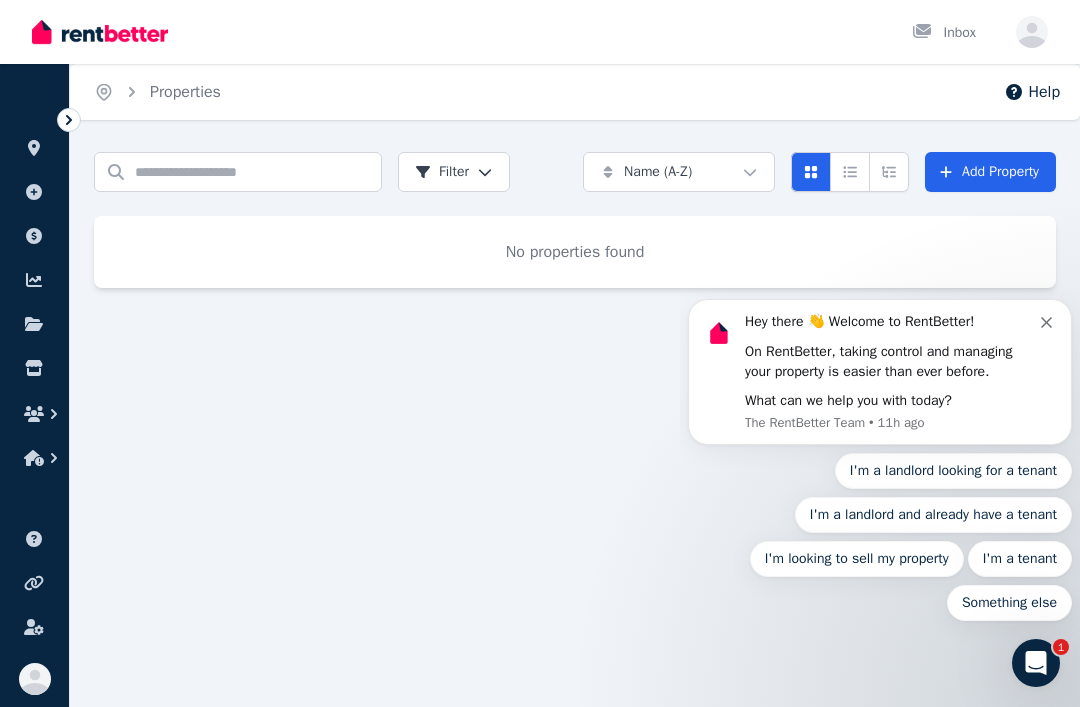 click on "Hey there 👋 Welcome to RentBetter!  On RentBetter, taking control and managing your property is easier than ever before.  What can we help you with today?  The RentBetter Team • 11h ago I'm a landlord looking for a tenant I'm a landlord and already have a tenant I'm looking to sell my property I'm a tenant Something else" at bounding box center (880, 378) 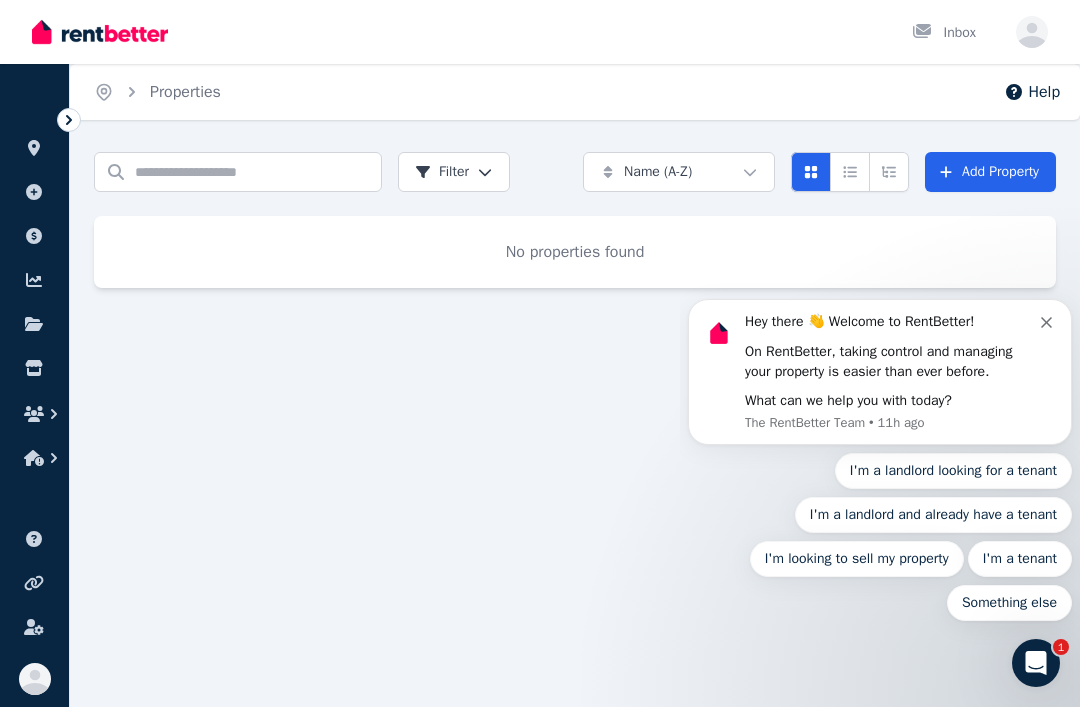 click on "Hey there 👋 Welcome to RentBetter!  On RentBetter, taking control and managing your property is easier than ever before.  What can we help you with today?  The RentBetter Team • 11h ago I'm a landlord looking for a tenant I'm a landlord and already have a tenant I'm looking to sell my property I'm a tenant Something else" at bounding box center [880, 378] 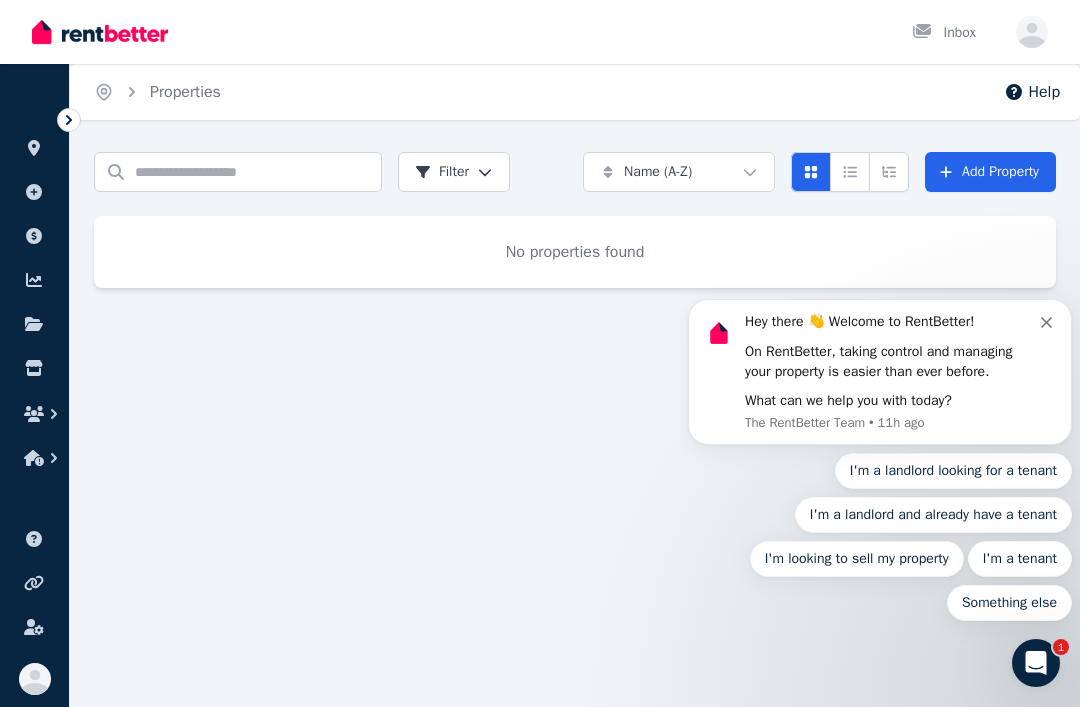 click on "Hey there 👋 Welcome to RentBetter!  On RentBetter, taking control and managing your property is easier than ever before.  What can we help you with today?  The RentBetter Team • 11h ago I'm a landlord looking for a tenant I'm a landlord and already have a tenant I'm looking to sell my property I'm a tenant Something else" at bounding box center (880, 378) 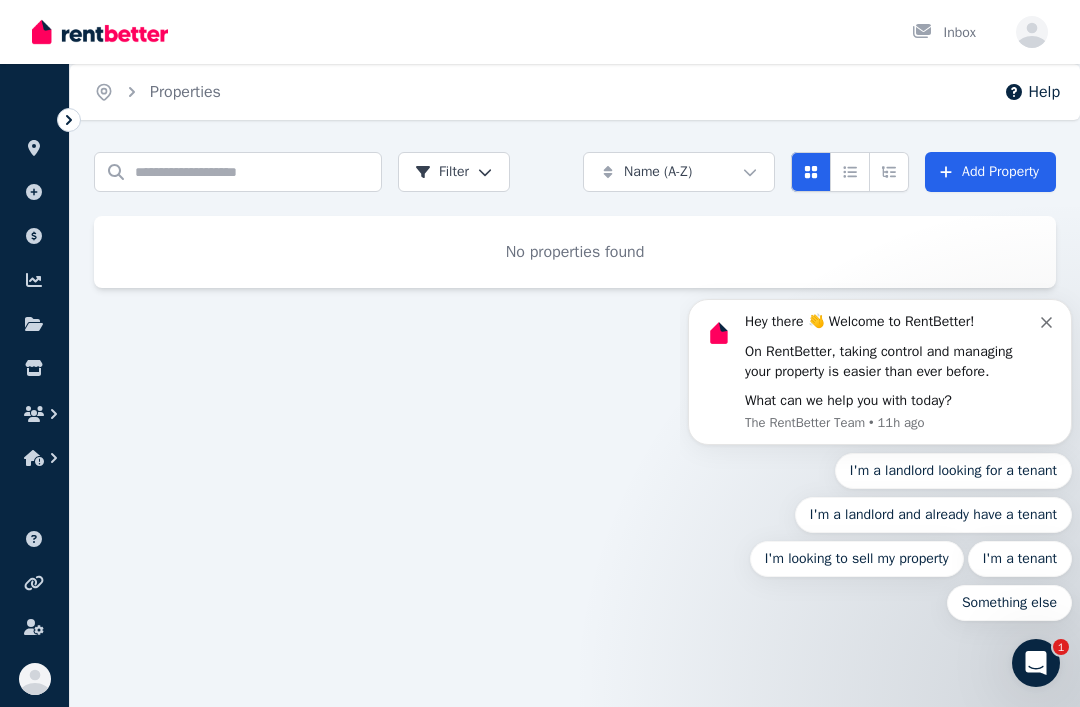 click on "Hey there 👋 Welcome to RentBetter!  On RentBetter, taking control and managing your property is easier than ever before.  What can we help you with today?  The RentBetter Team • 11h ago I'm a landlord looking for a tenant I'm a landlord and already have a tenant I'm looking to sell my property I'm a tenant Something else" at bounding box center [880, 378] 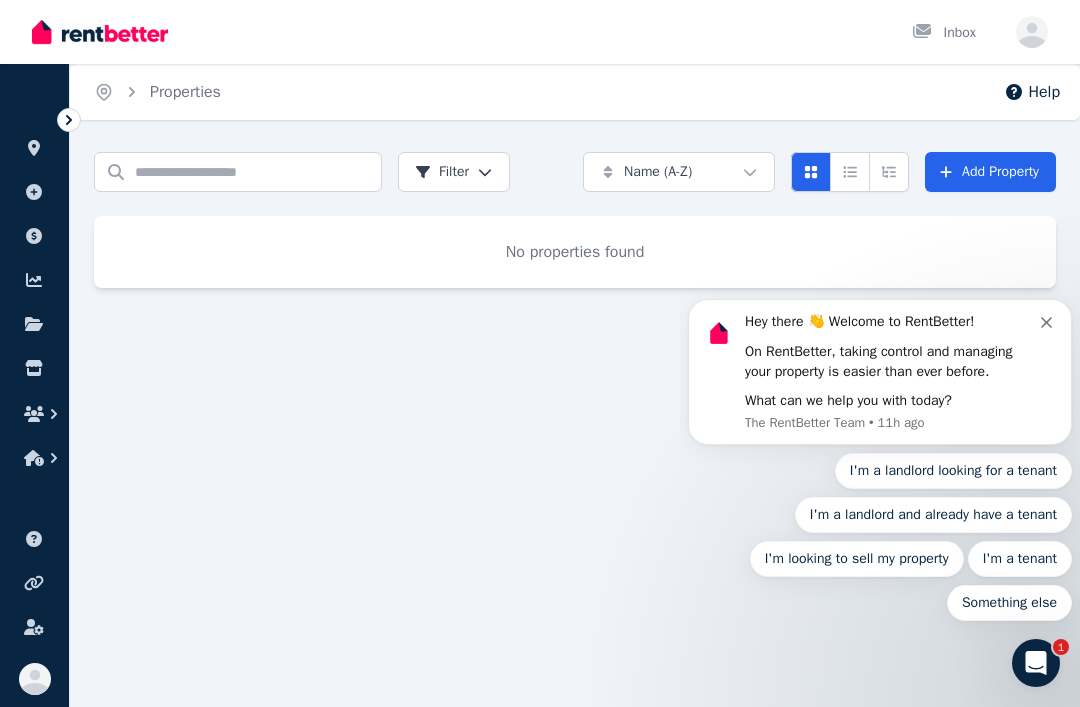 click on "Hey there 👋 Welcome to RentBetter!  On RentBetter, taking control and managing your property is easier than ever before.  What can we help you with today?  The RentBetter Team • 11h ago I'm a landlord looking for a tenant I'm a landlord and already have a tenant I'm looking to sell my property I'm a tenant Something else" at bounding box center [880, 378] 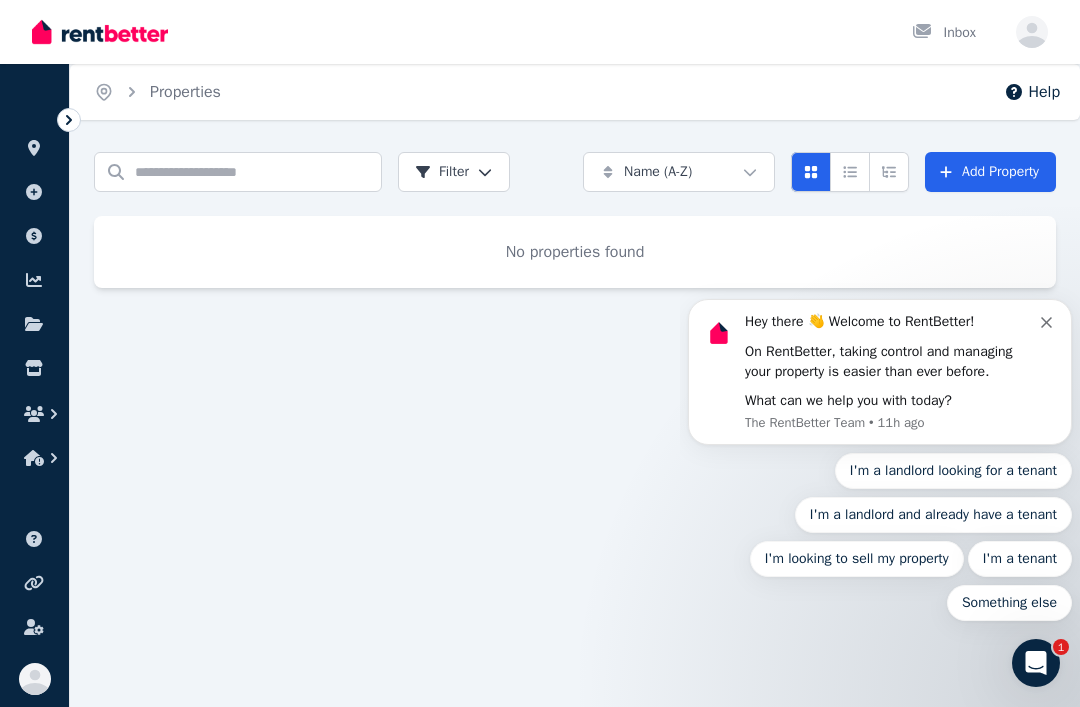 click on "Hey there 👋 Welcome to RentBetter!  On RentBetter, taking control and managing your property is easier than ever before.  What can we help you with today?  The RentBetter Team • 11h ago I'm a landlord looking for a tenant I'm a landlord and already have a tenant I'm looking to sell my property I'm a tenant Something else" at bounding box center [880, 378] 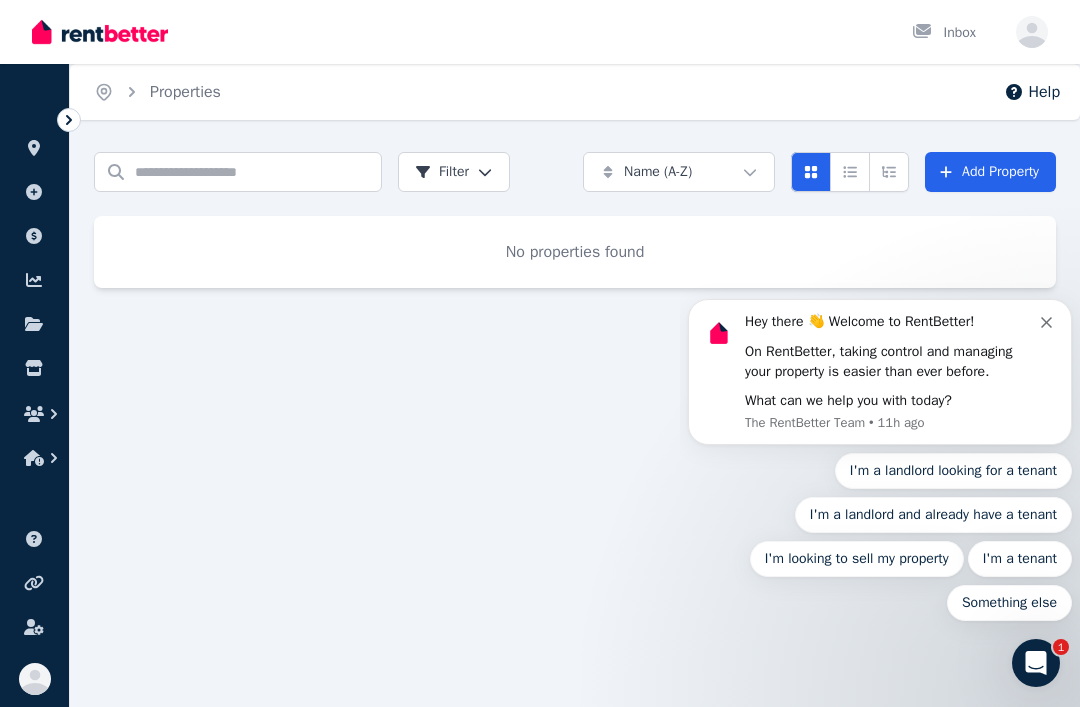 click on "Hey there 👋 Welcome to RentBetter!  On RentBetter, taking control and managing your property is easier than ever before.  What can we help you with today?  The RentBetter Team • 11h ago I'm a landlord looking for a tenant I'm a landlord and already have a tenant I'm looking to sell my property I'm a tenant Something else" at bounding box center [880, 378] 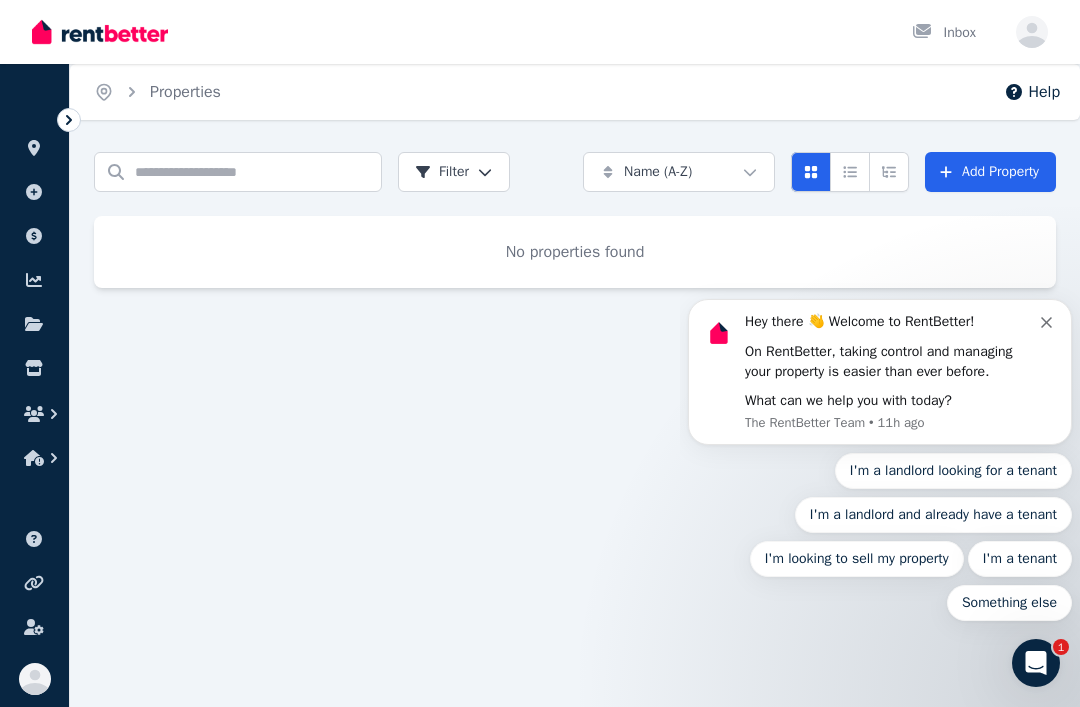 click on "Hey there 👋 Welcome to RentBetter!  On RentBetter, taking control and managing your property is easier than ever before.  What can we help you with today?  The RentBetter Team • 11h ago I'm a landlord looking for a tenant I'm a landlord and already have a tenant I'm looking to sell my property I'm a tenant Something else" at bounding box center (880, 378) 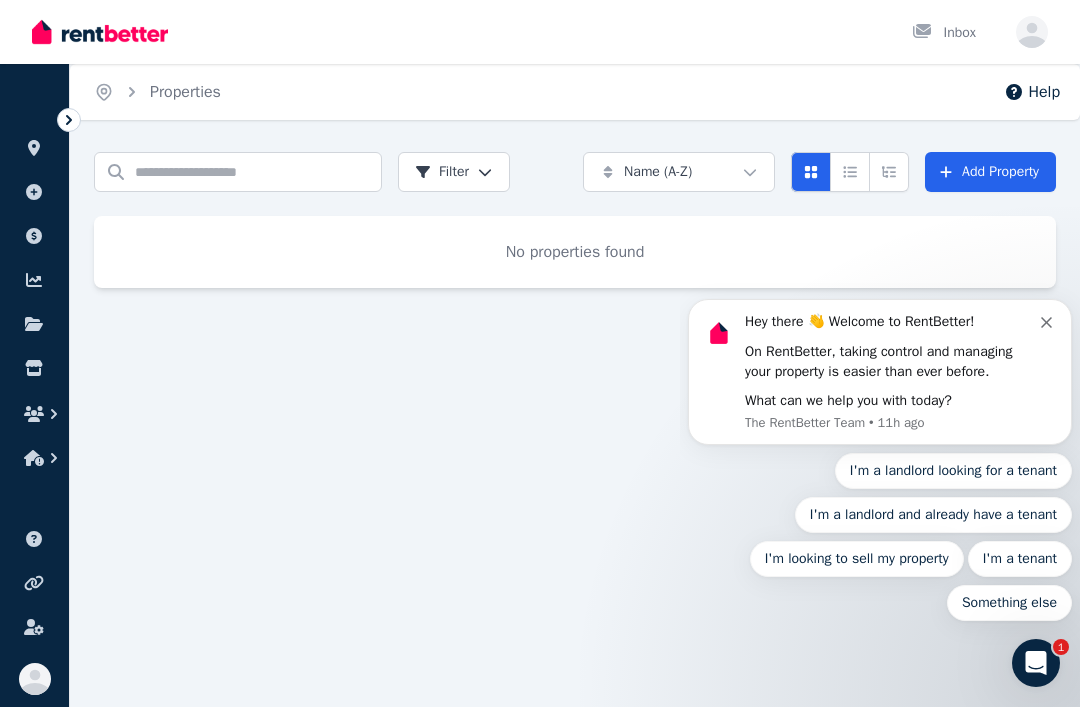 click on "Hey there 👋 Welcome to RentBetter!  On RentBetter, taking control and managing your property is easier than ever before.  What can we help you with today?  The RentBetter Team • 11h ago I'm a landlord looking for a tenant I'm a landlord and already have a tenant I'm looking to sell my property I'm a tenant Something else" at bounding box center [880, 378] 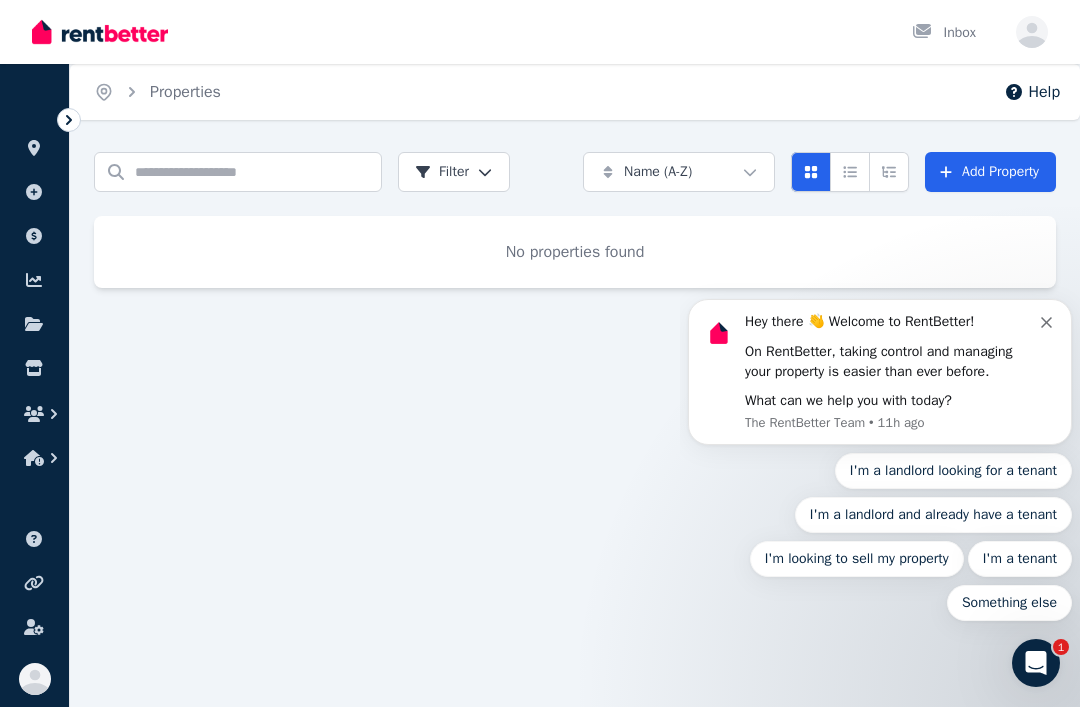 click on "Hey there 👋 Welcome to RentBetter!  On RentBetter, taking control and managing your property is easier than ever before.  What can we help you with today?  The RentBetter Team • 11h ago I'm a landlord looking for a tenant I'm a landlord and already have a tenant I'm looking to sell my property I'm a tenant Something else" at bounding box center (880, 378) 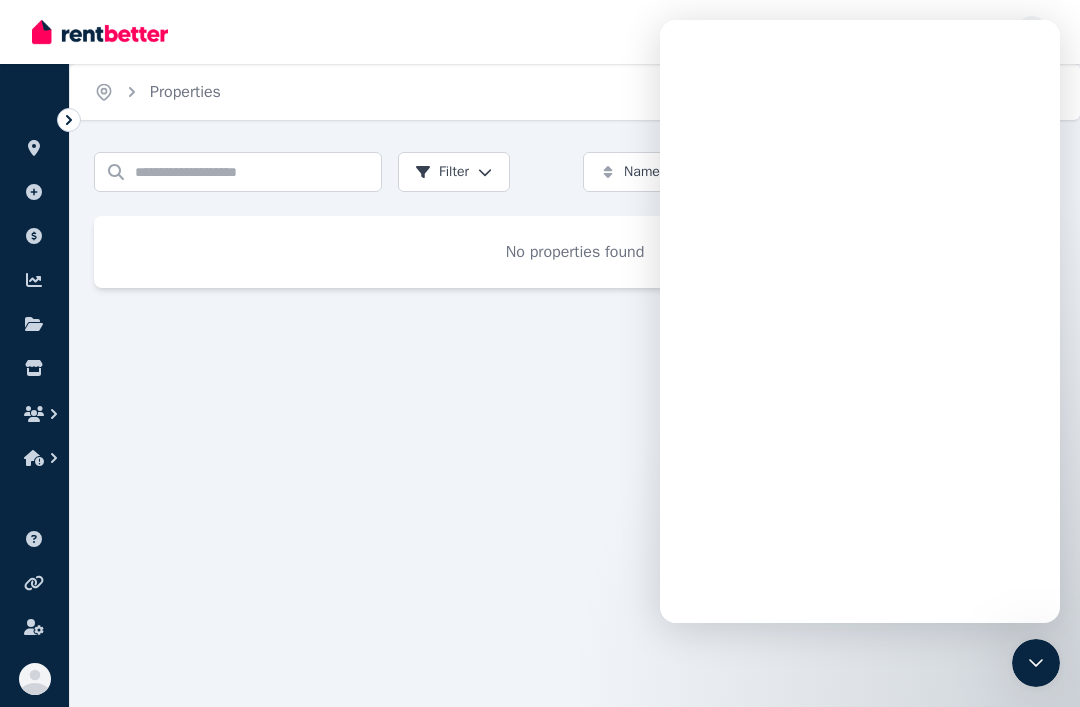 scroll, scrollTop: 0, scrollLeft: 0, axis: both 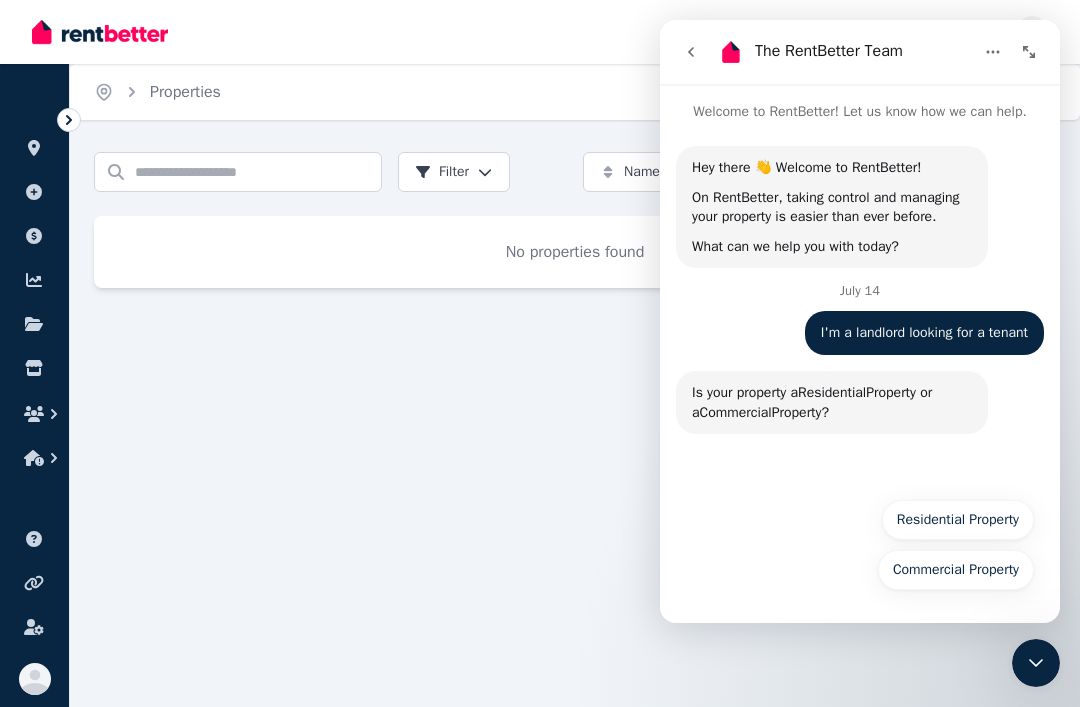 click on "Commercial Property" at bounding box center [956, 570] 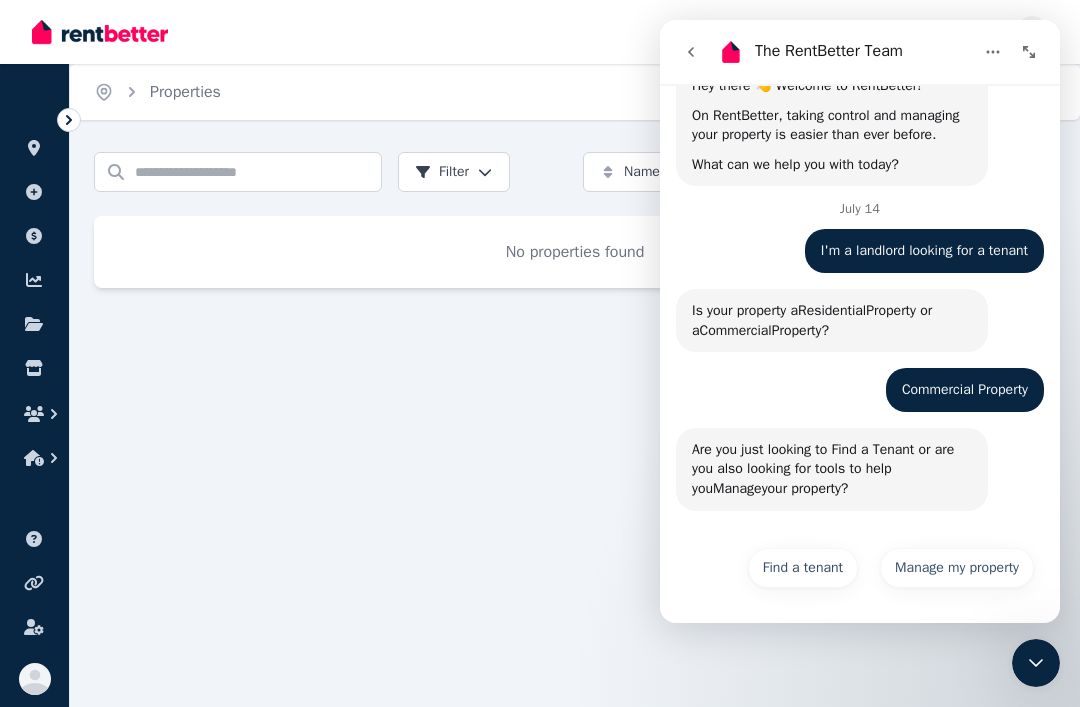 scroll, scrollTop: 94, scrollLeft: 0, axis: vertical 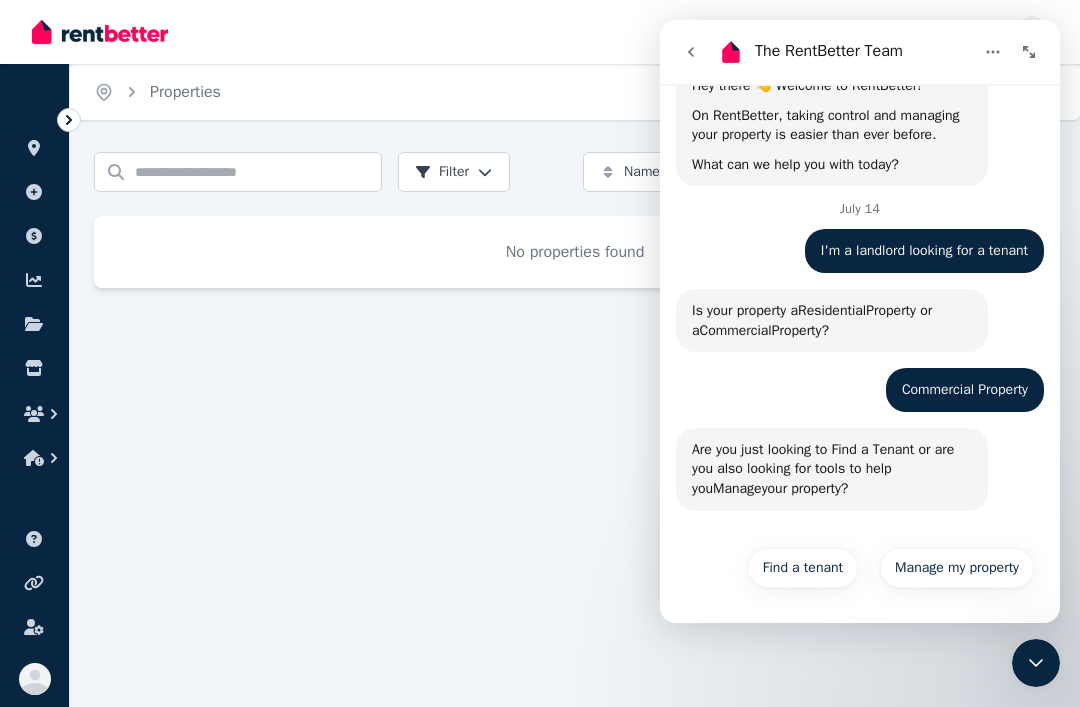 click on "Find a tenant" at bounding box center (803, 568) 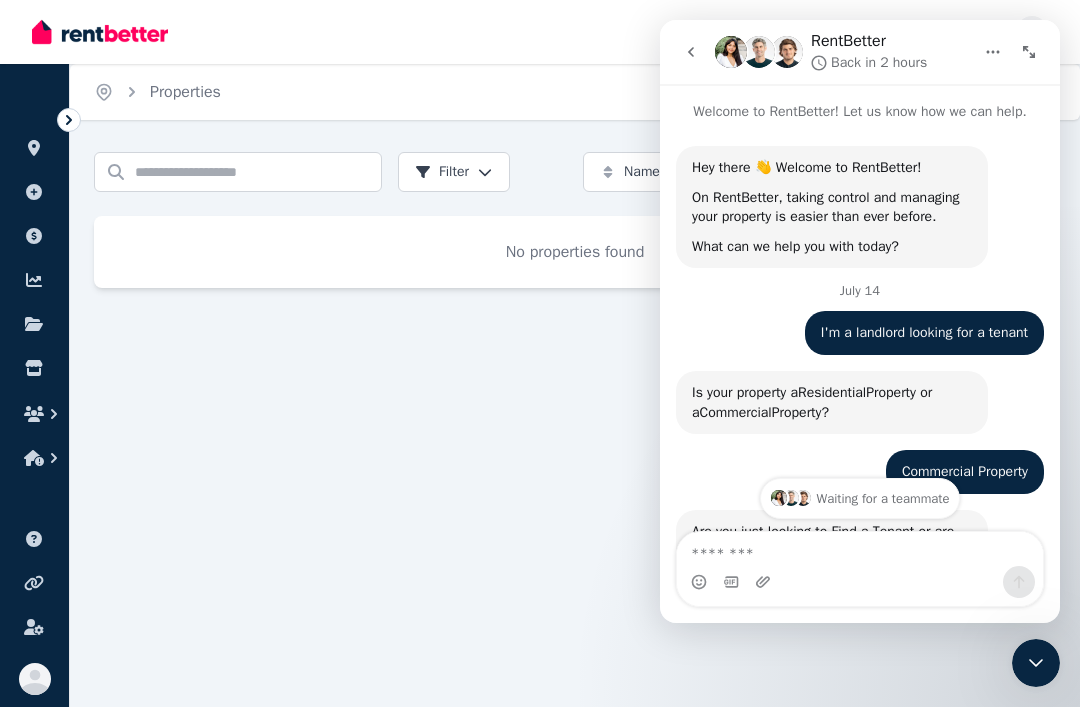 scroll, scrollTop: 0, scrollLeft: 0, axis: both 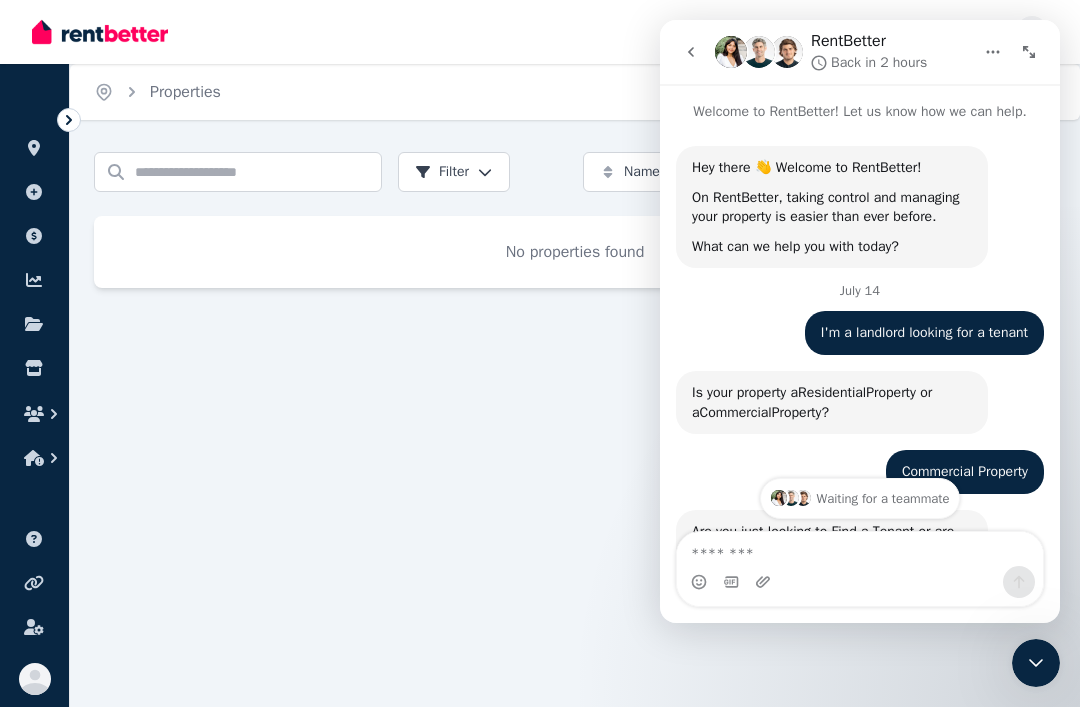 click at bounding box center (1029, 52) 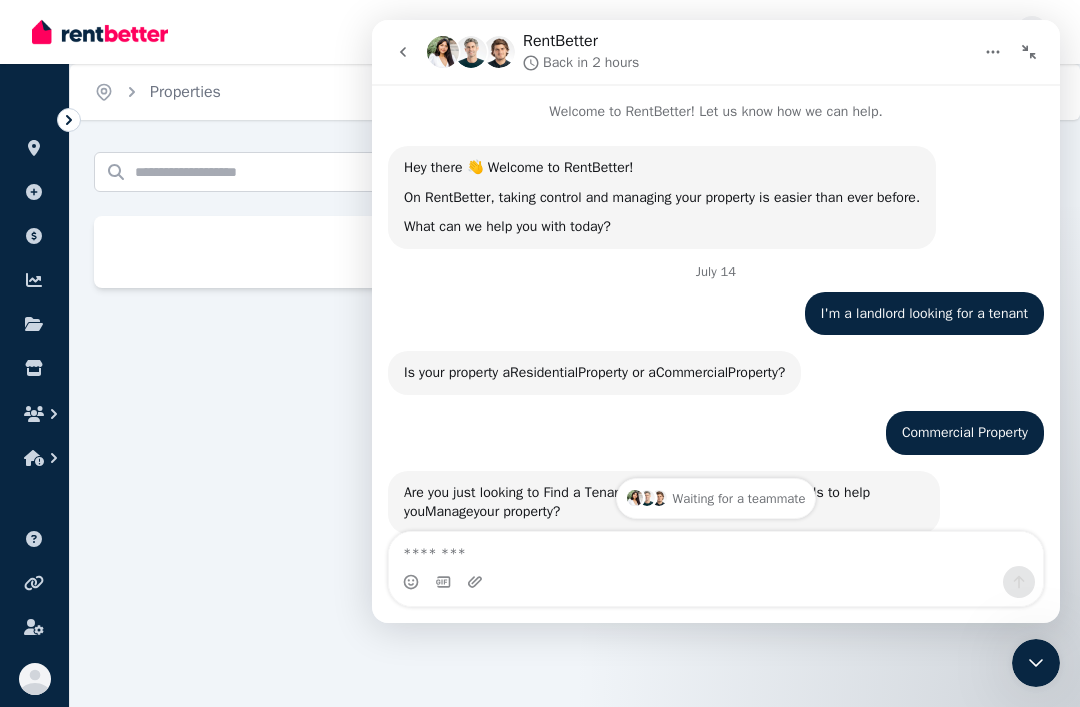 click at bounding box center (1029, 52) 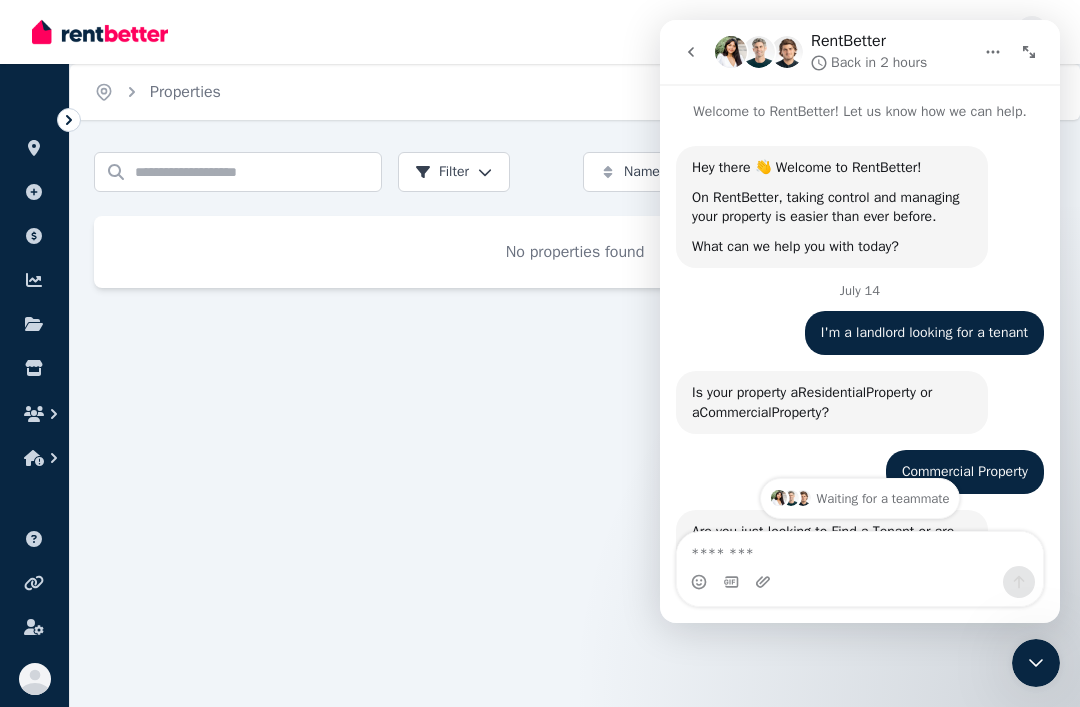 scroll, scrollTop: 0, scrollLeft: 0, axis: both 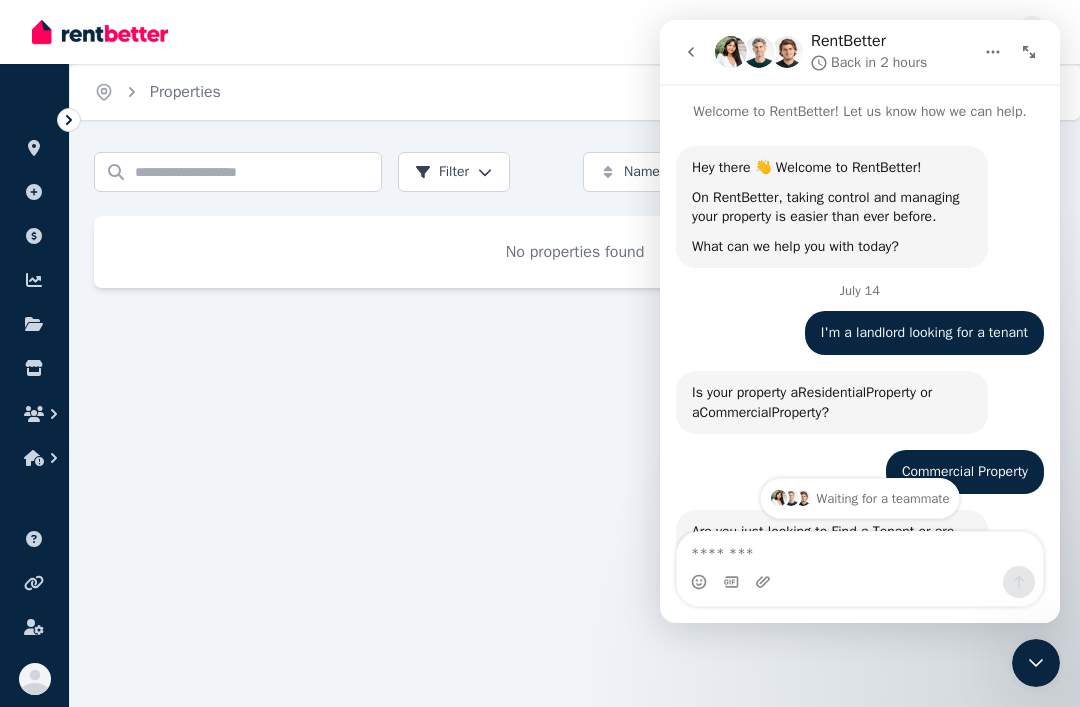 click 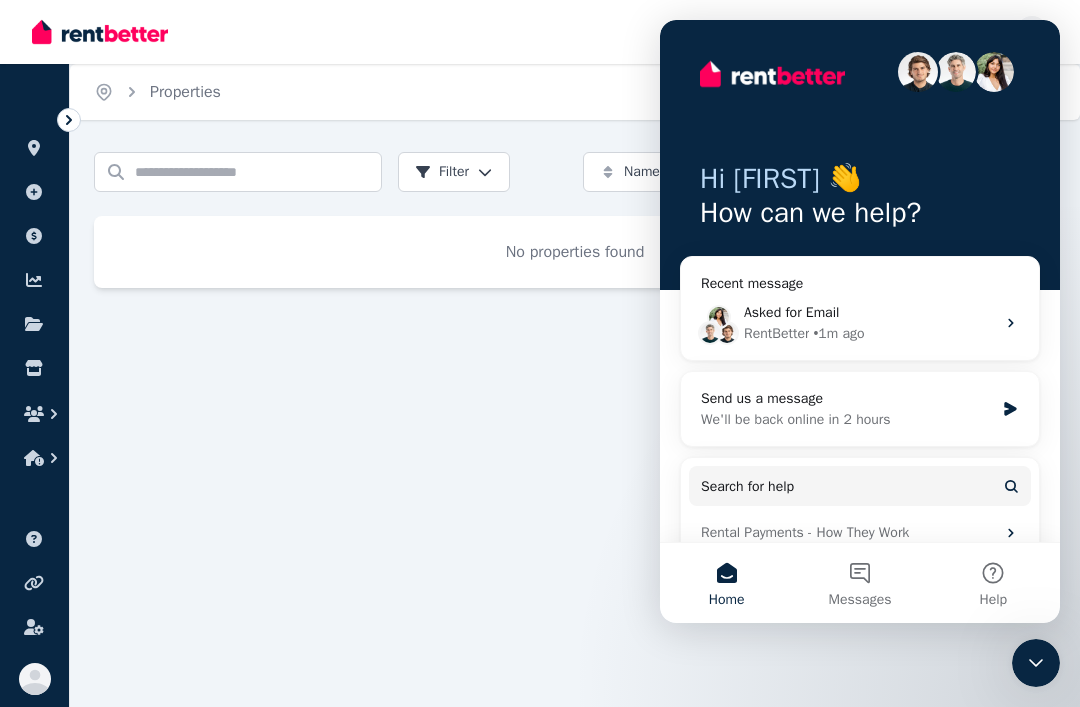 click on "Home Properties Help Search properties Filter Name (A-Z) Add Property No properties found" at bounding box center (540, 353) 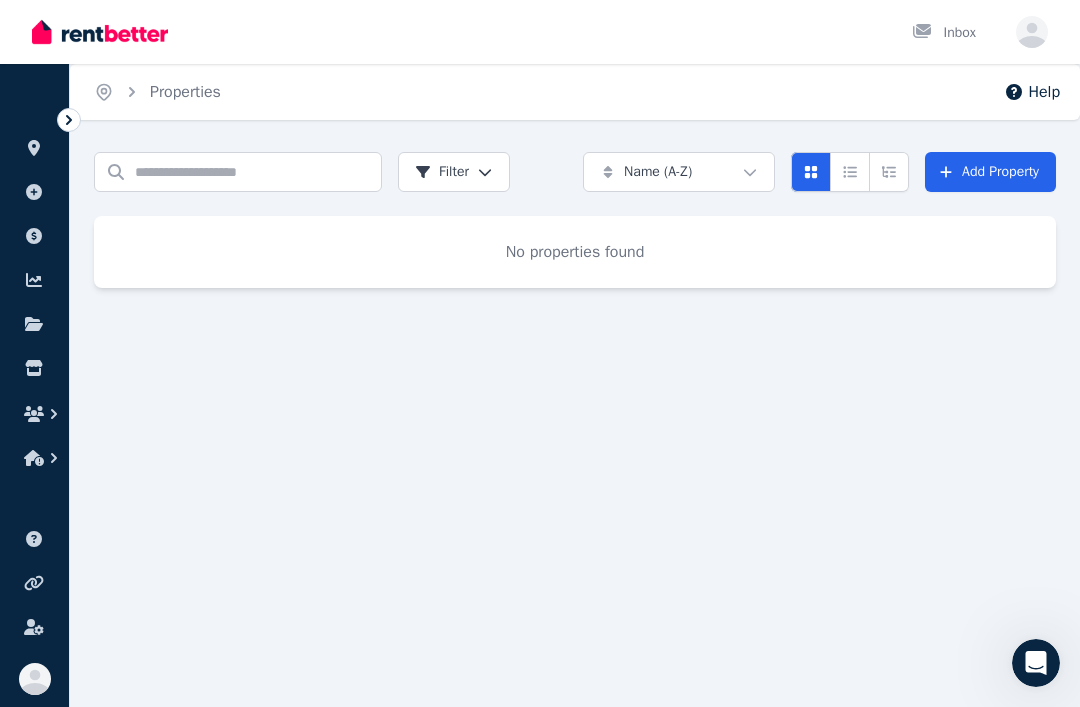 click on "Add Property" at bounding box center [990, 172] 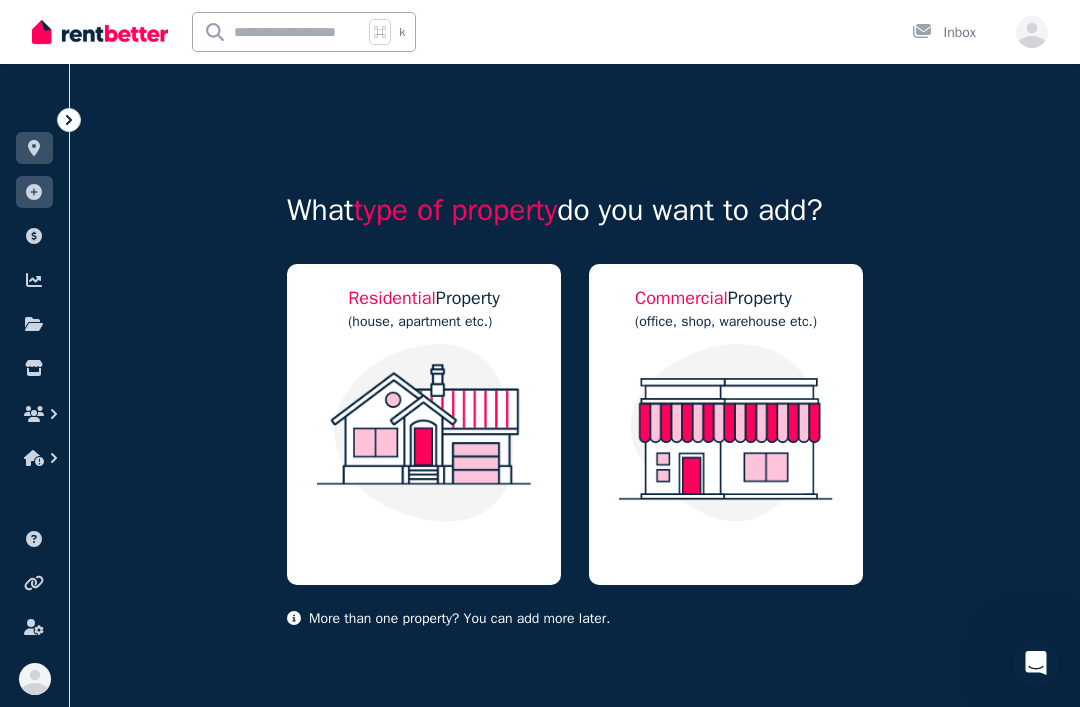 click at bounding box center (726, 433) 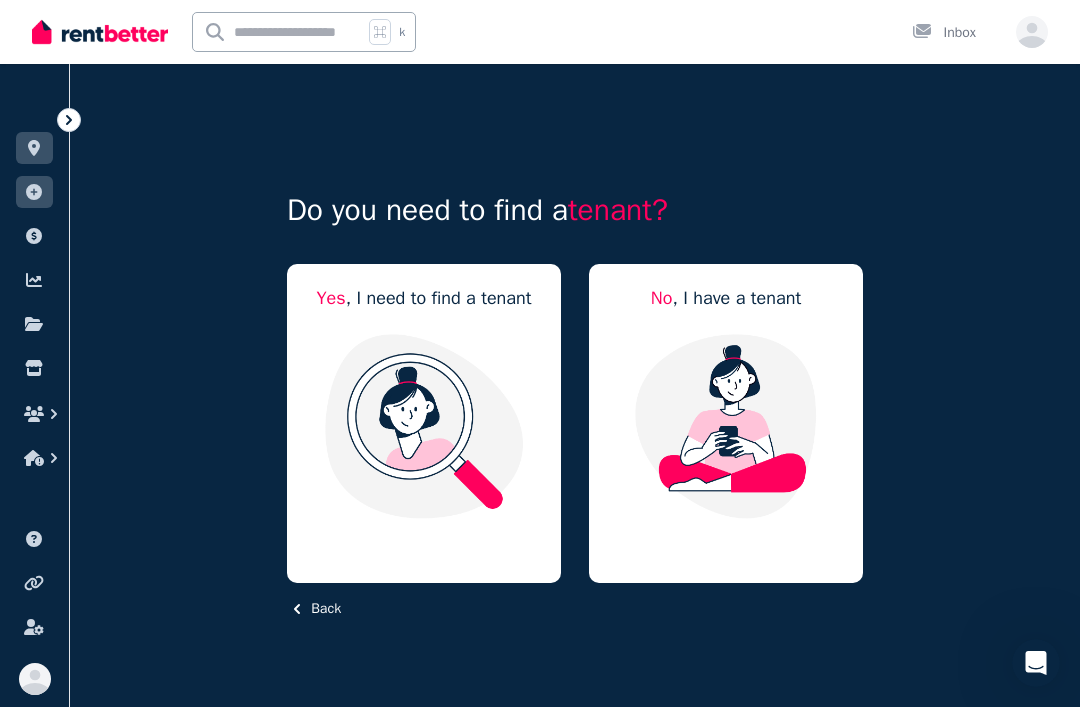 click at bounding box center [424, 426] 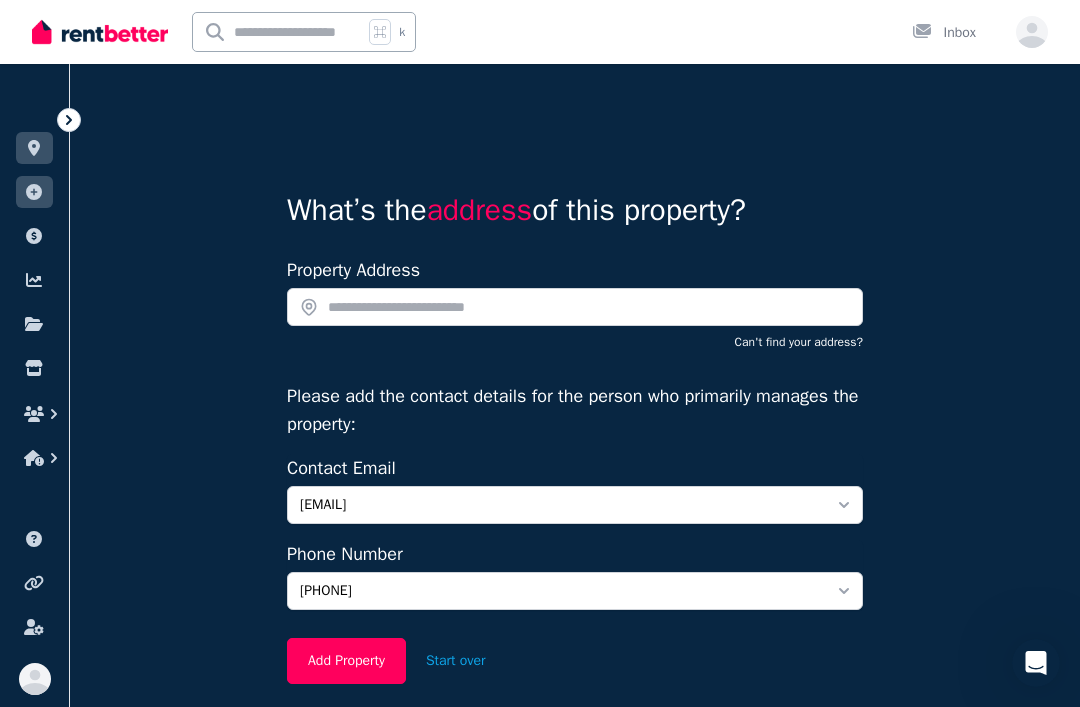 scroll, scrollTop: 0, scrollLeft: 0, axis: both 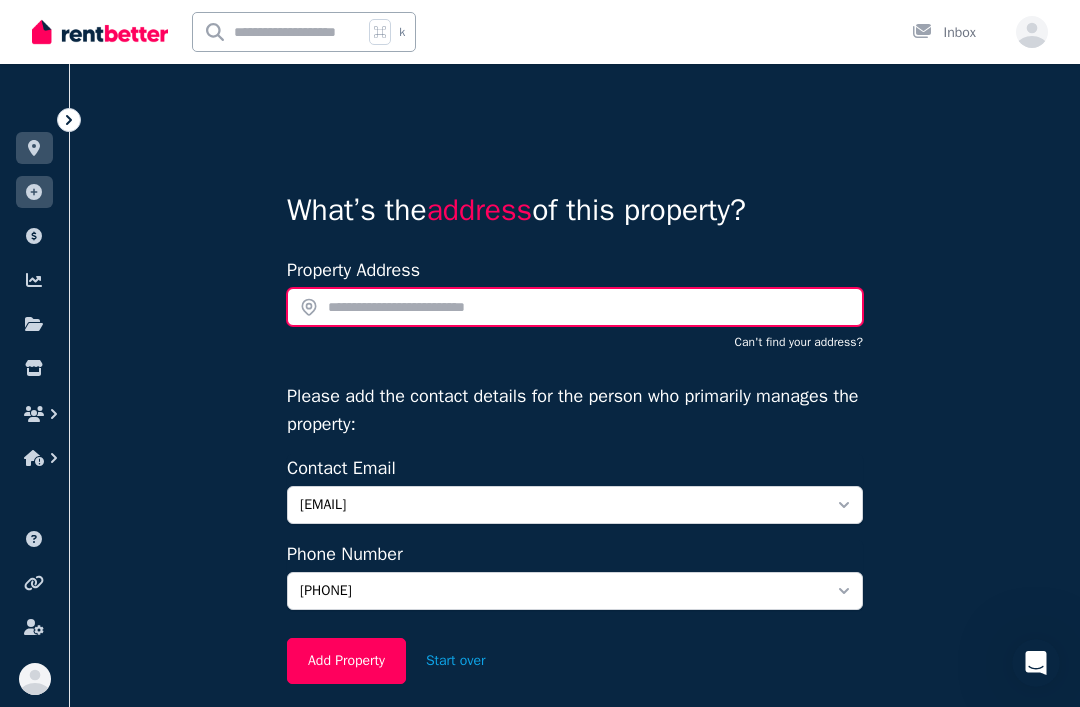click at bounding box center [575, 307] 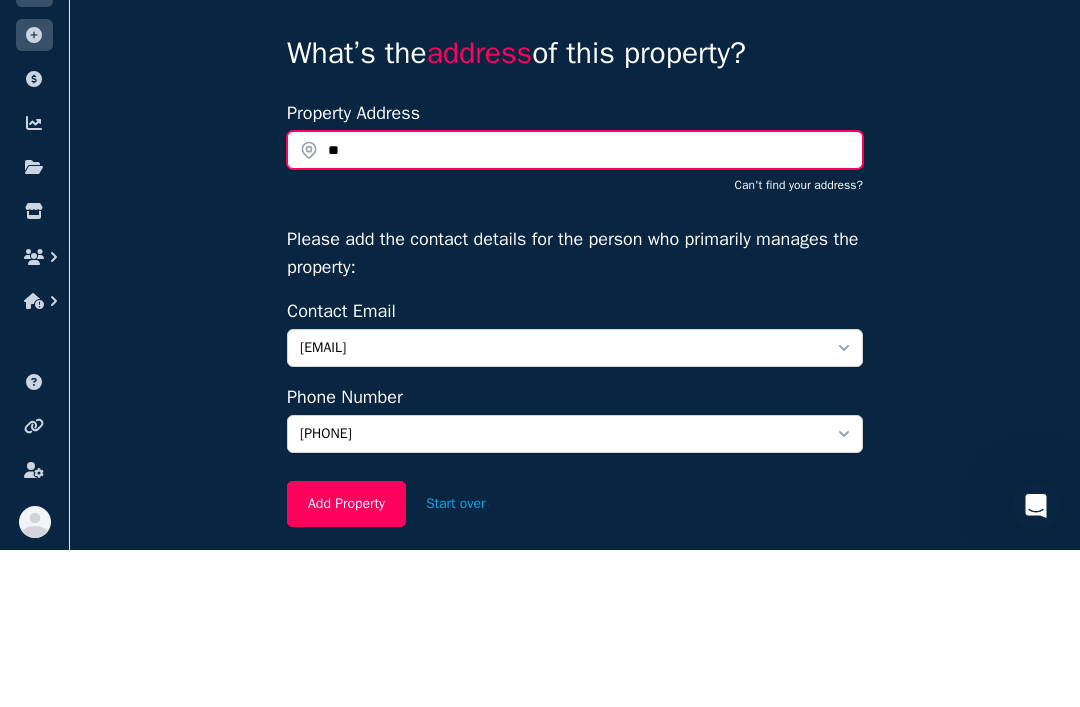 type on "*" 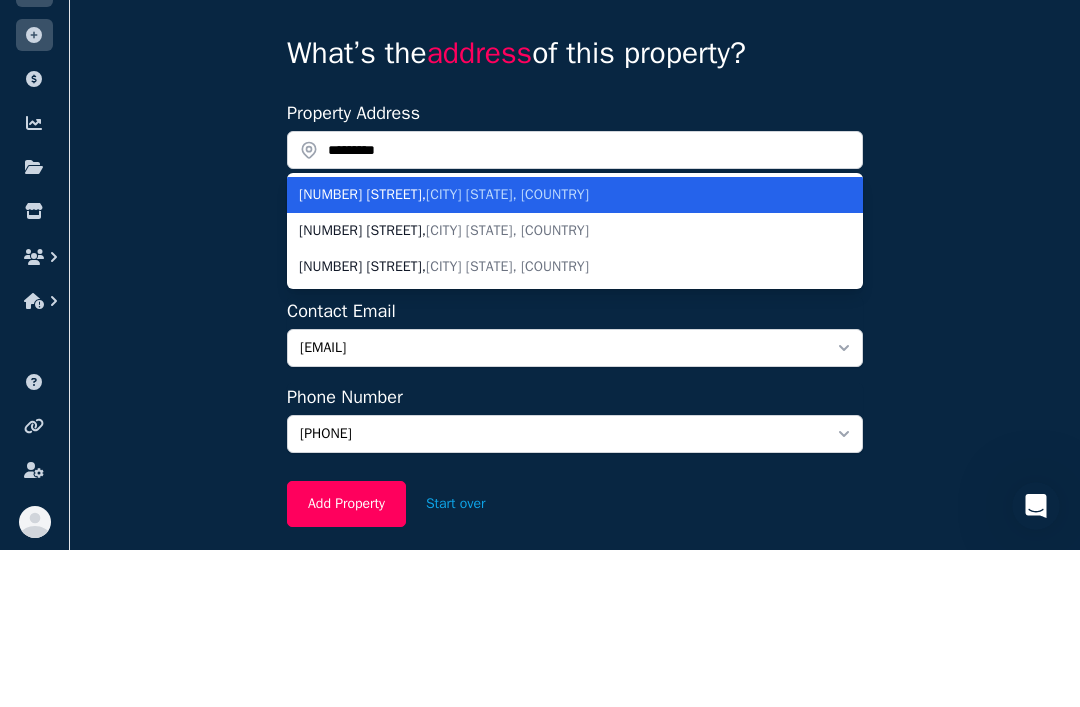 click on "[CITY] [STATE], [COUNTRY]" at bounding box center [507, 387] 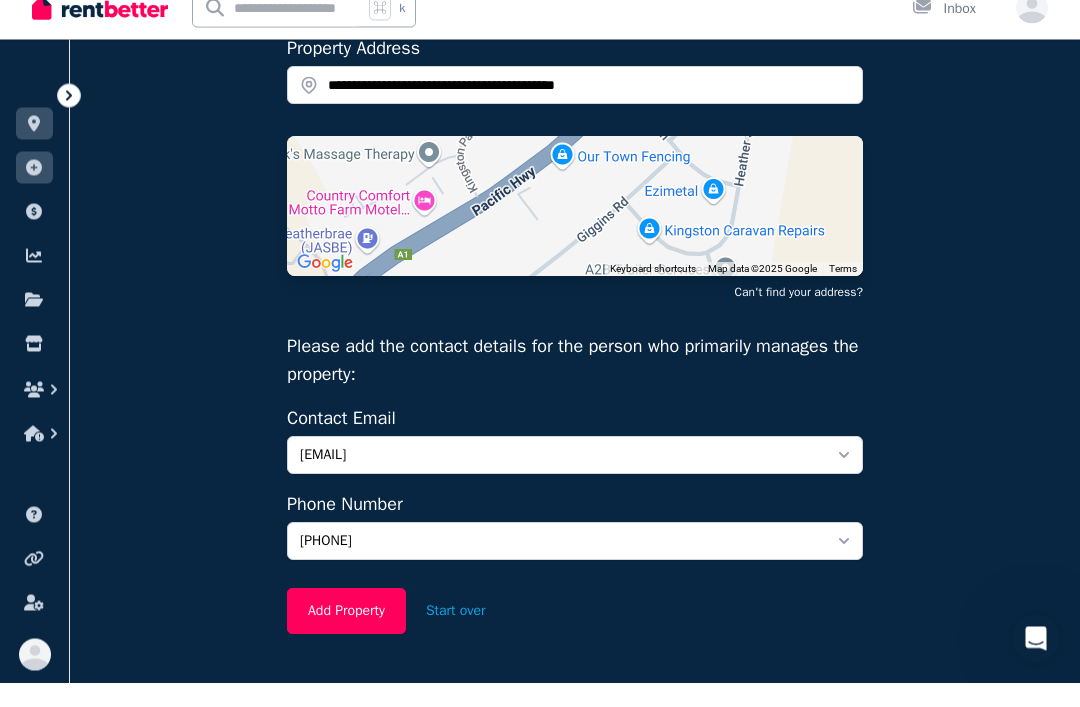 scroll, scrollTop: 197, scrollLeft: 0, axis: vertical 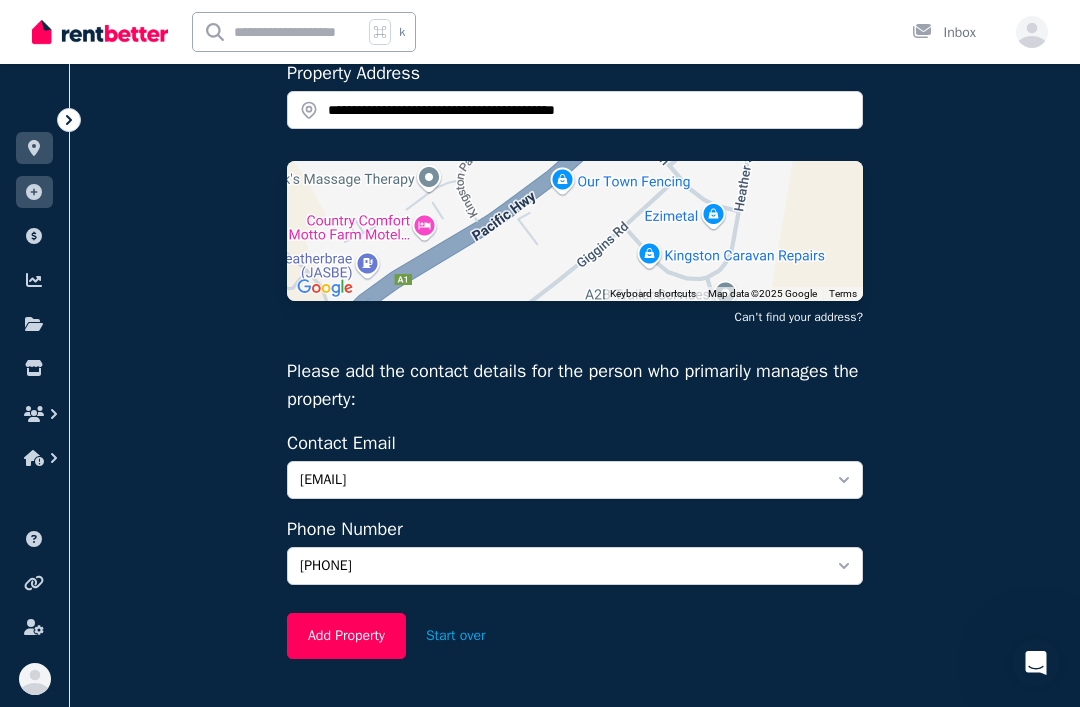 click on "Add Property" at bounding box center (346, 636) 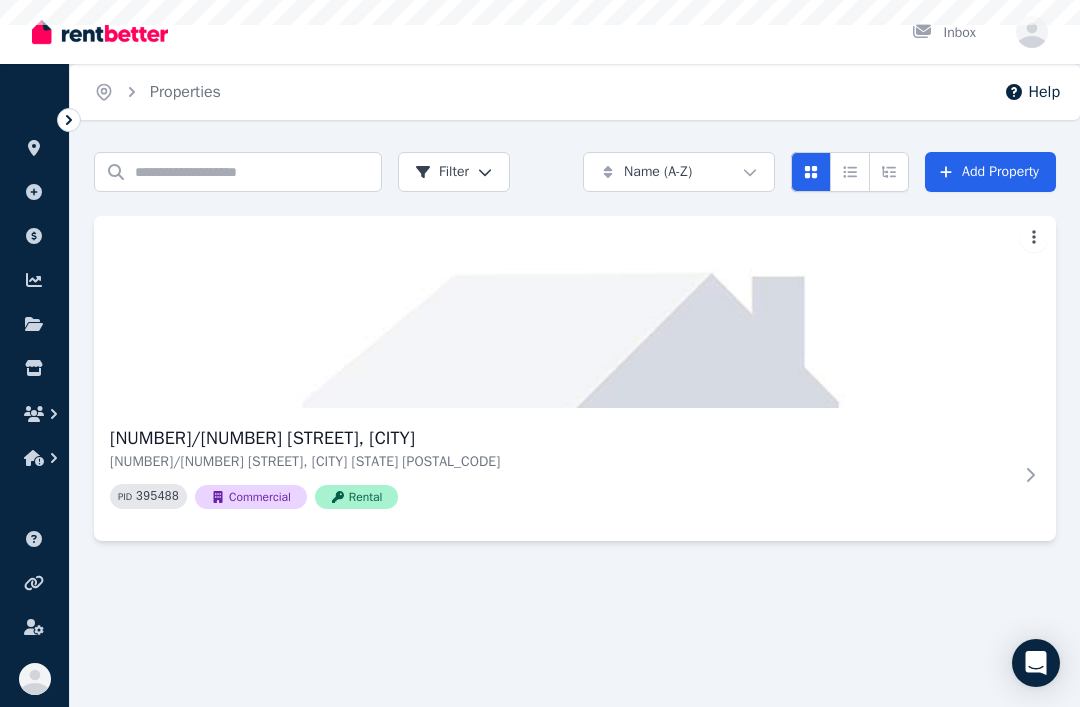 scroll, scrollTop: 0, scrollLeft: 0, axis: both 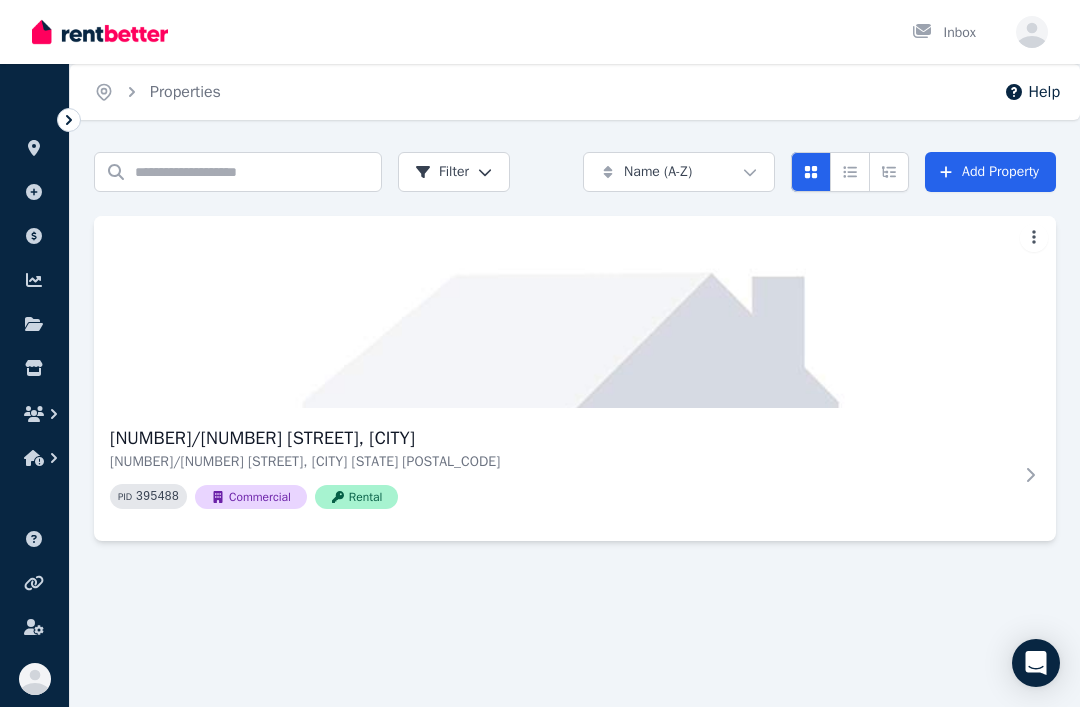 click 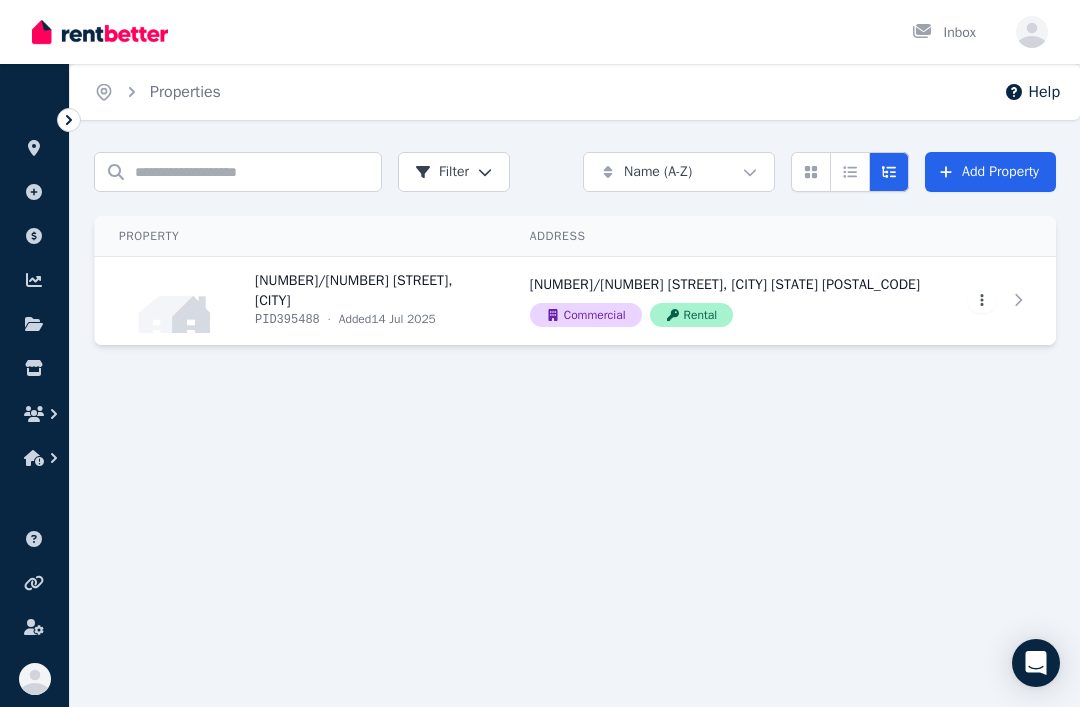 click 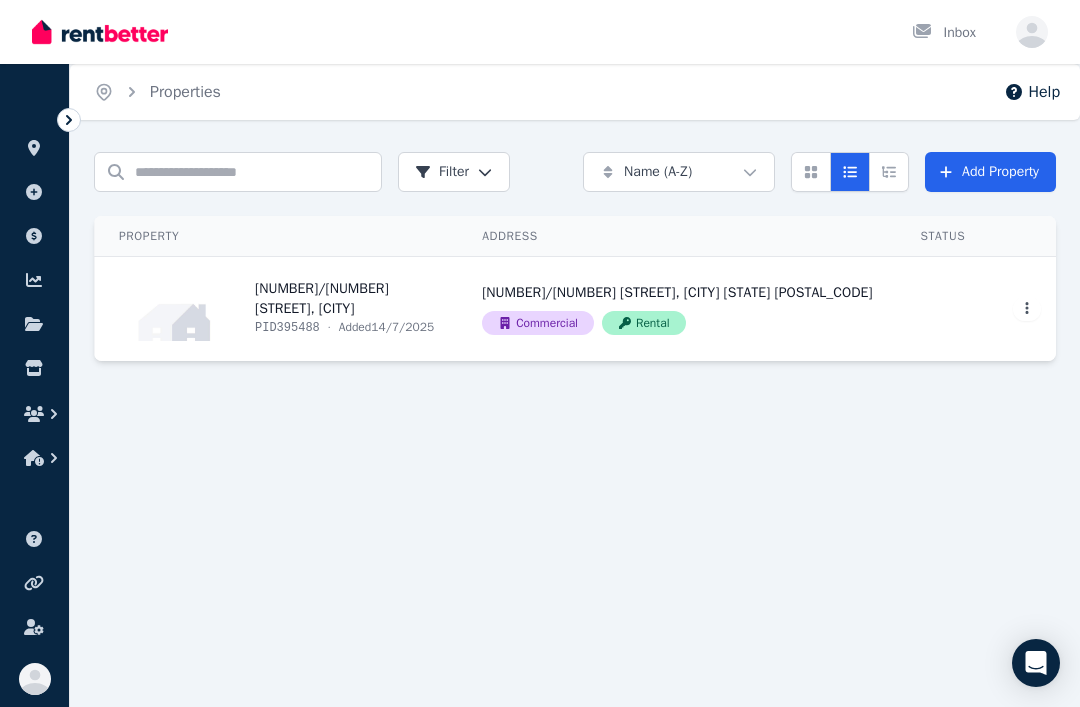 click 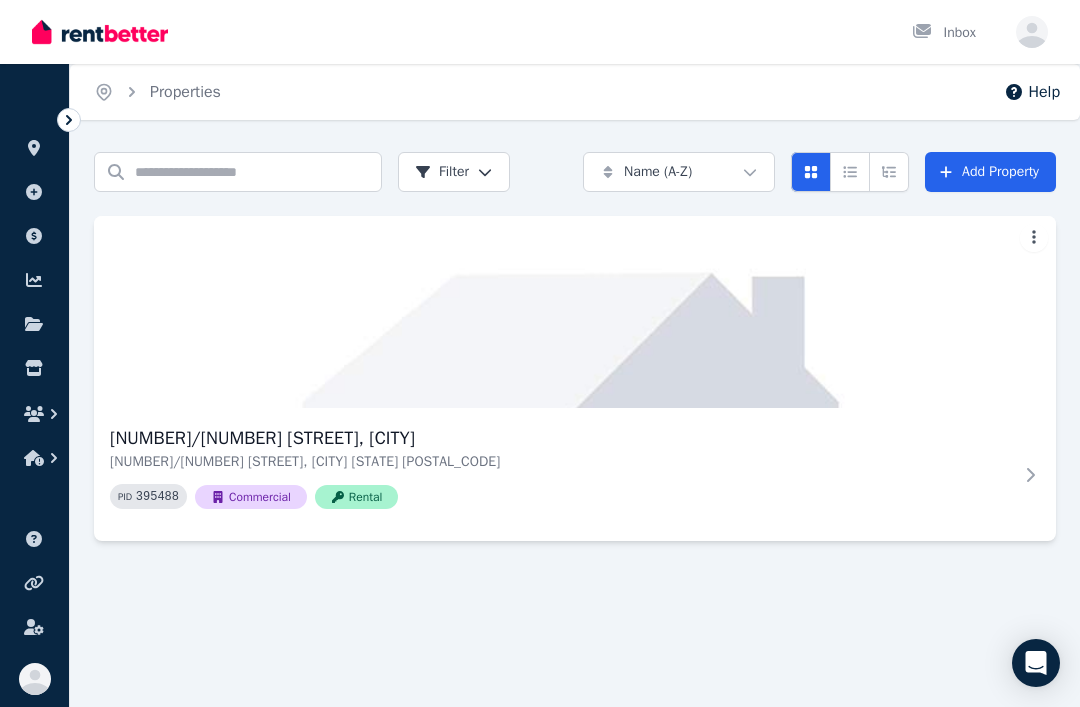 click on "Search properties Filter Name (A-Z) Add Property" at bounding box center [575, 172] 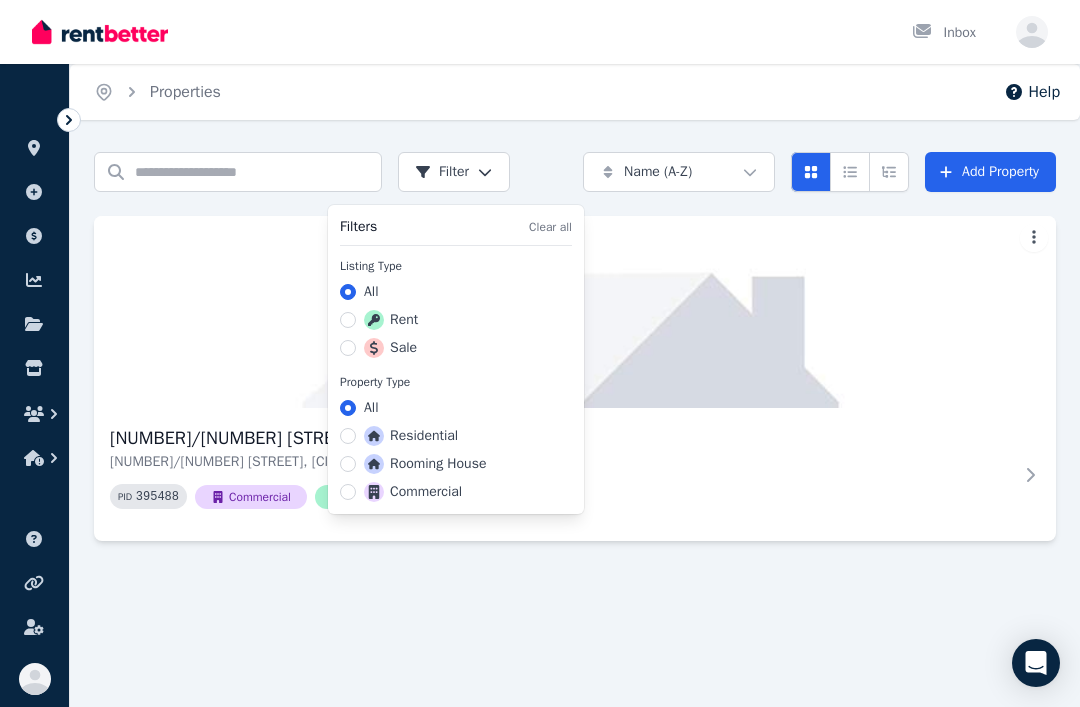 click on "Open main menu Inbox Open user menu ORGANISE Properties Add property Payments Finance report Documents Marketplace Help centre Refer a friend Account settings Your profile Adam Foy Home Properties Help Search properties Filter Name (A-Z) Add Property 3/14 Giggins Rd, Heatherbrae 3/14 Giggins Rd, Heatherbrae NSW 2324 PID   395488 Commercial Rental
Filters Clear all Listing Type All Rent Sale Property Type All Residential Rooming House Commercial" at bounding box center (540, 353) 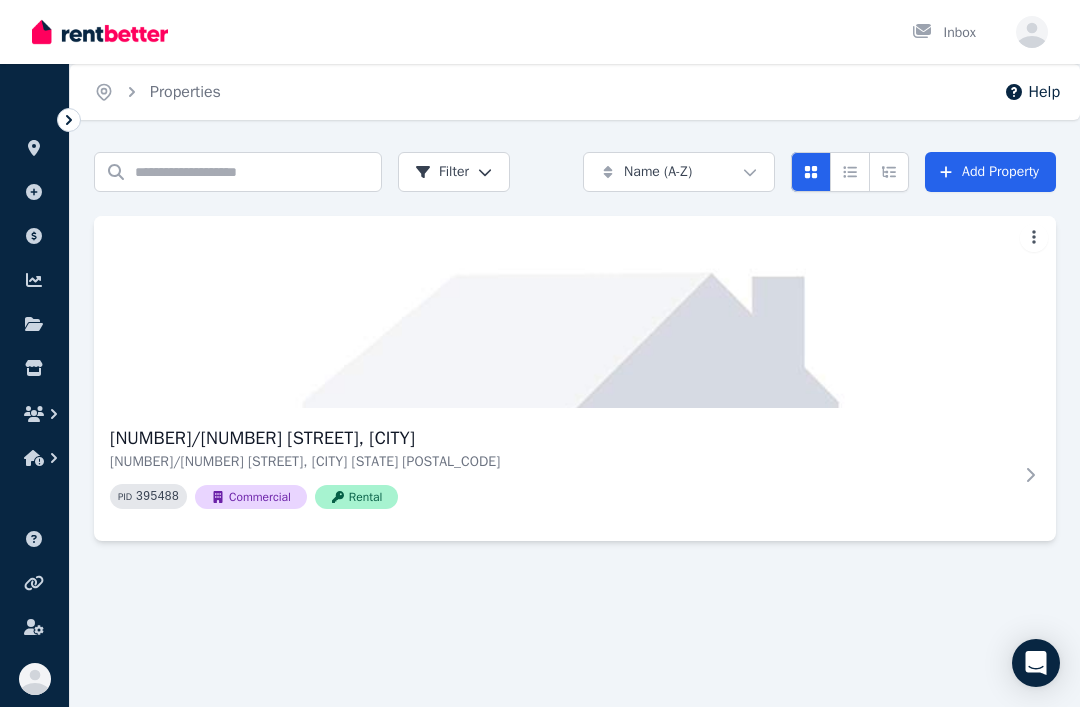 click at bounding box center (575, 312) 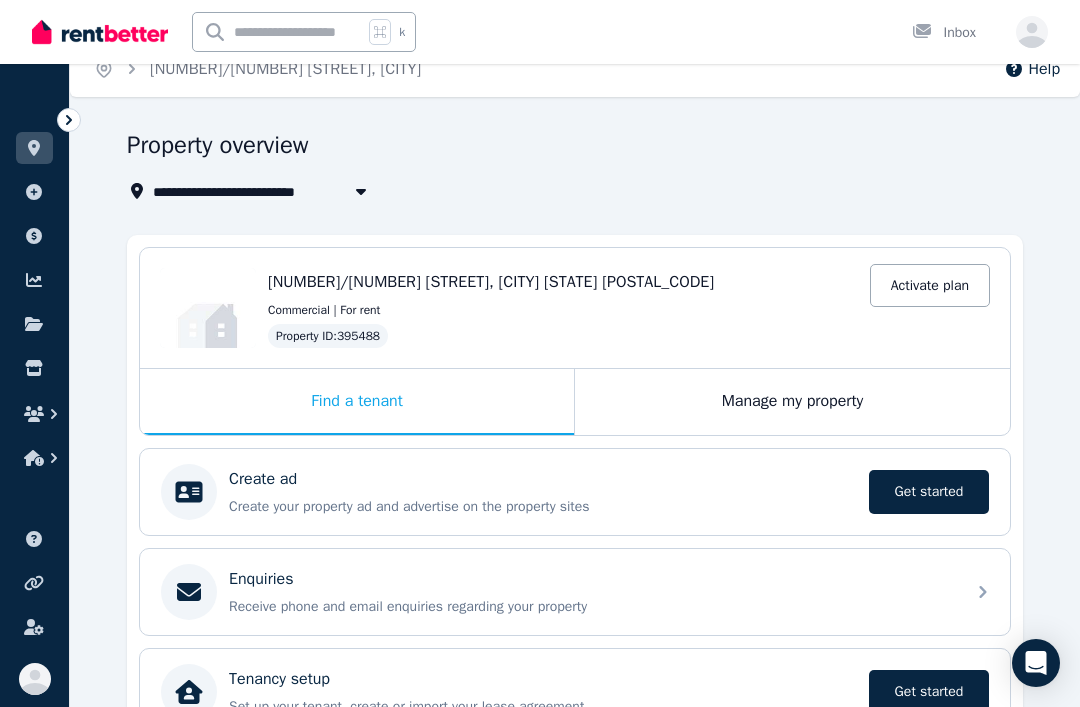 scroll, scrollTop: 76, scrollLeft: 0, axis: vertical 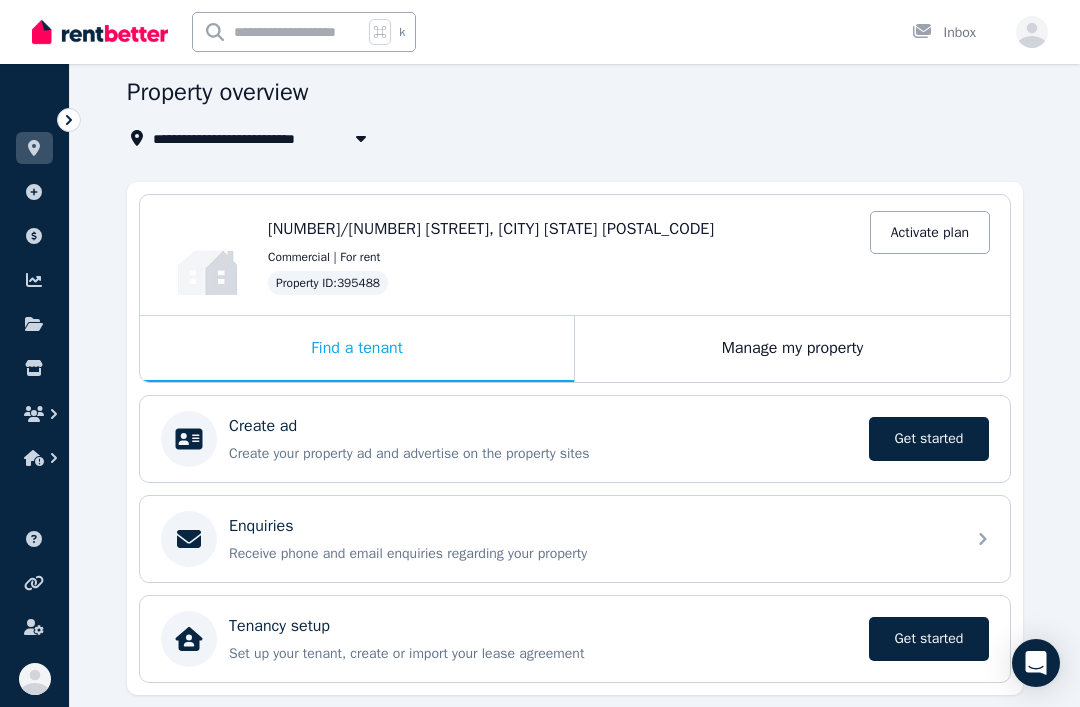 click on "Get started" at bounding box center (929, 439) 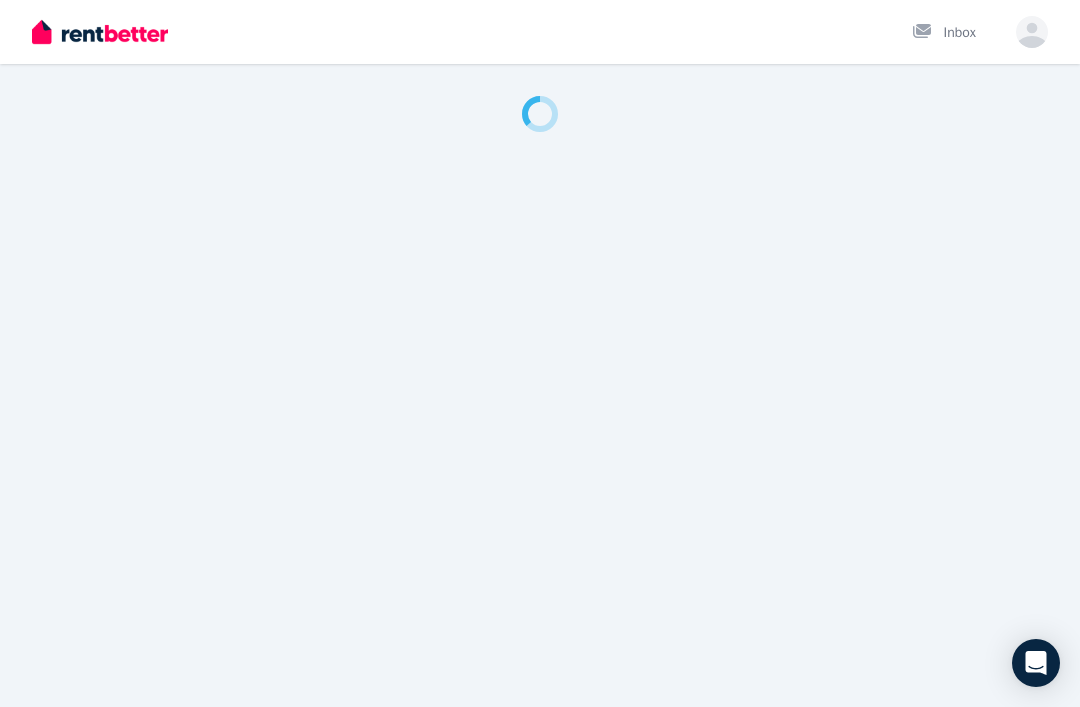 scroll, scrollTop: 0, scrollLeft: 0, axis: both 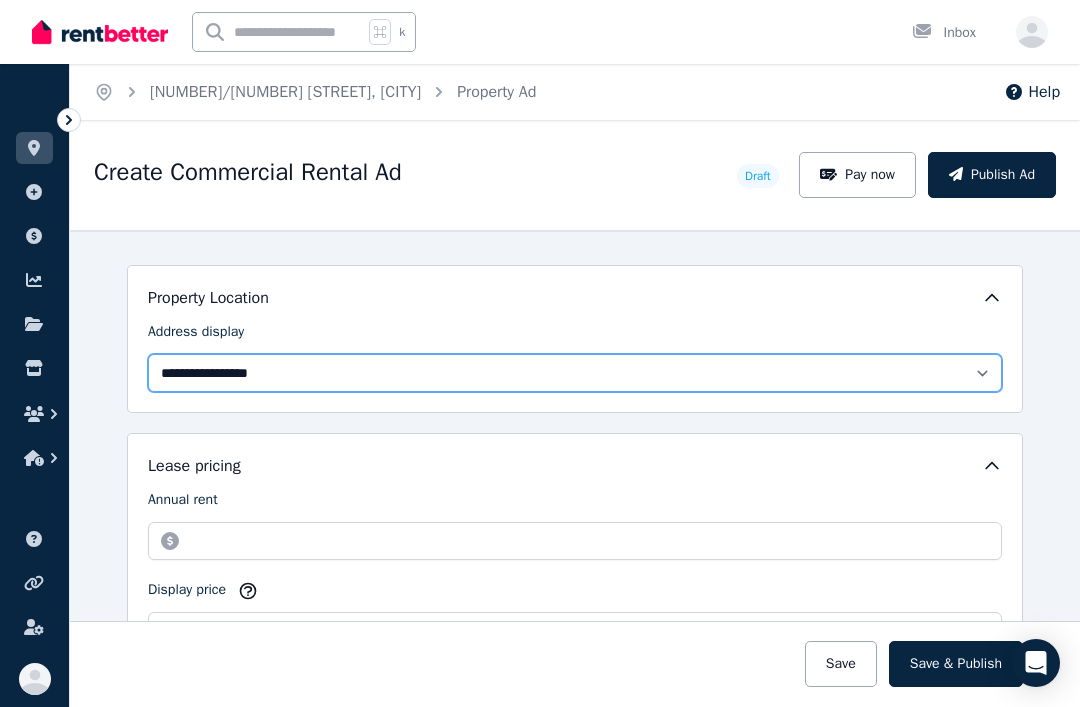 click on "**********" at bounding box center [575, 373] 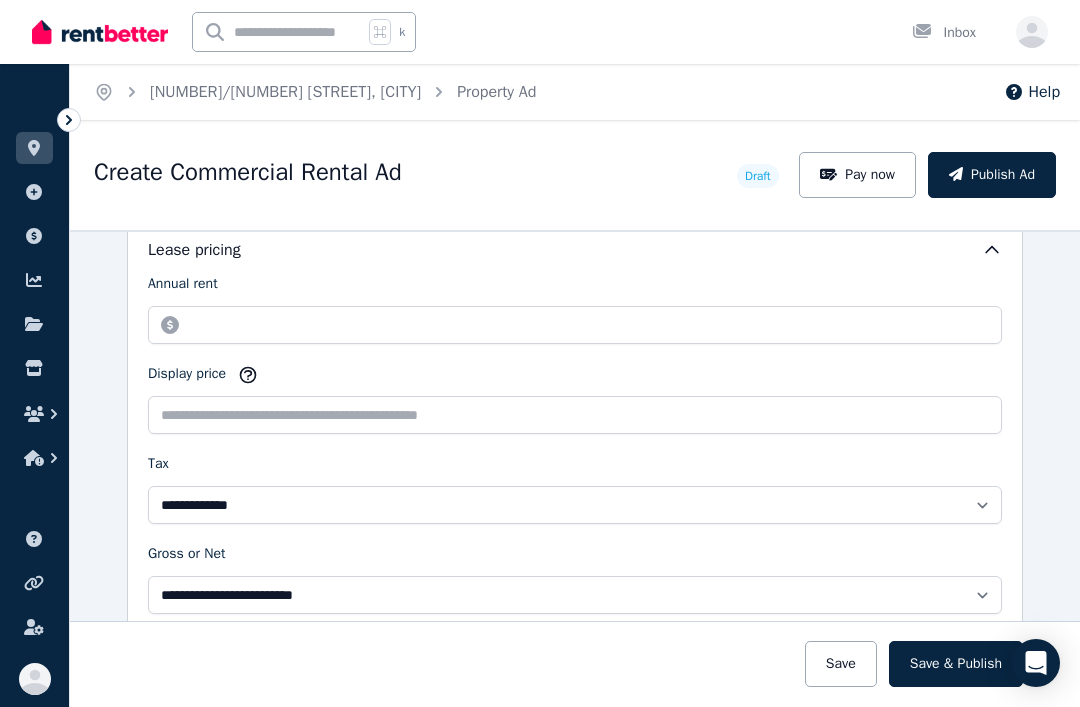 scroll, scrollTop: 660, scrollLeft: 0, axis: vertical 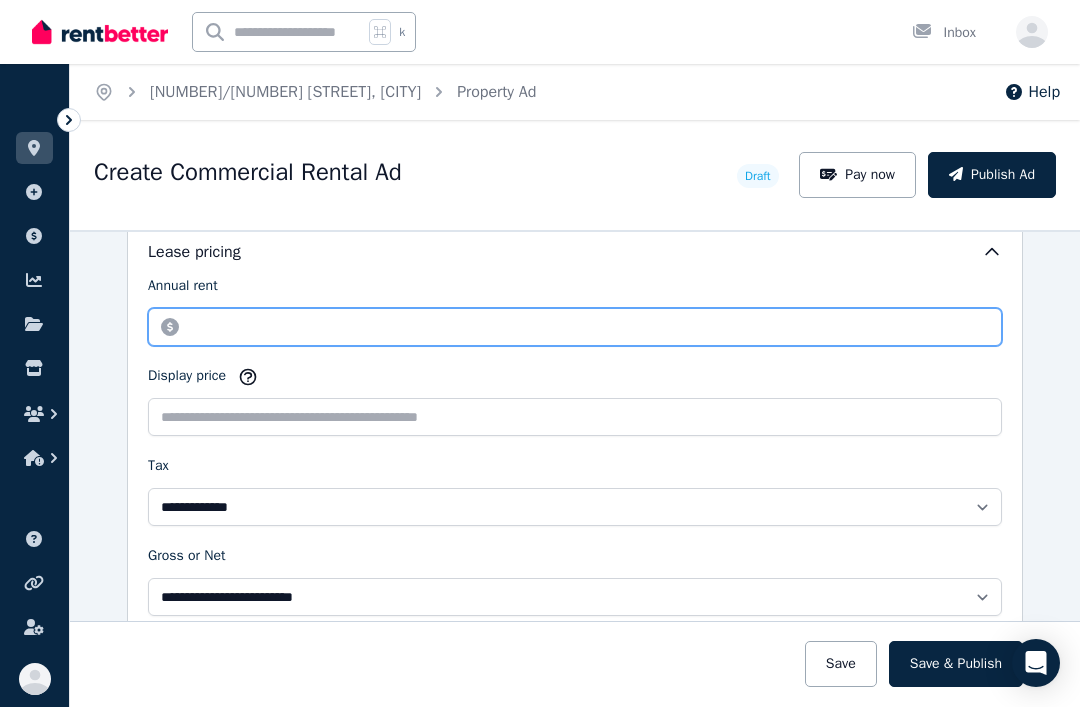 click on "Annual rent" at bounding box center [575, 327] 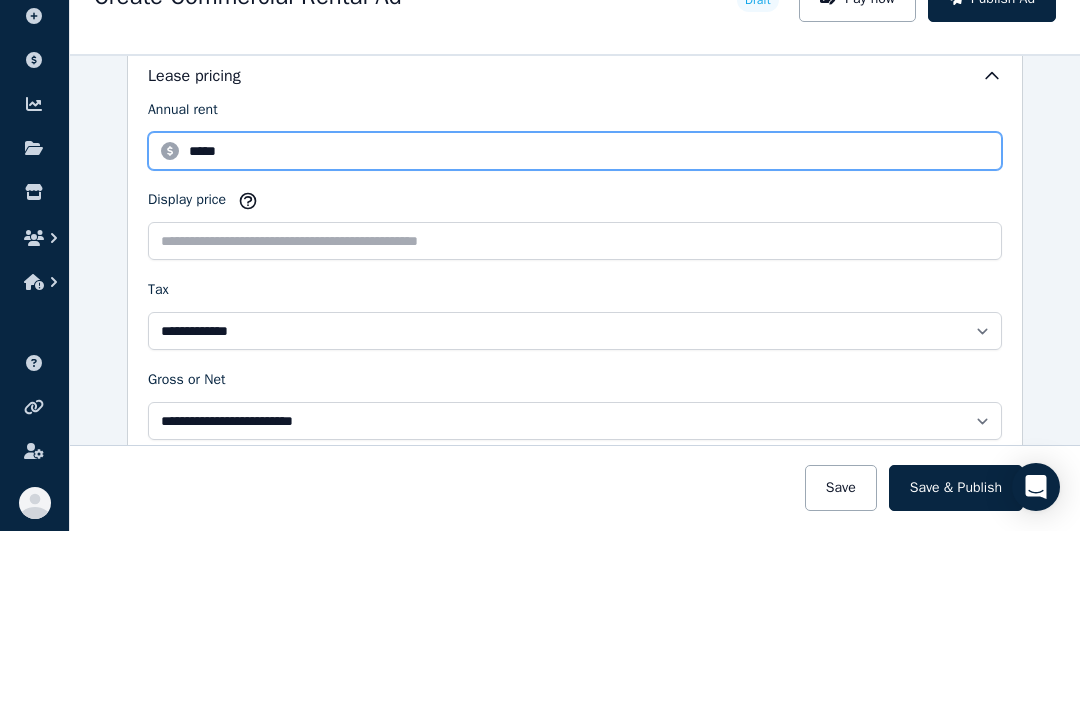 type on "*****" 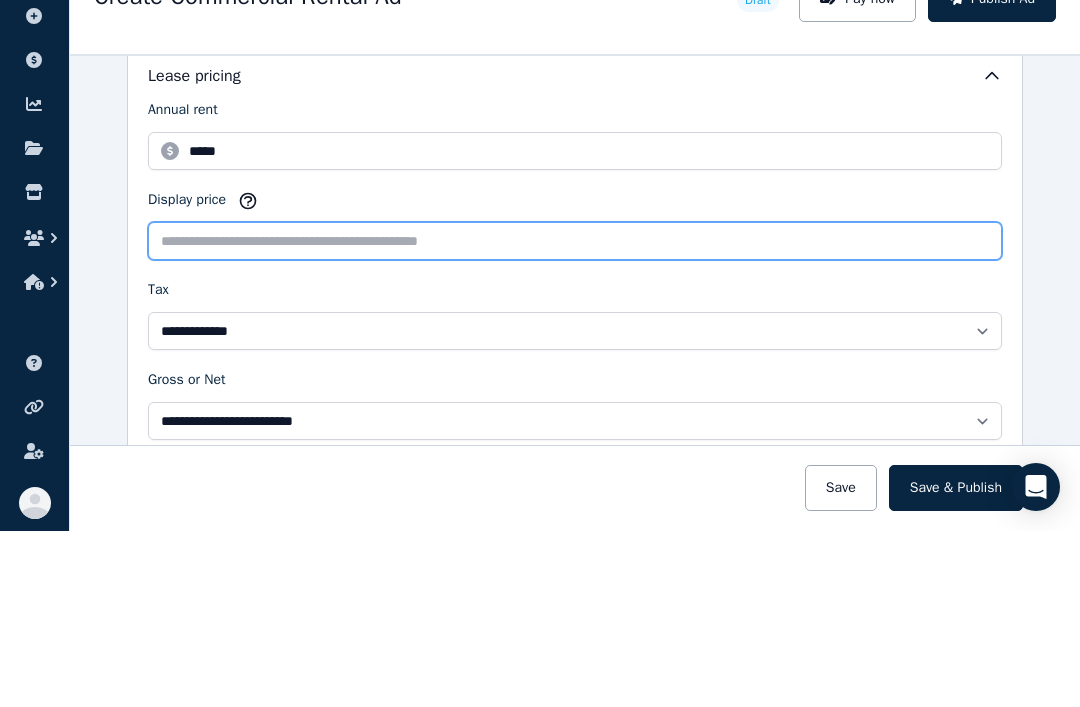 click on "Display price" at bounding box center [575, 417] 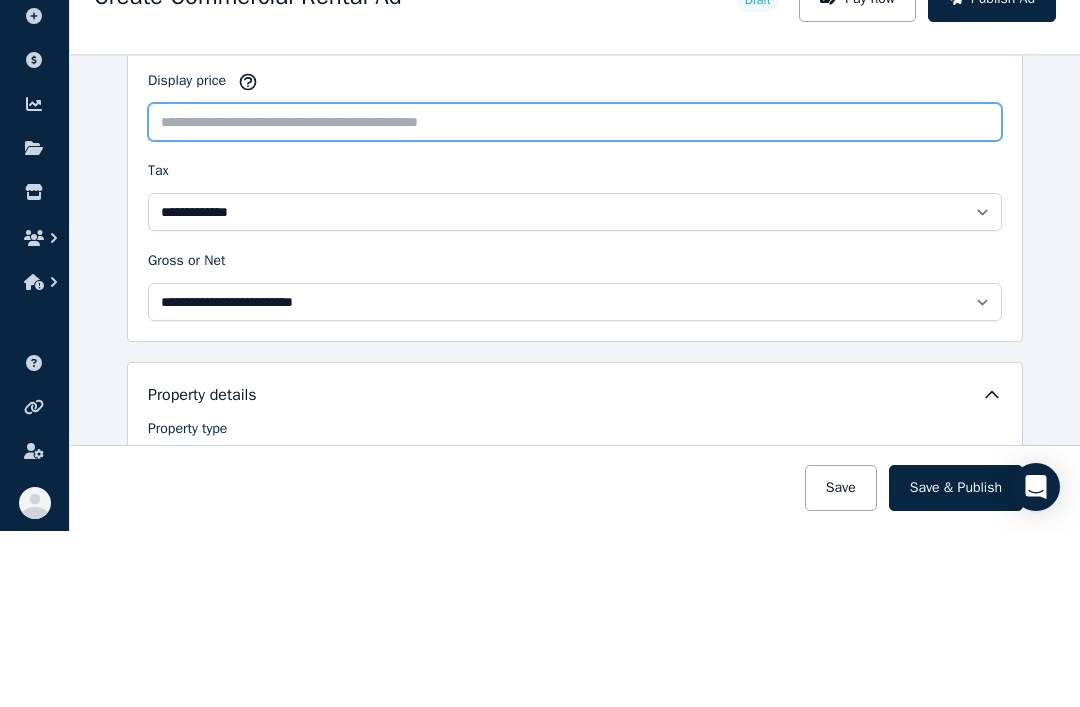 scroll, scrollTop: 780, scrollLeft: 0, axis: vertical 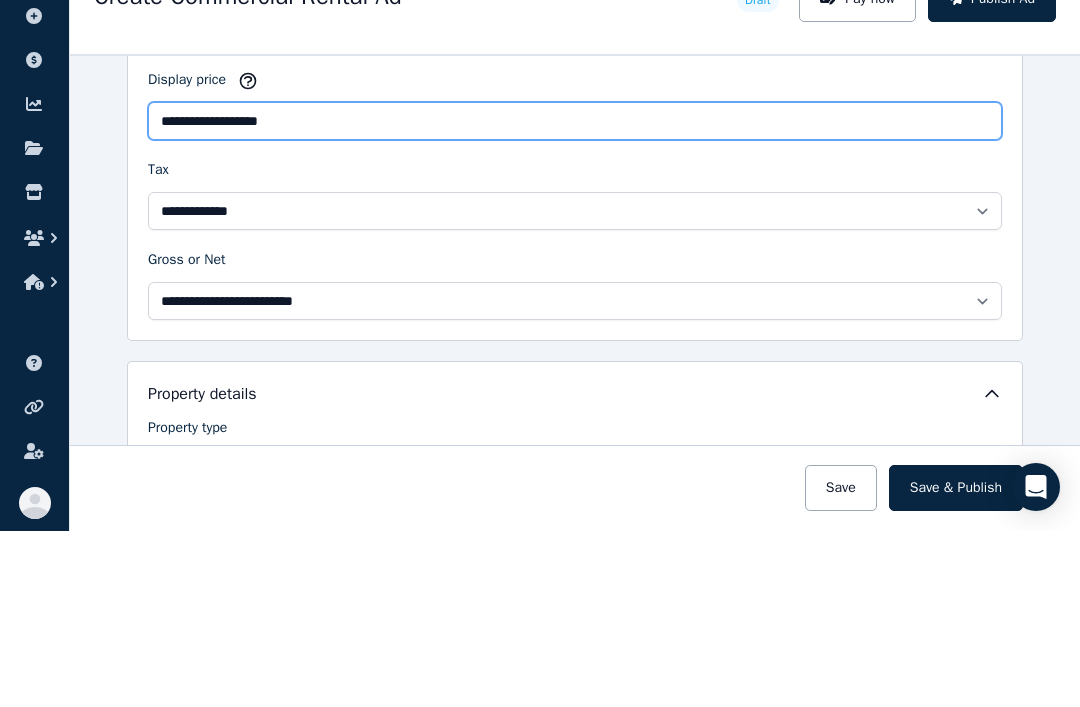 type on "**********" 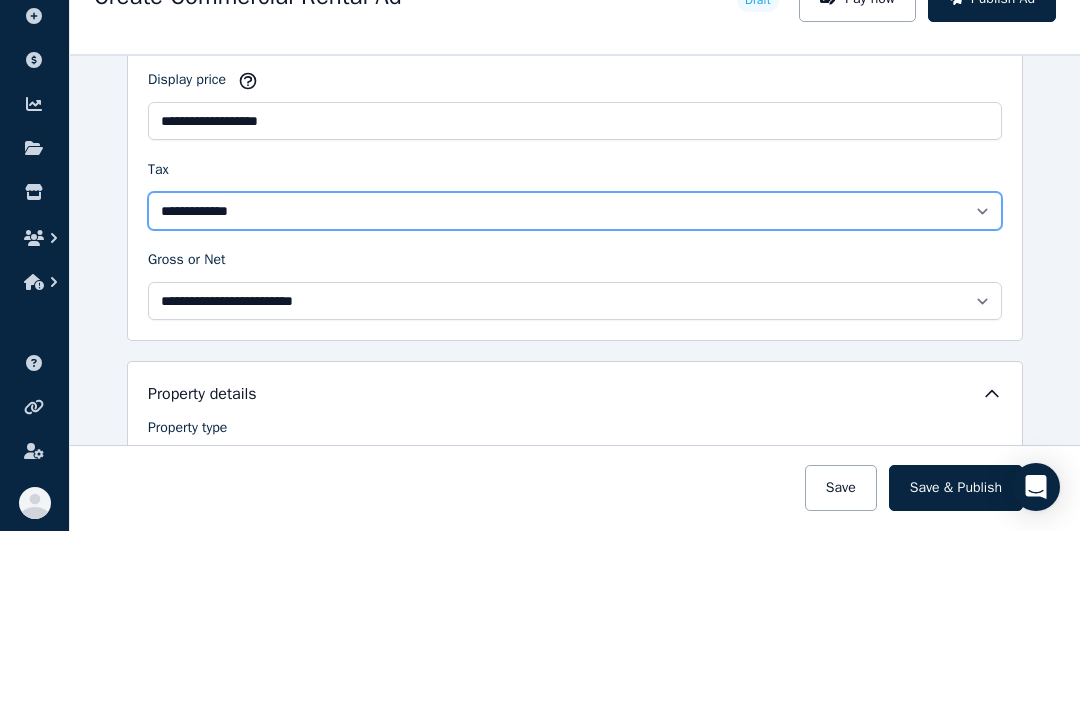 click on "**********" at bounding box center [575, 387] 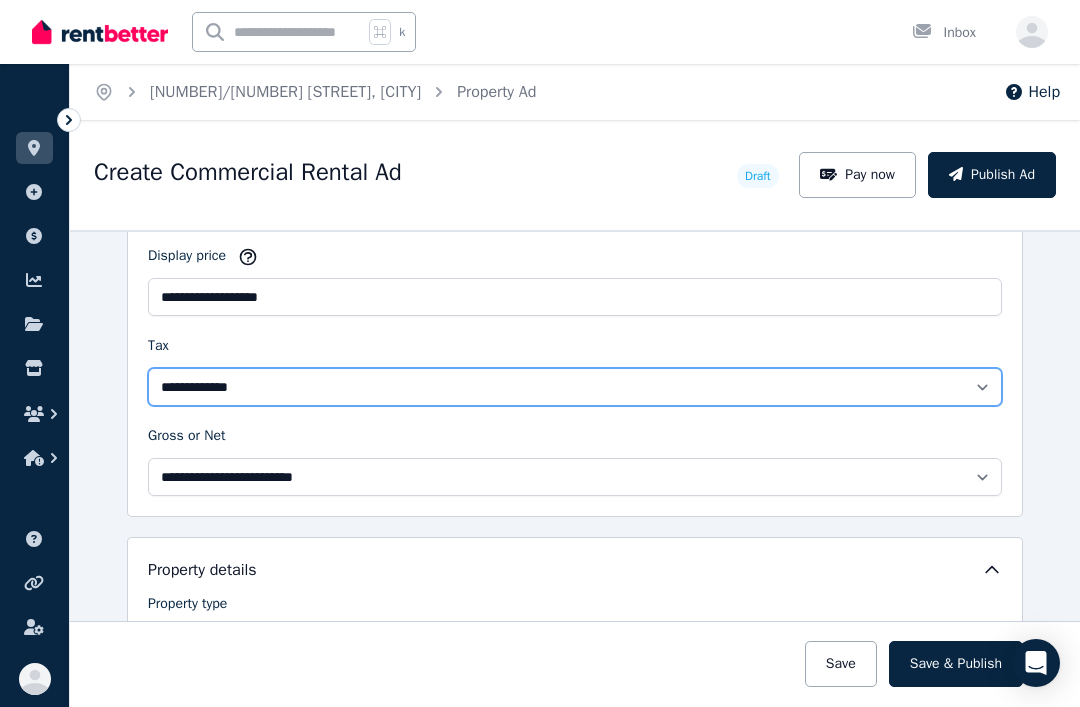 select on "**********" 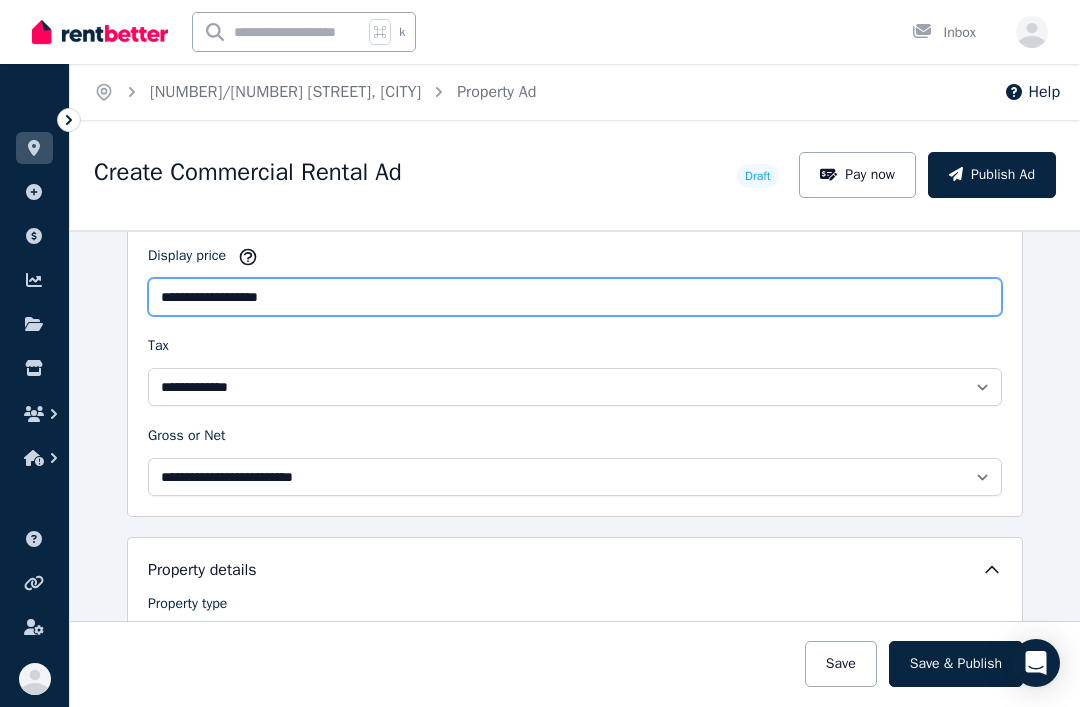 click on "**********" at bounding box center [575, 297] 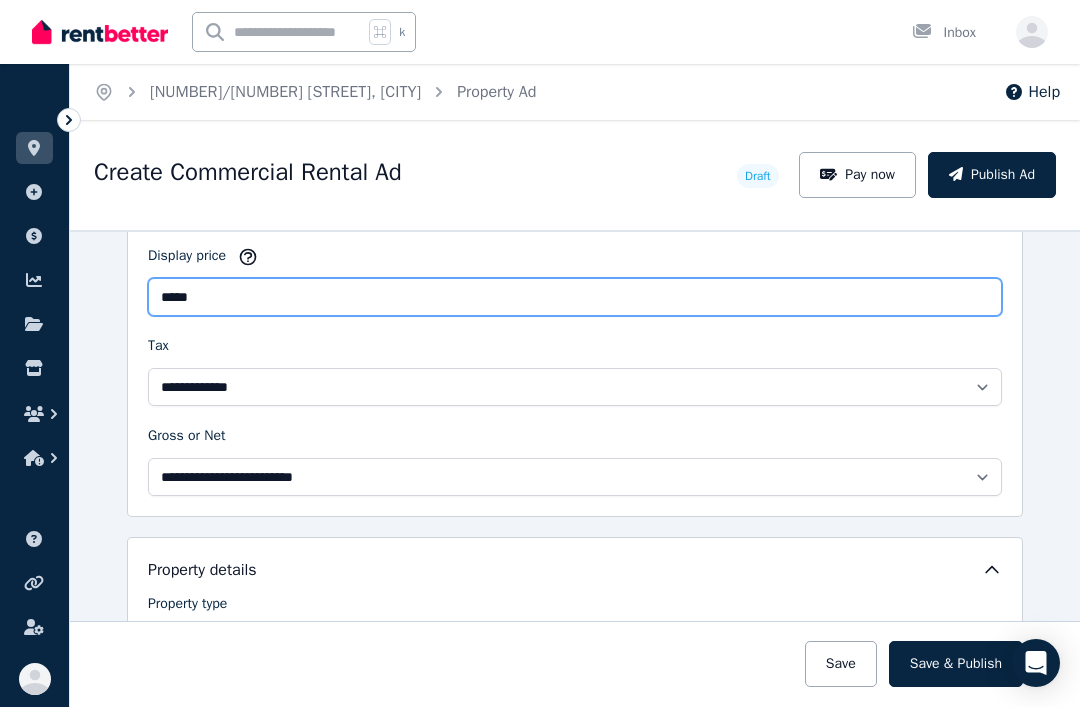 type on "****" 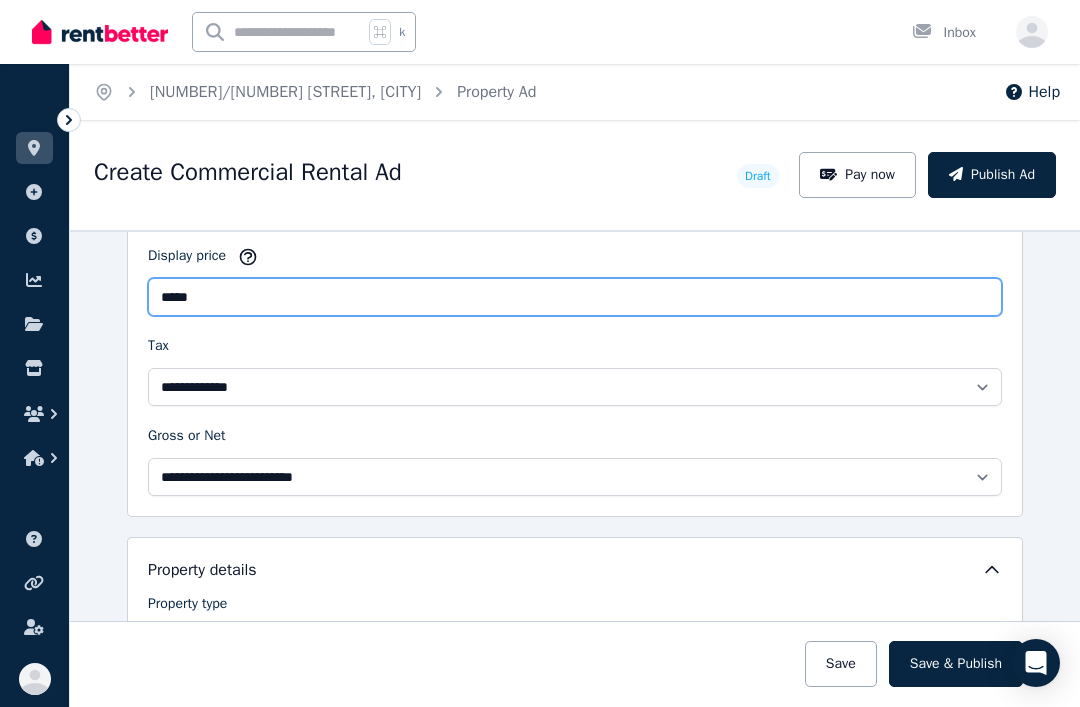 click on "Save" at bounding box center [841, 664] 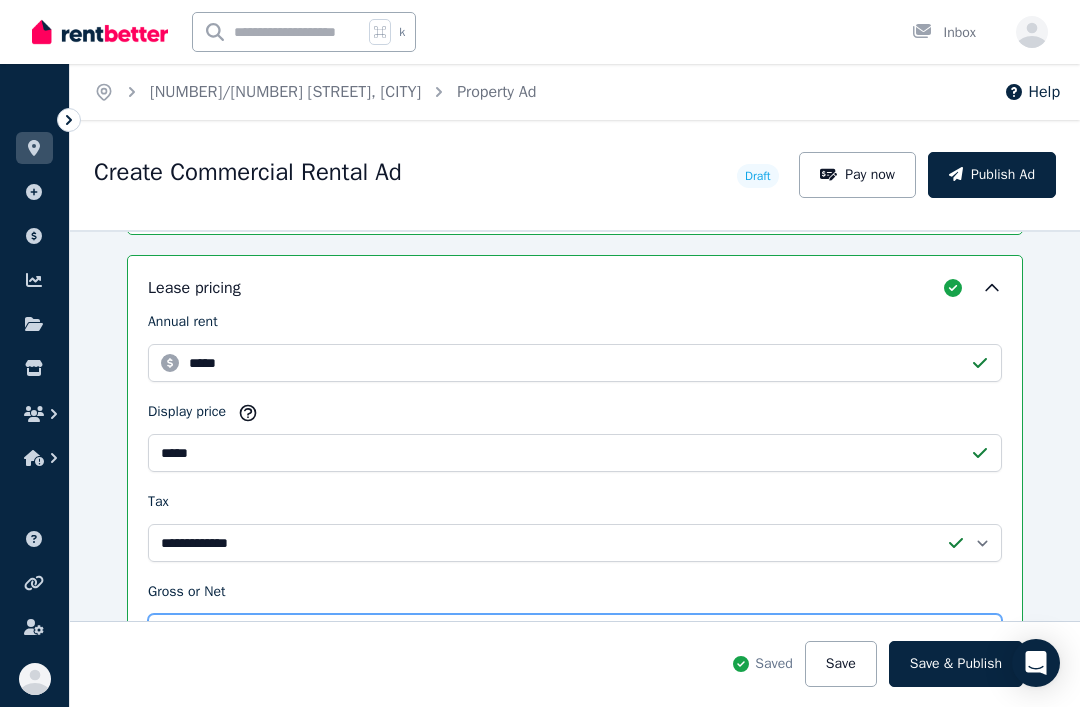 click on "**********" at bounding box center (575, 633) 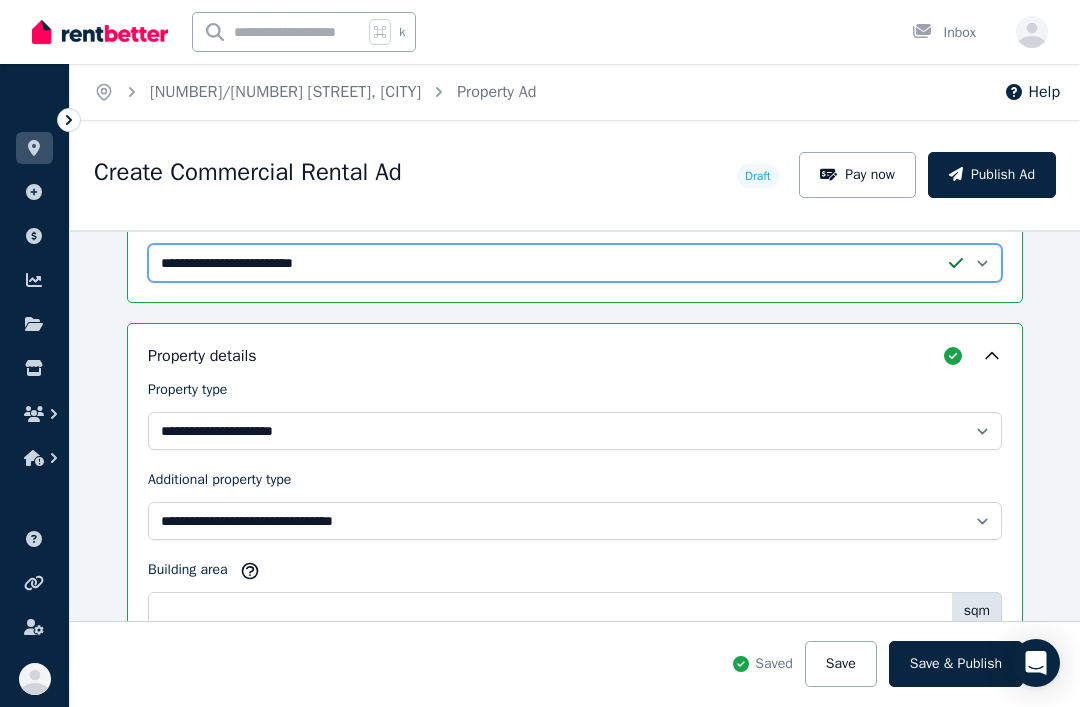 scroll, scrollTop: 1151, scrollLeft: 0, axis: vertical 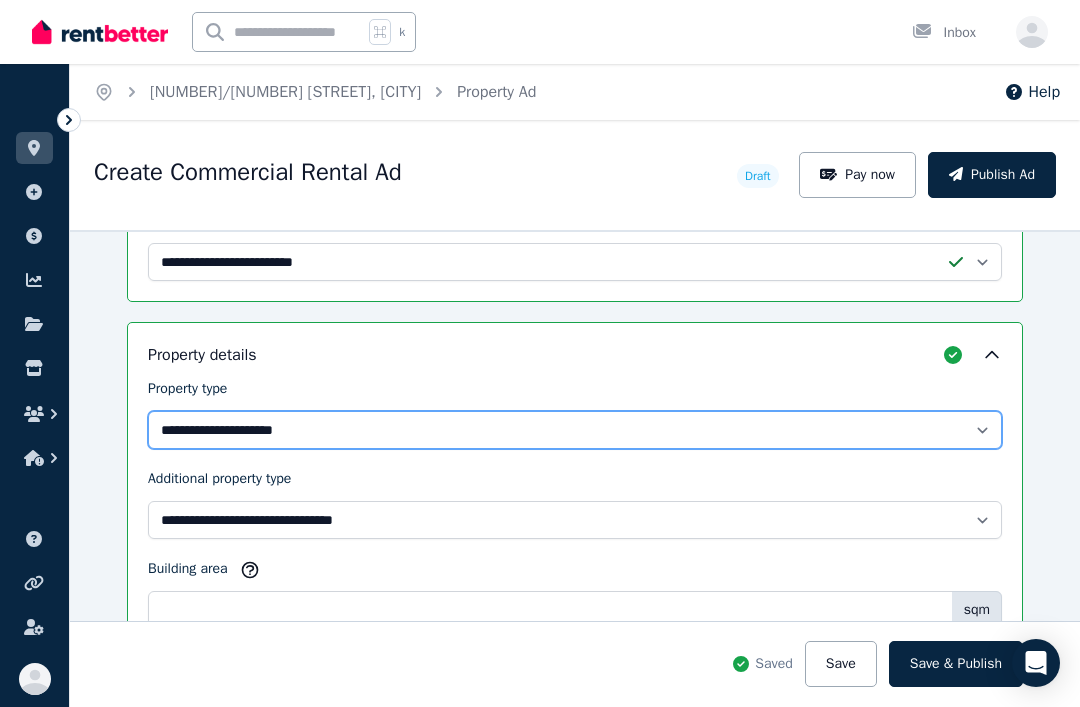 click on "**********" at bounding box center (575, 430) 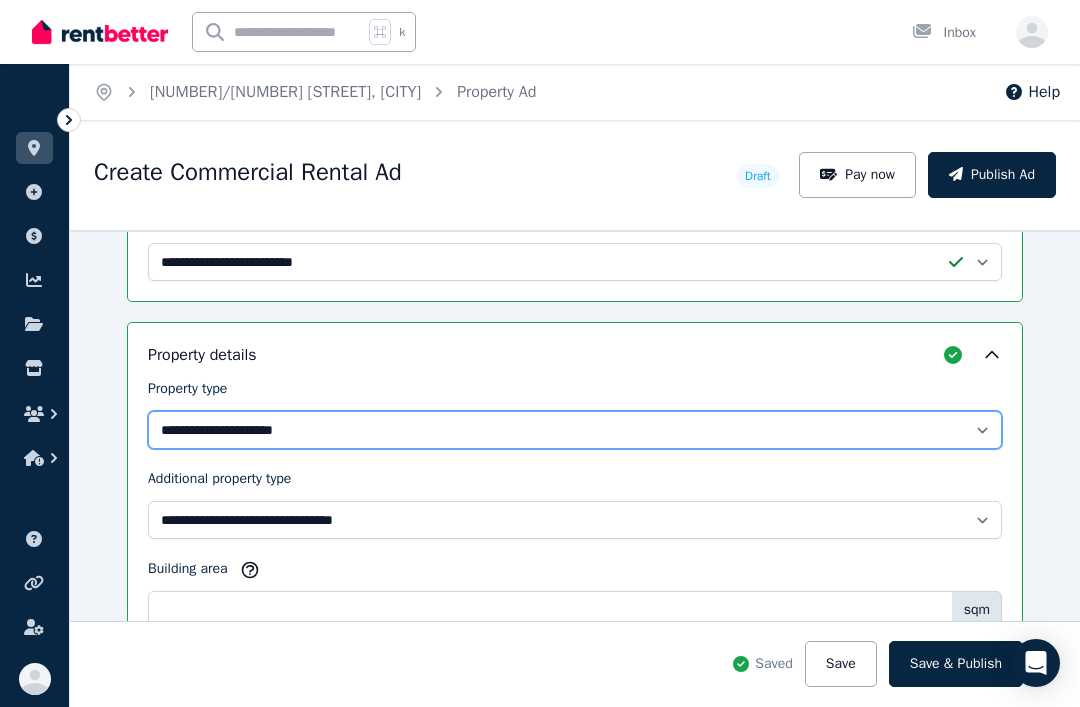 select on "**********" 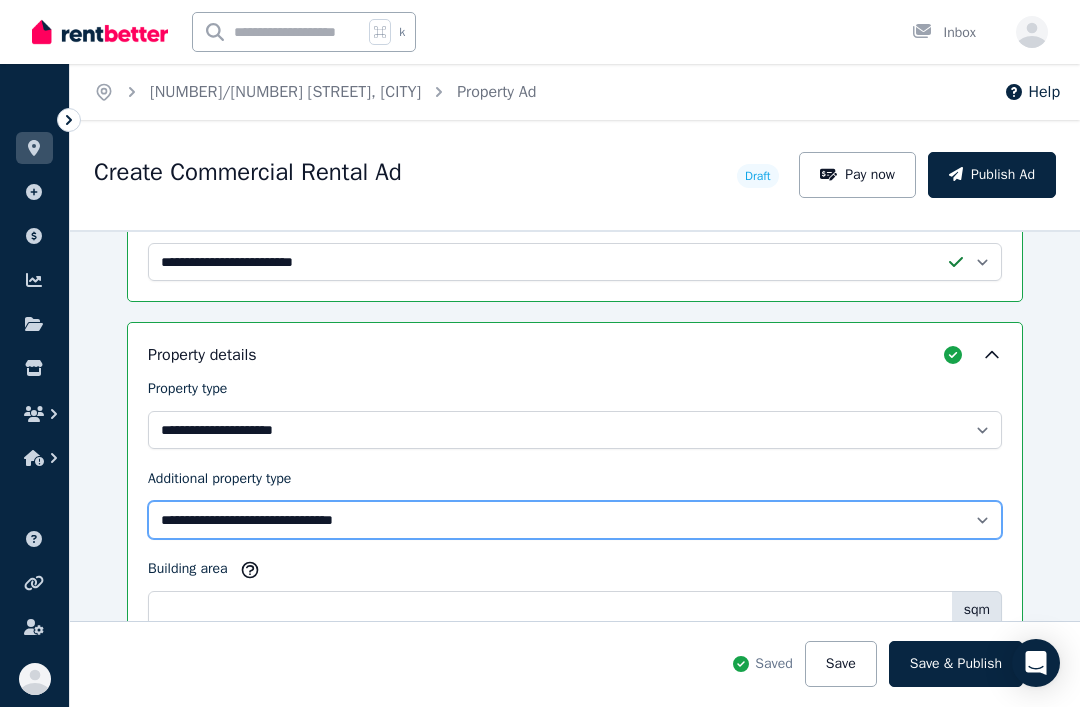 click on "**********" at bounding box center (575, 520) 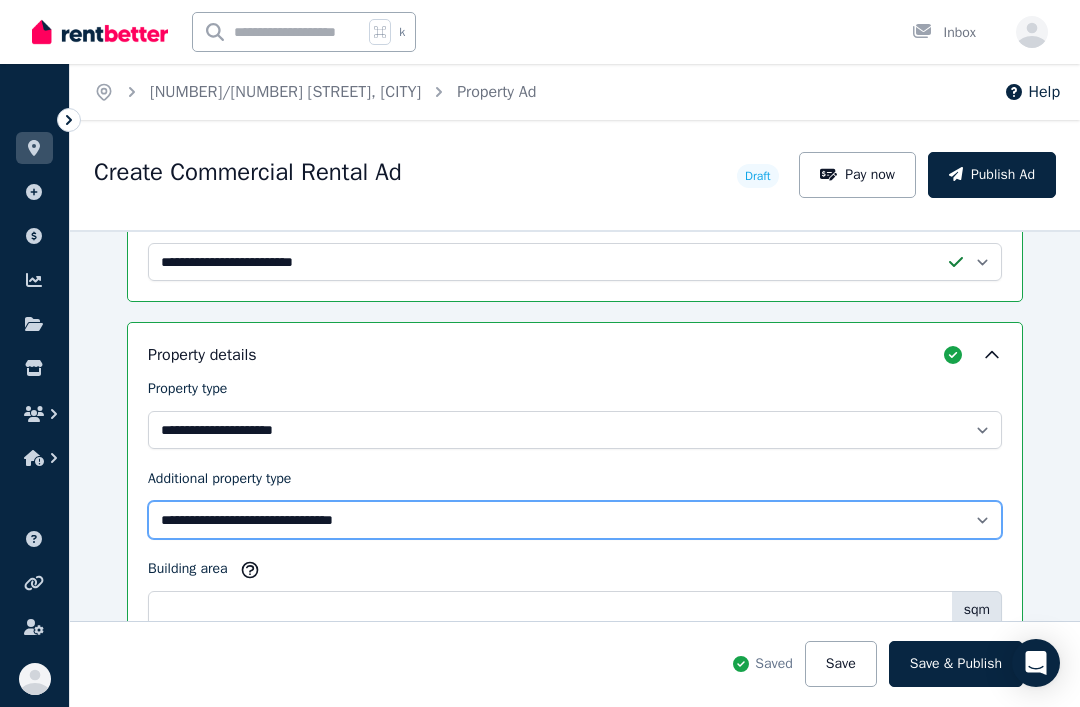 select on "**********" 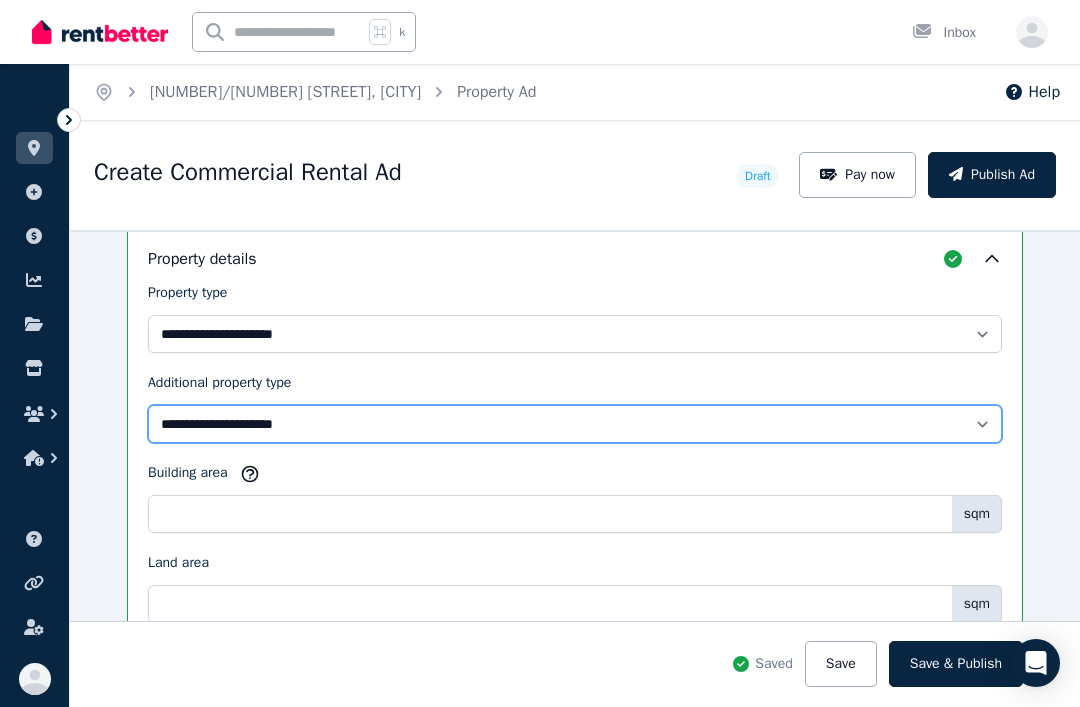 scroll, scrollTop: 1250, scrollLeft: 0, axis: vertical 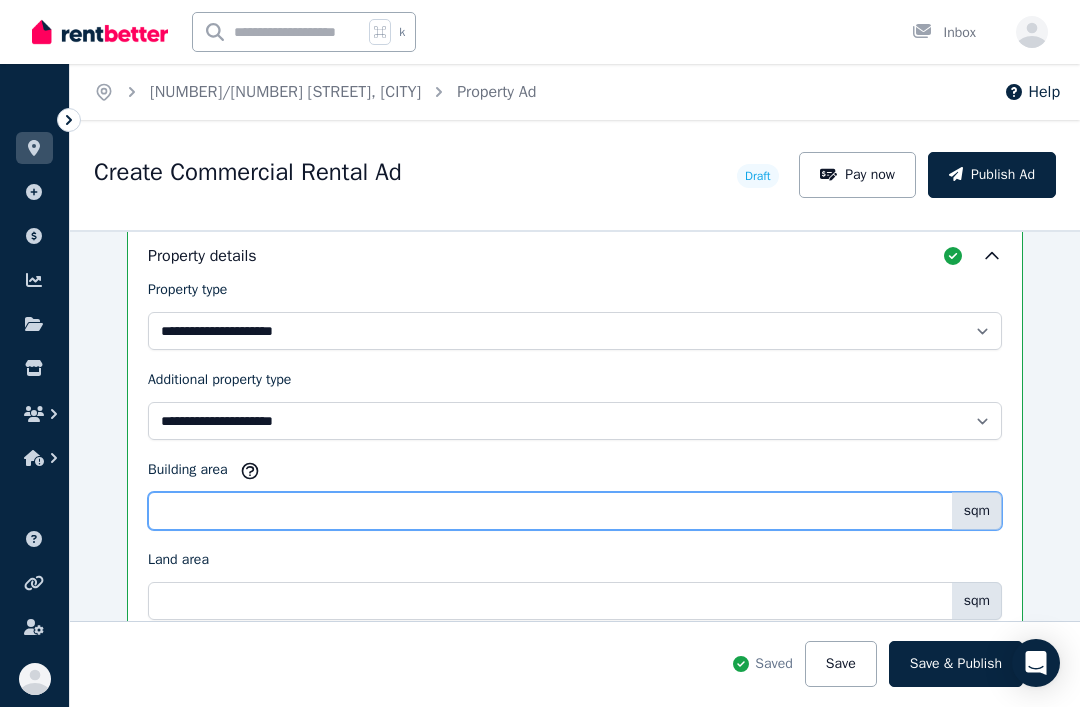 click on "Building area" at bounding box center [575, 511] 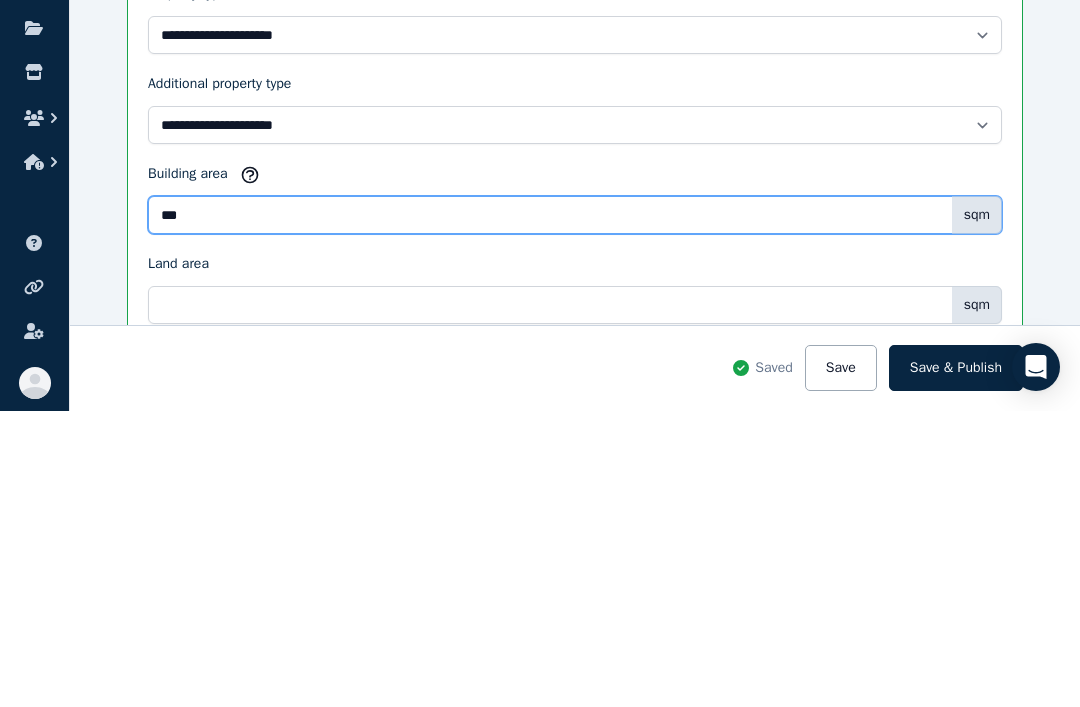 type on "***" 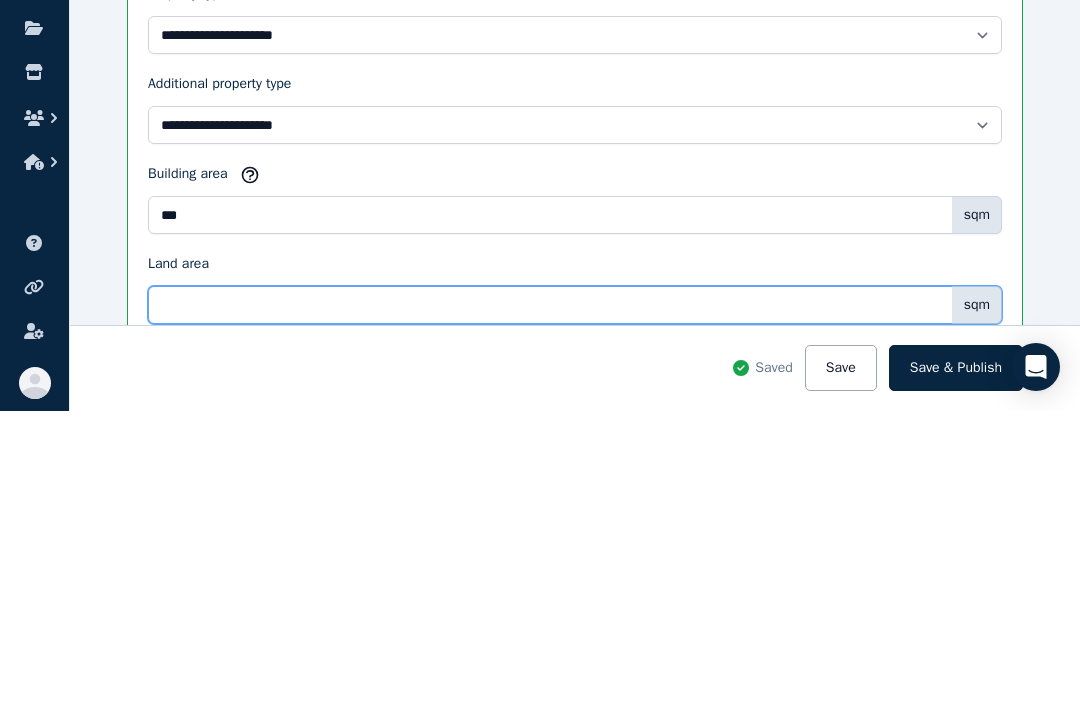 click on "Land area" at bounding box center [575, 601] 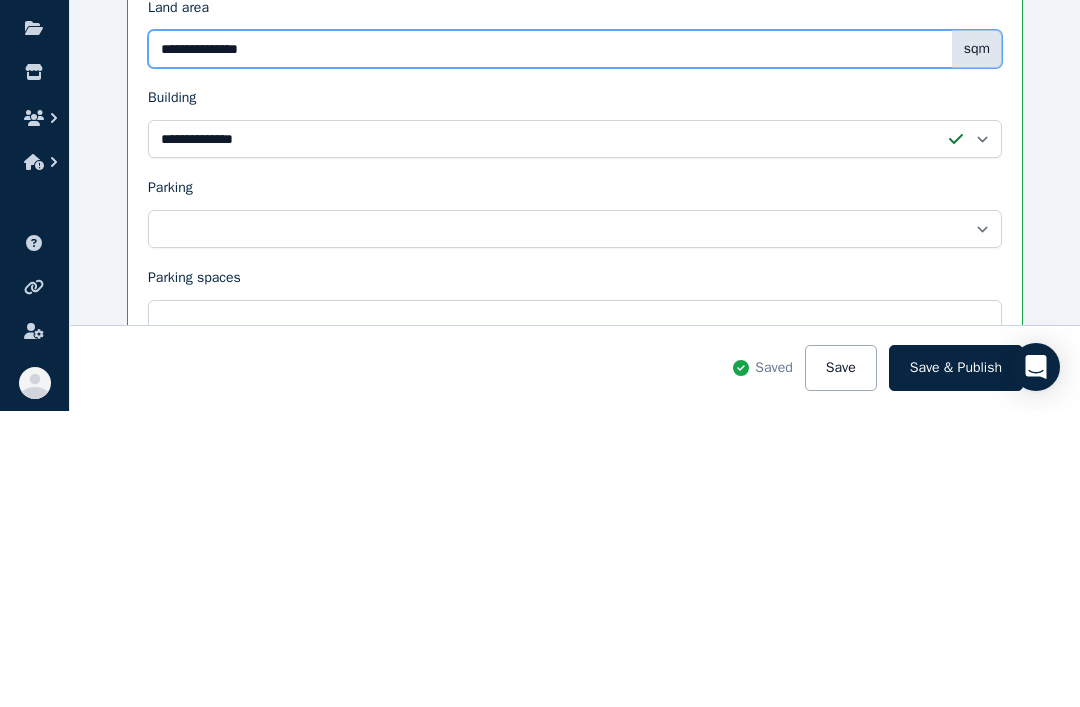 scroll, scrollTop: 1507, scrollLeft: 0, axis: vertical 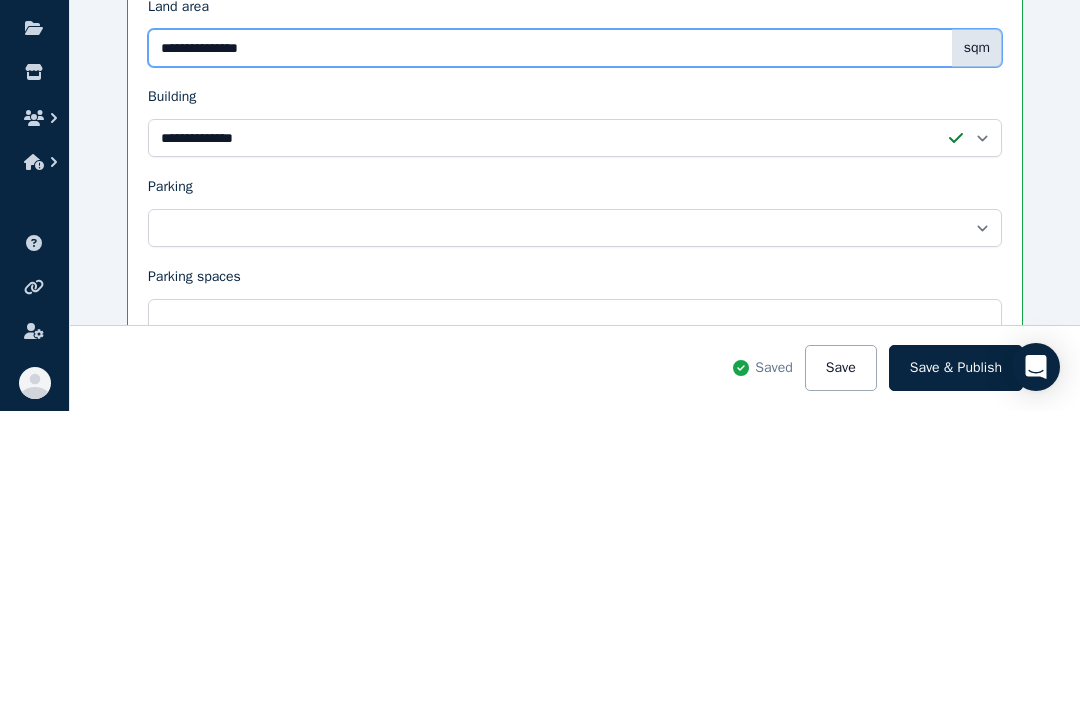 type on "**********" 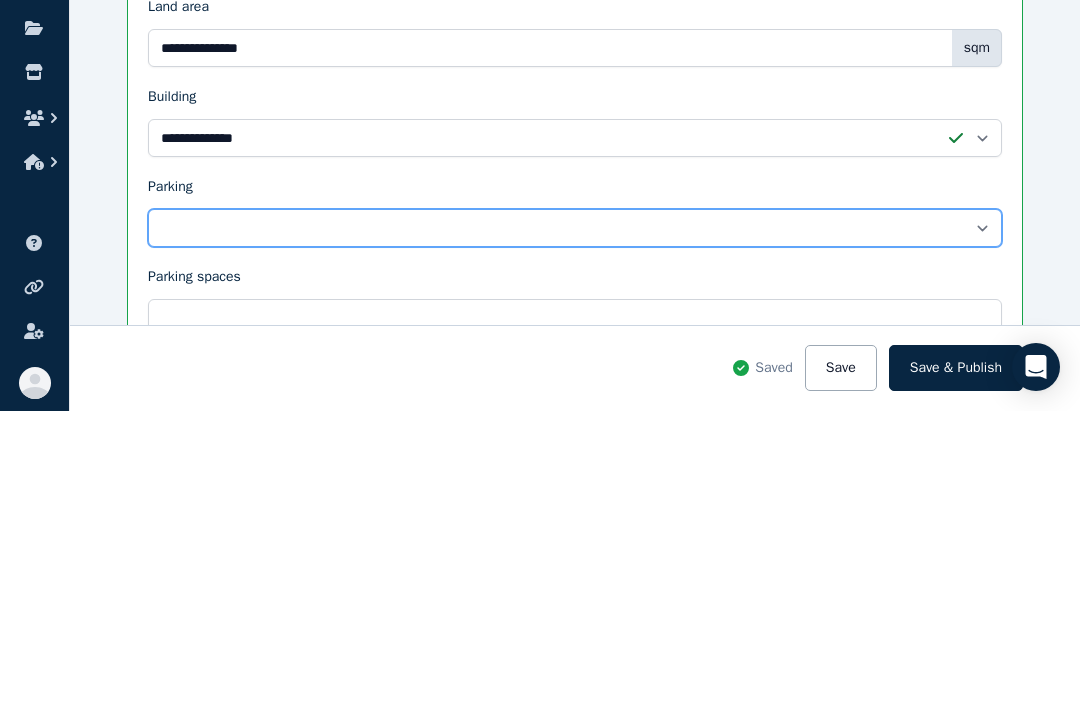 click on "**********" at bounding box center [575, 524] 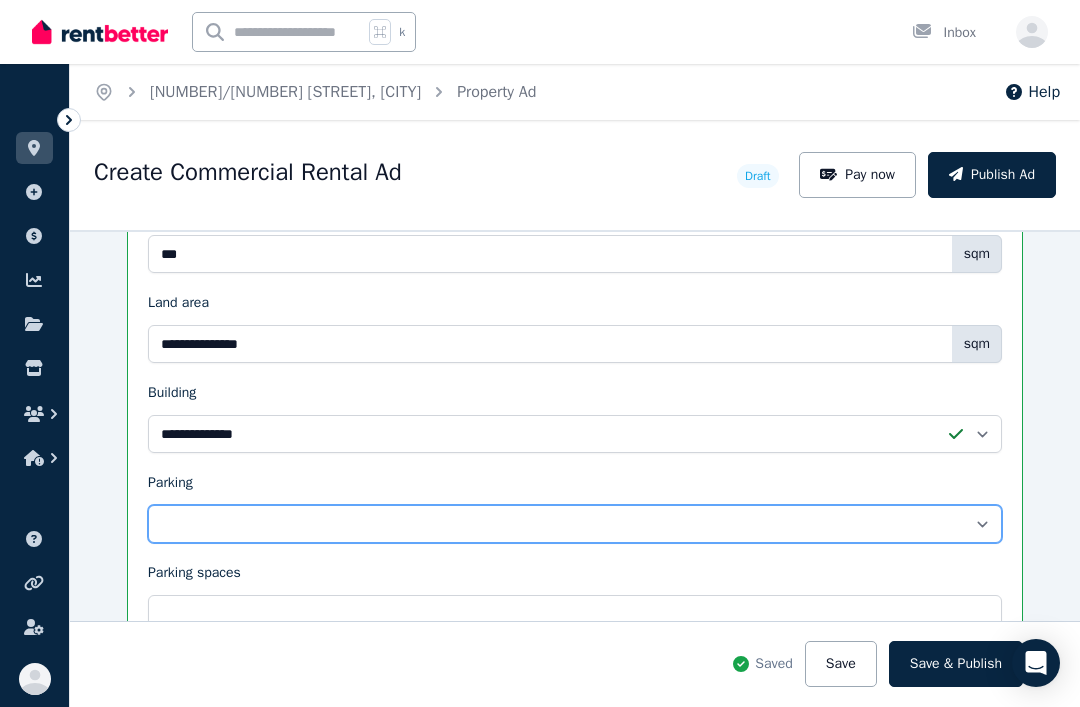 select on "**********" 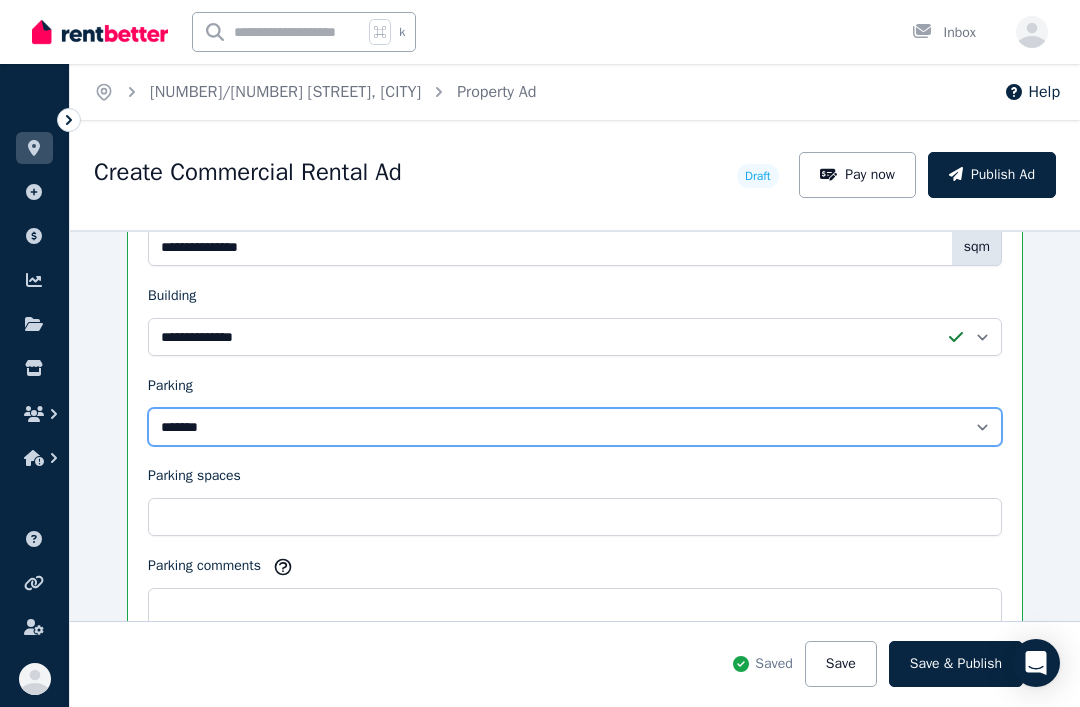 scroll, scrollTop: 1610, scrollLeft: 0, axis: vertical 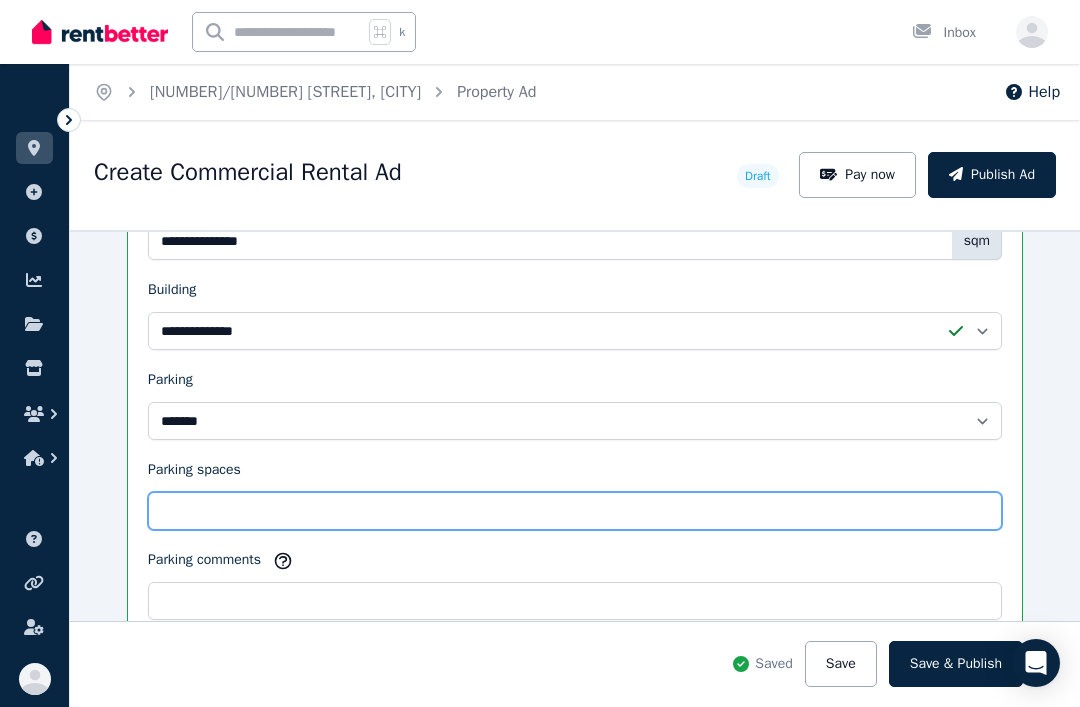 click on "Parking spaces" at bounding box center [575, 511] 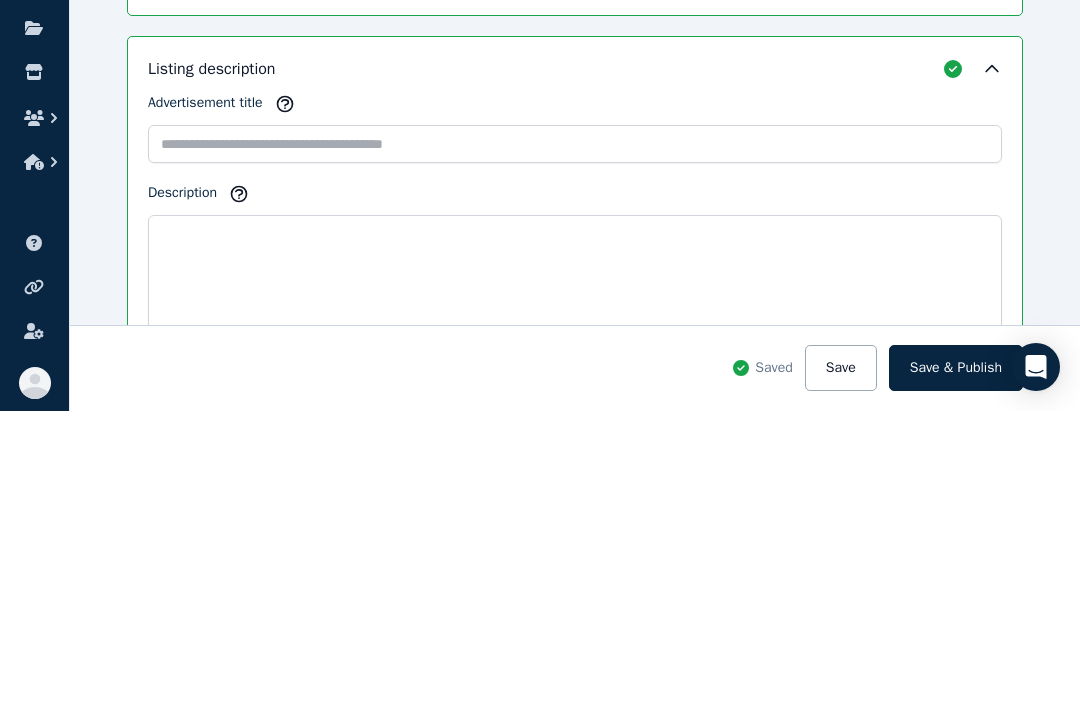 scroll, scrollTop: 1940, scrollLeft: 0, axis: vertical 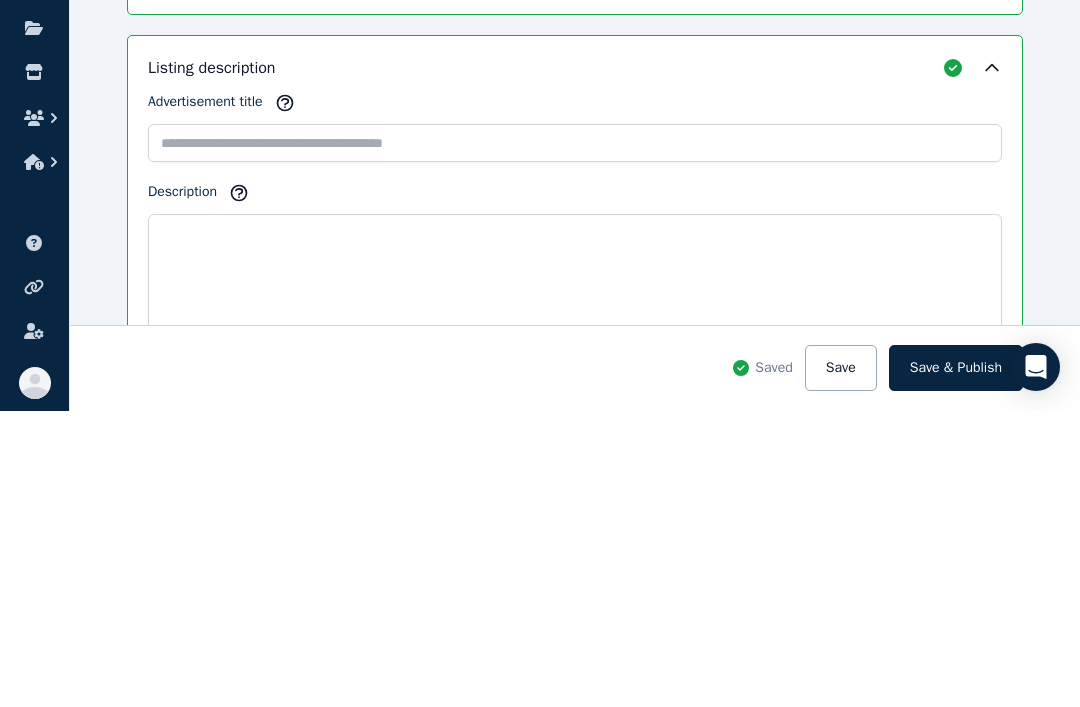 type on "**********" 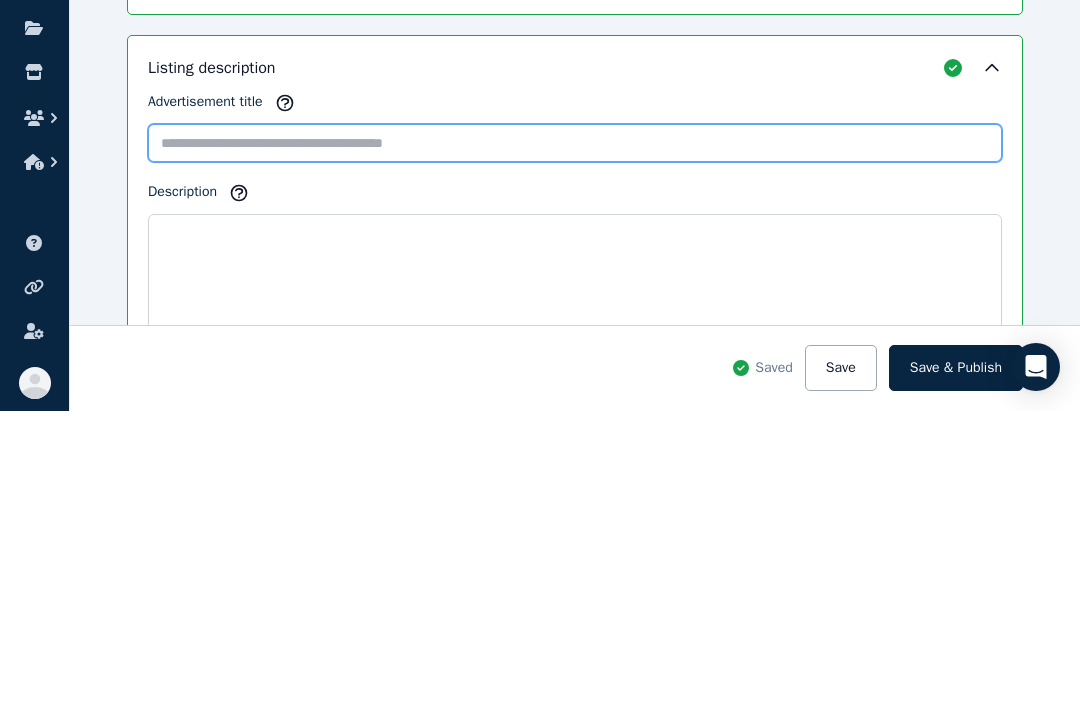 click on "Advertisement title" at bounding box center [575, 439] 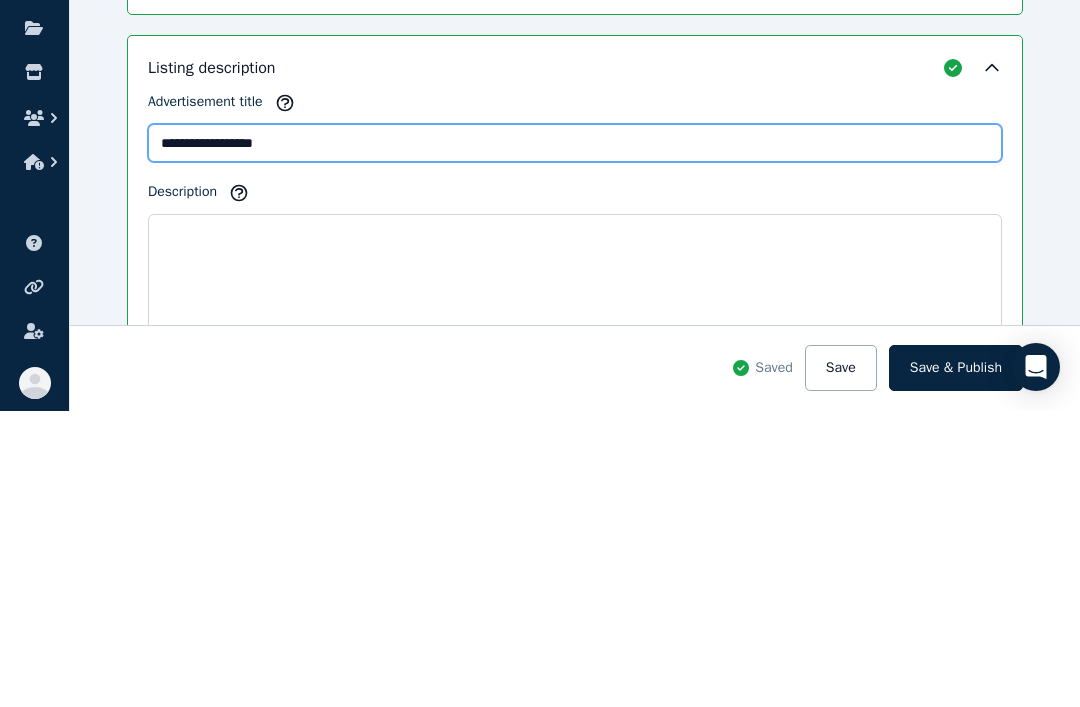 type on "**********" 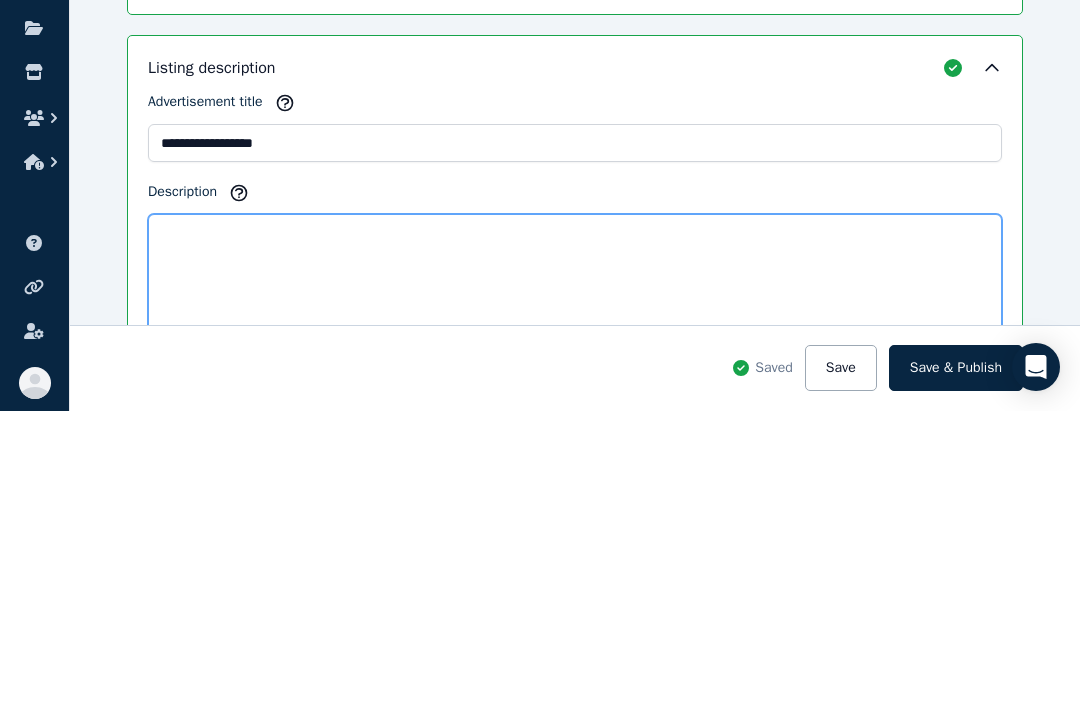 click on "Description" at bounding box center [575, 579] 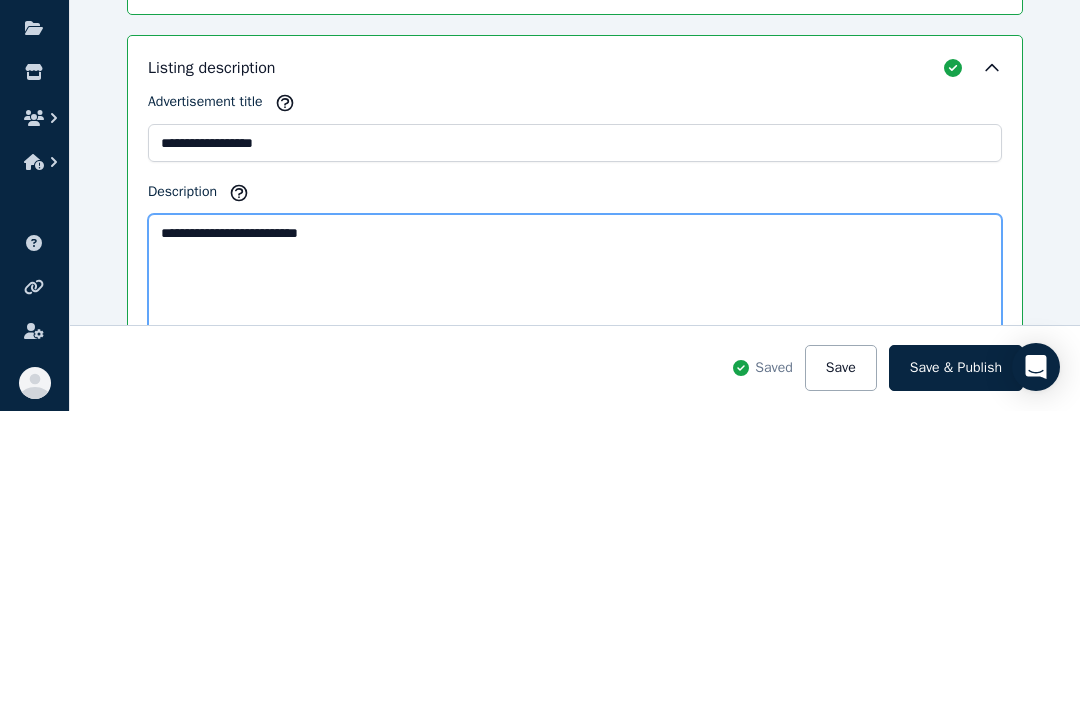 click on "**********" at bounding box center [575, 579] 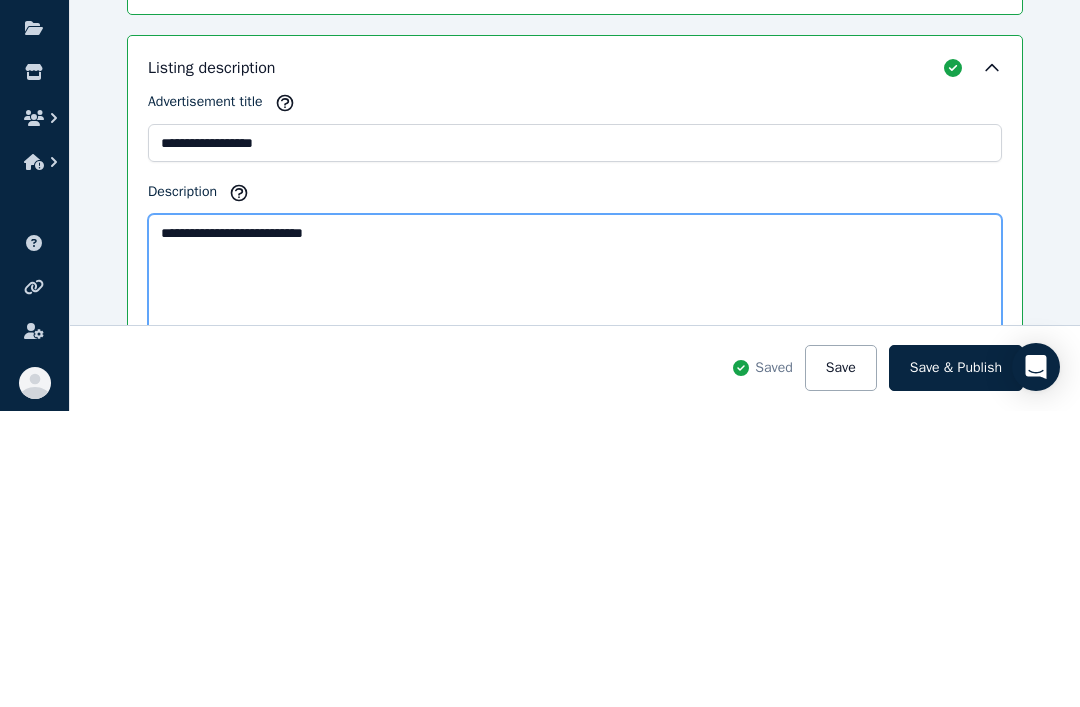 click on "**********" at bounding box center (575, 579) 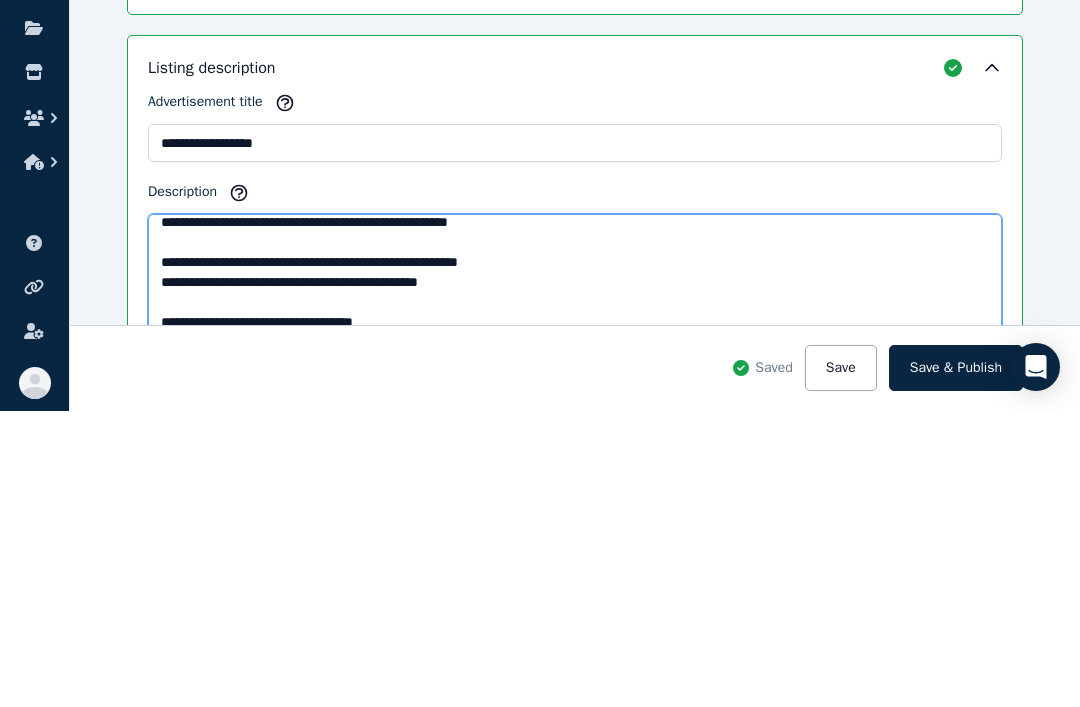 scroll, scrollTop: 80, scrollLeft: 0, axis: vertical 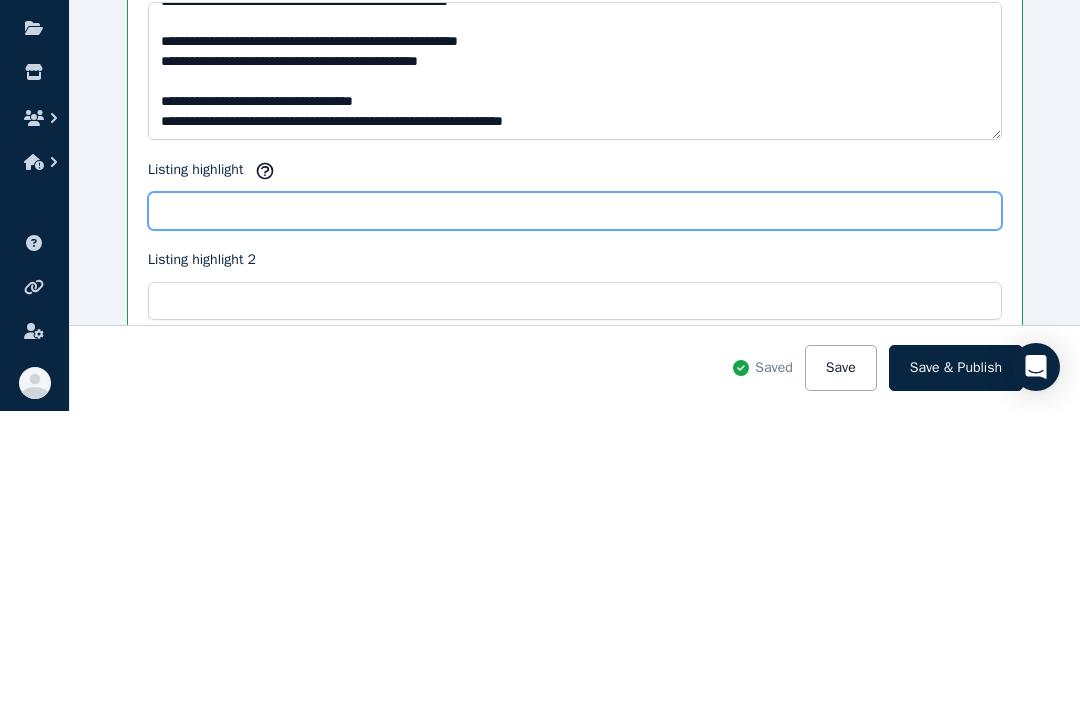 click on "Listing highlight" at bounding box center (575, 507) 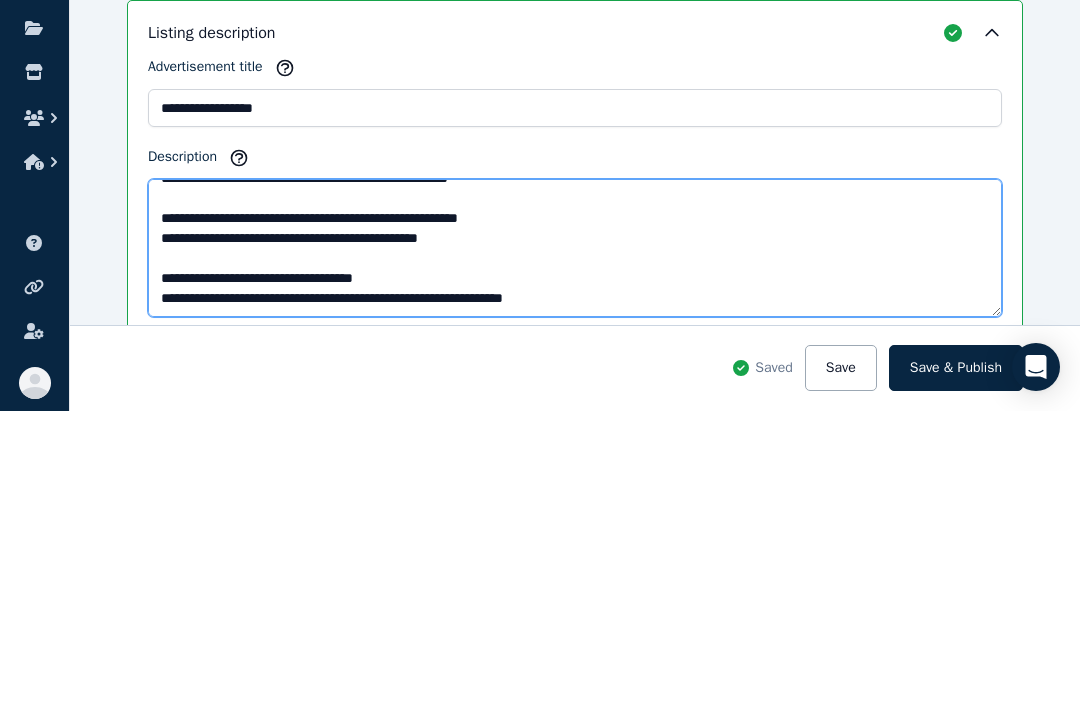 click on "**********" at bounding box center [575, 544] 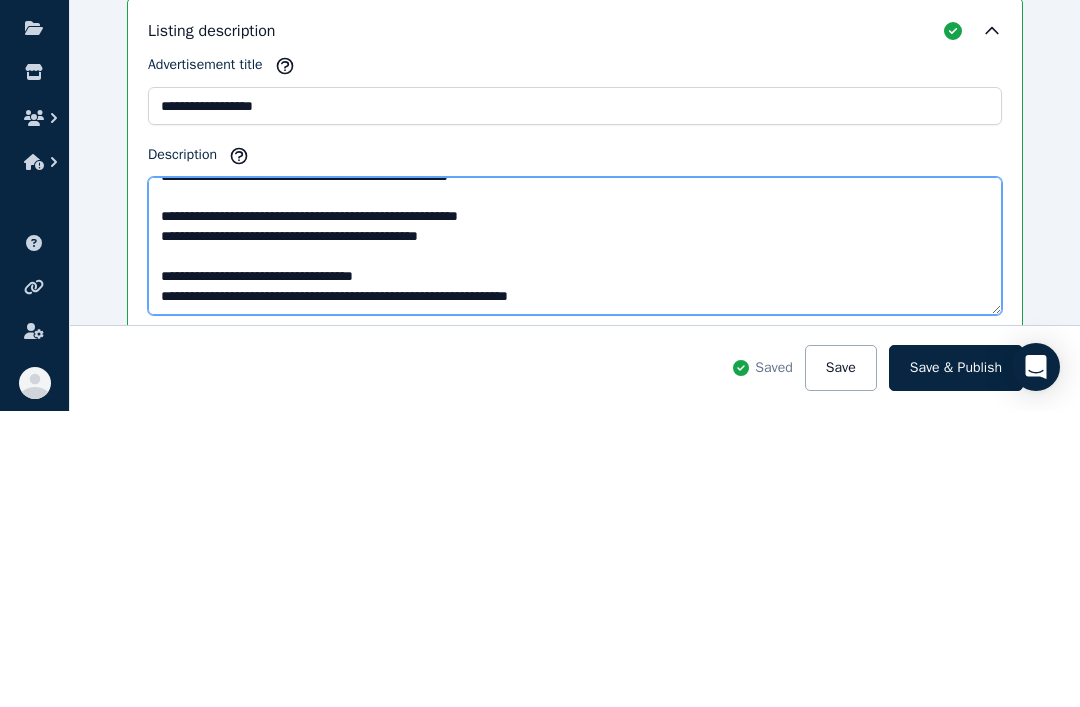 scroll, scrollTop: 120, scrollLeft: 0, axis: vertical 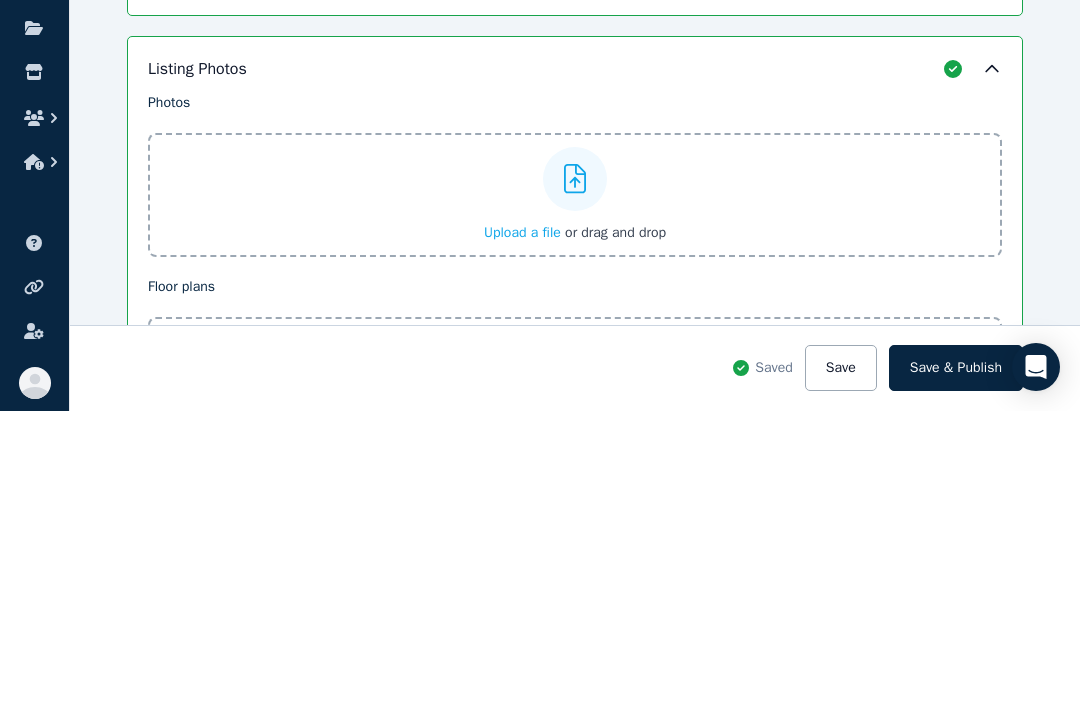 type on "**********" 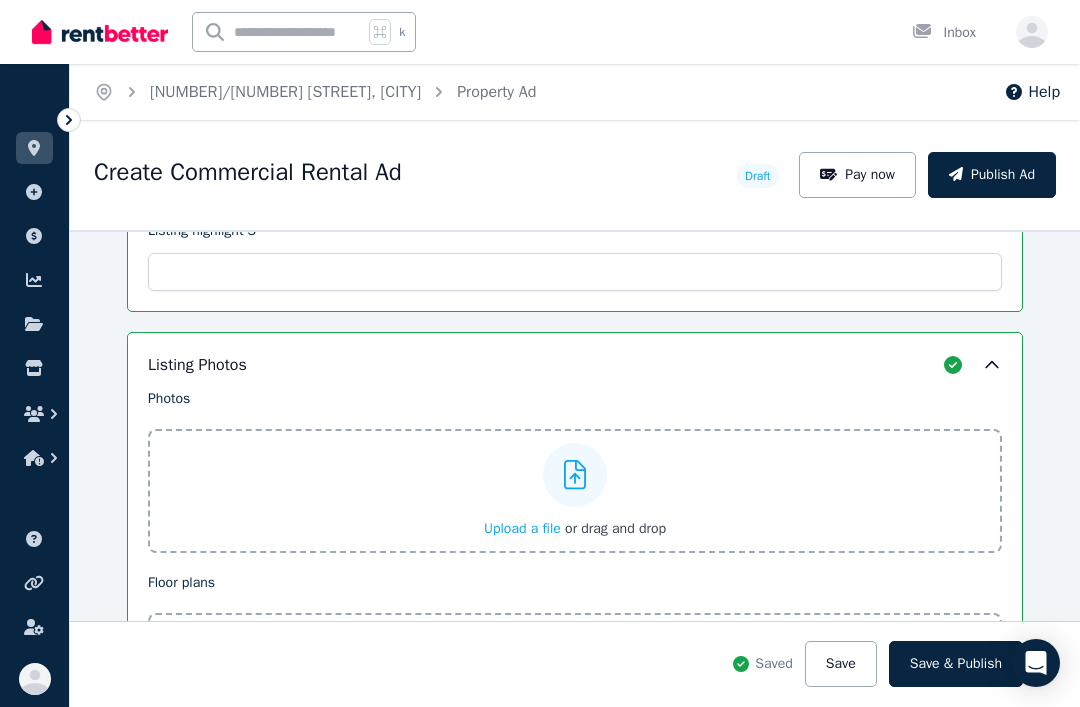 click 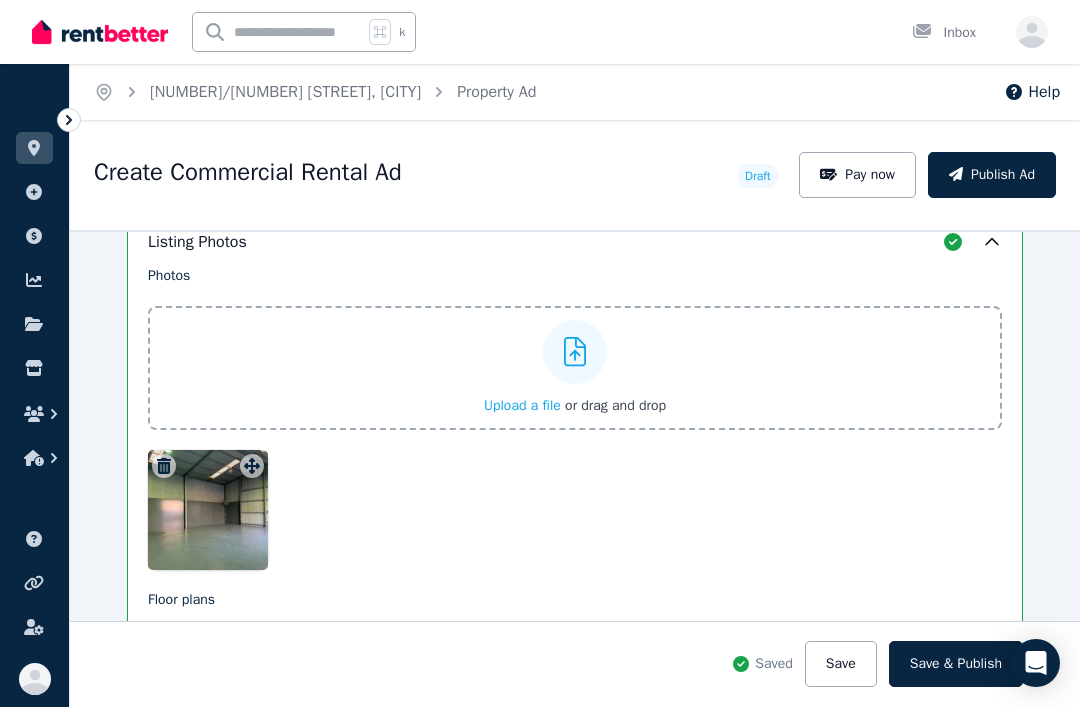 scroll, scrollTop: 2685, scrollLeft: 0, axis: vertical 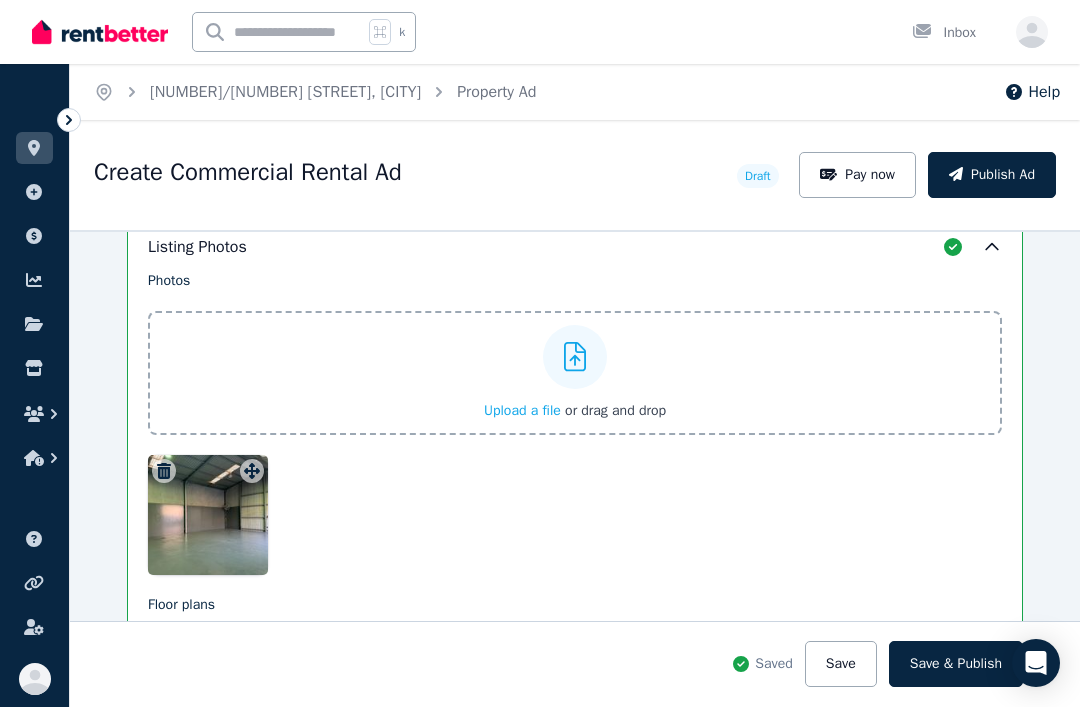 click at bounding box center [208, 515] 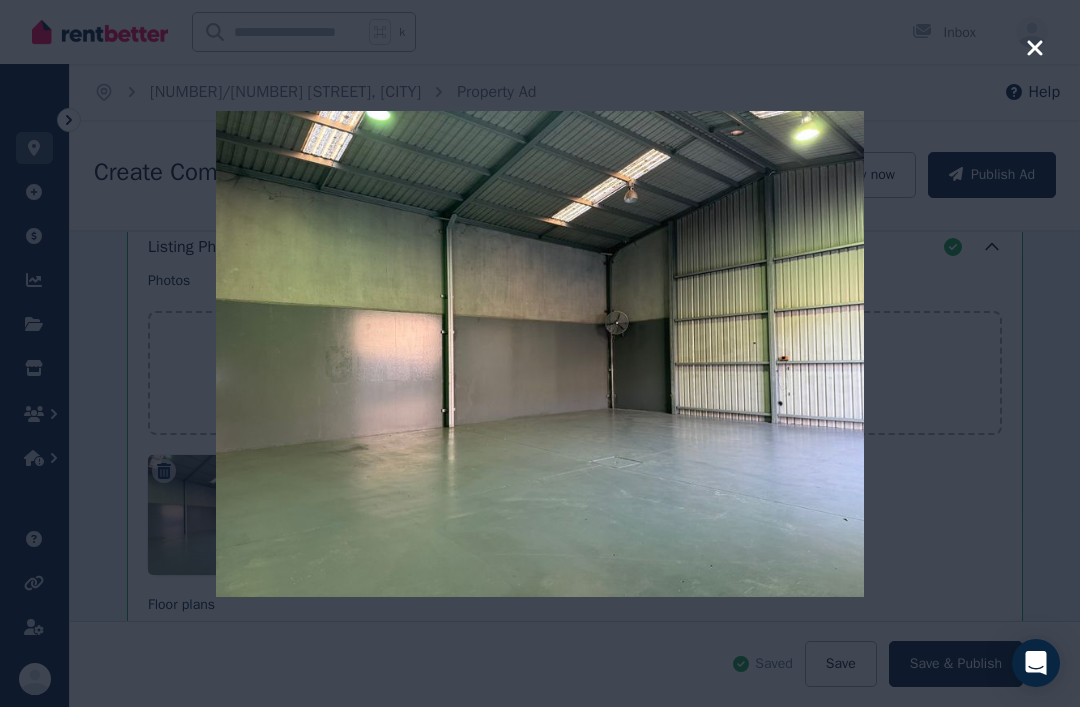 click at bounding box center (540, 353) 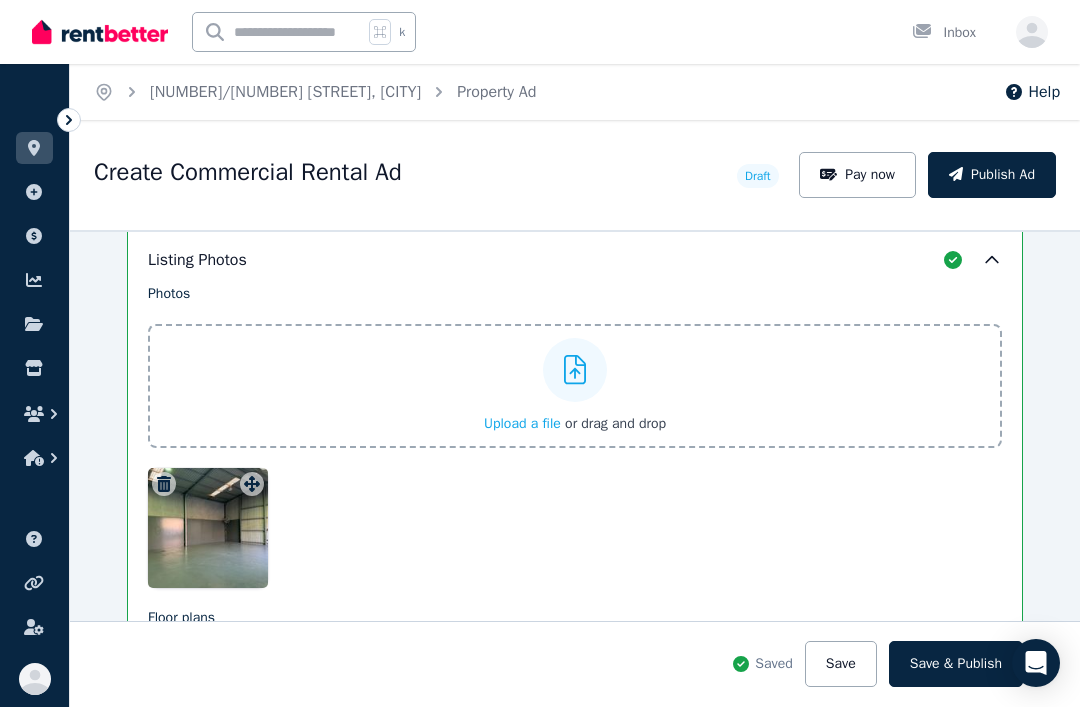 scroll, scrollTop: 2652, scrollLeft: 0, axis: vertical 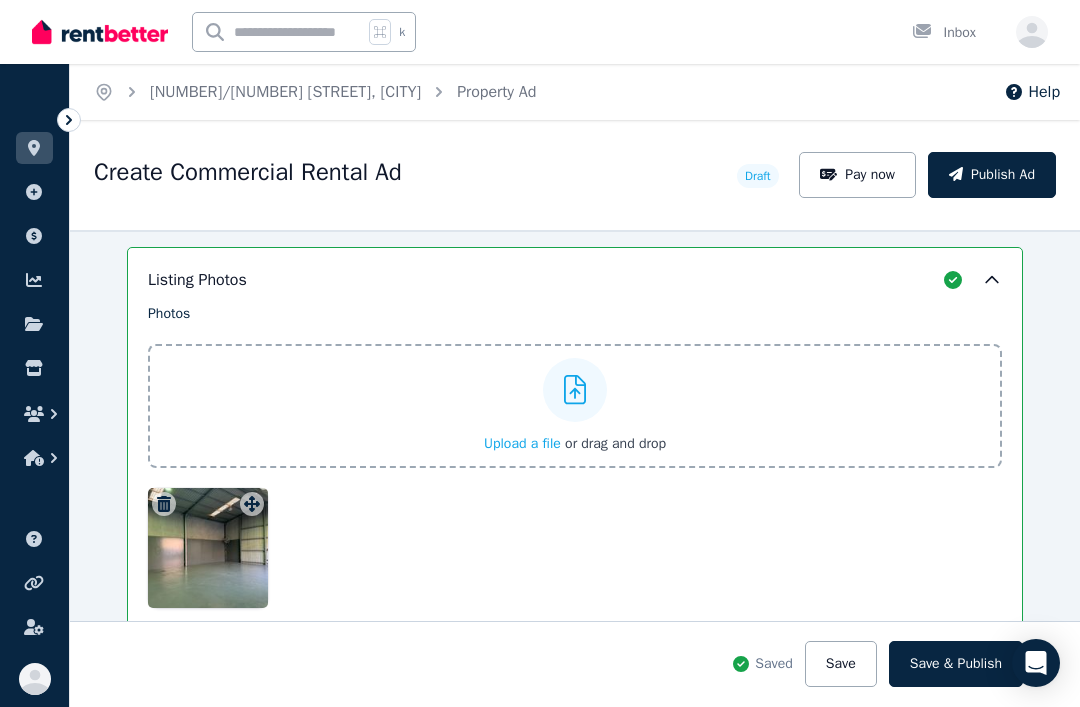 click 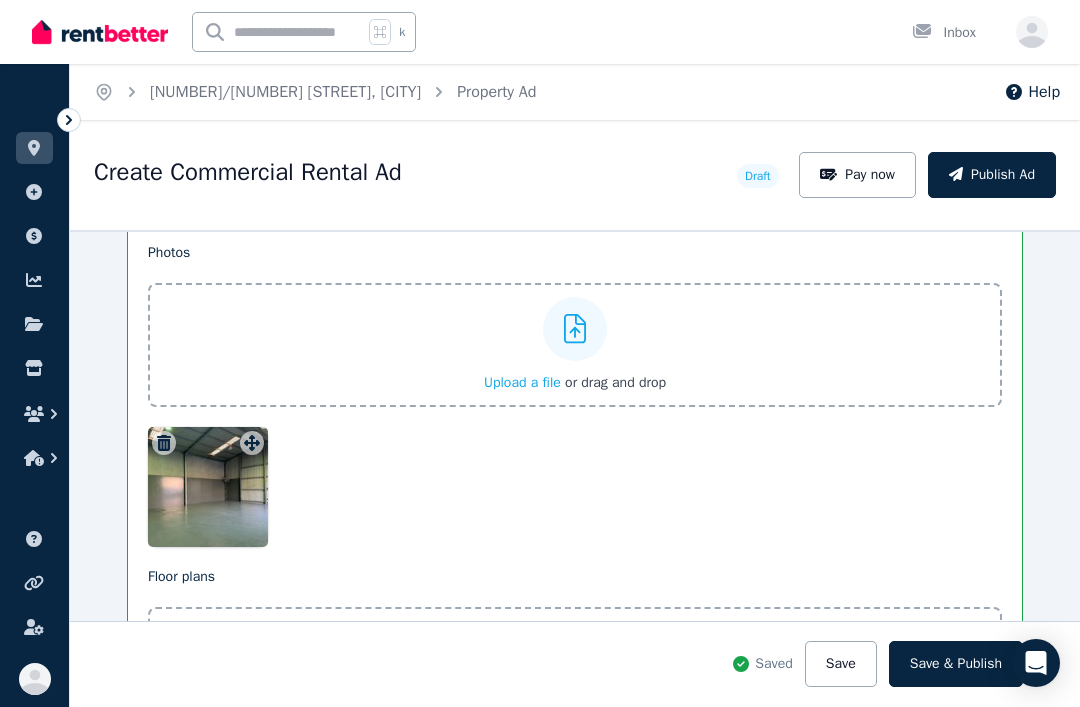 scroll, scrollTop: 2696, scrollLeft: 0, axis: vertical 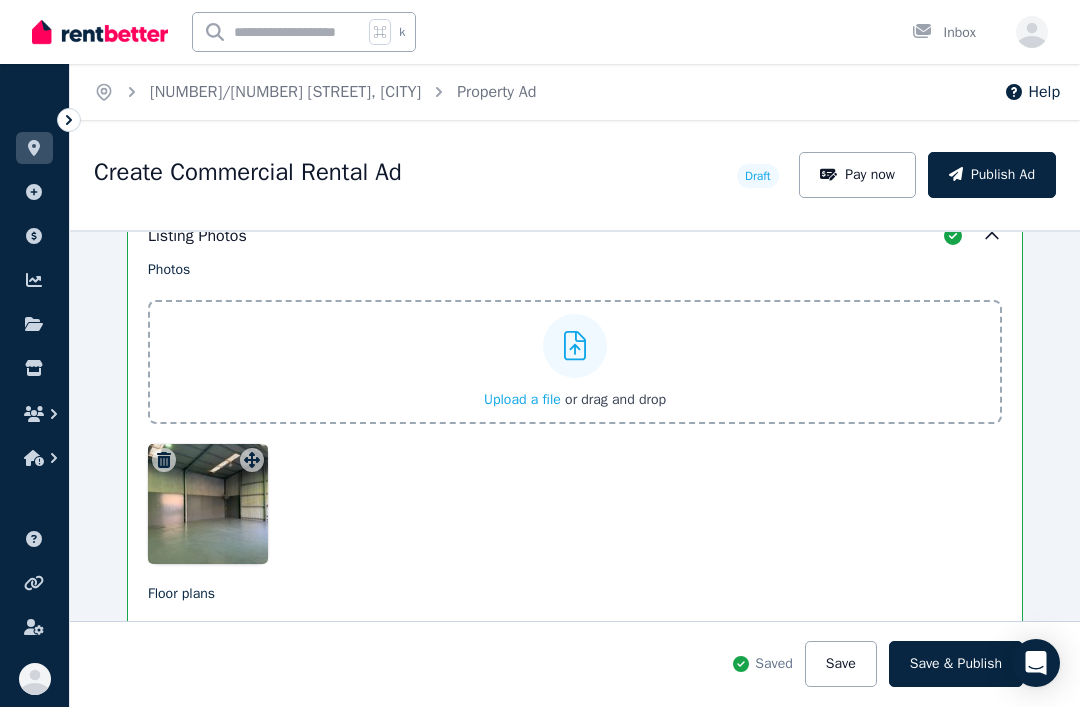 click 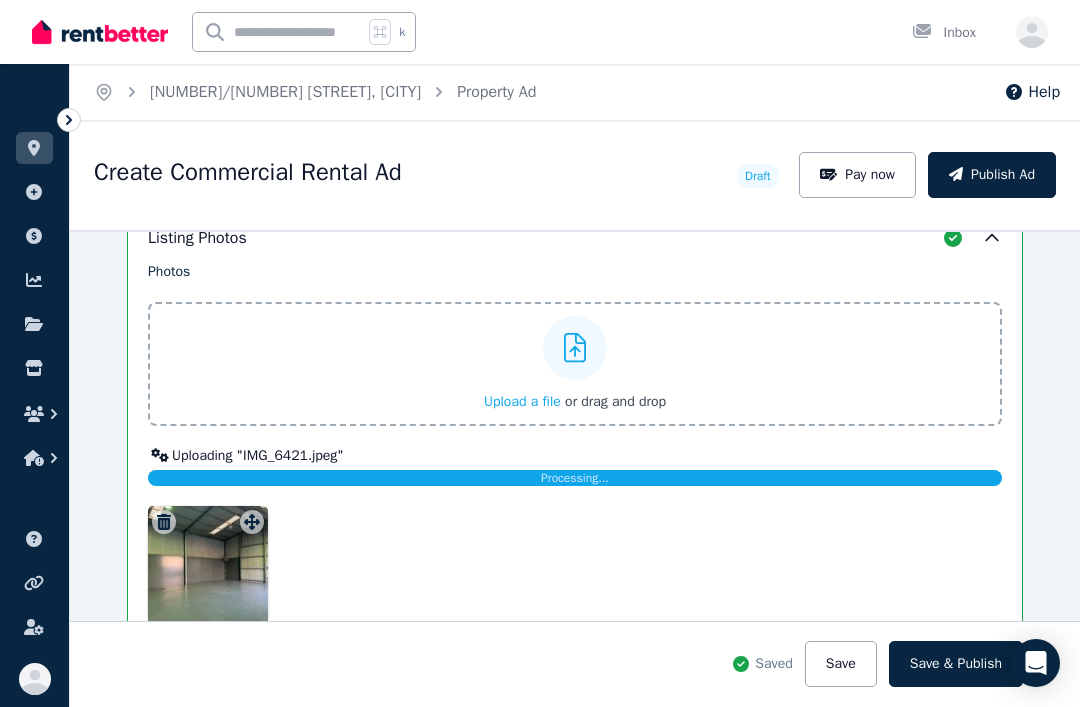scroll, scrollTop: 2693, scrollLeft: 0, axis: vertical 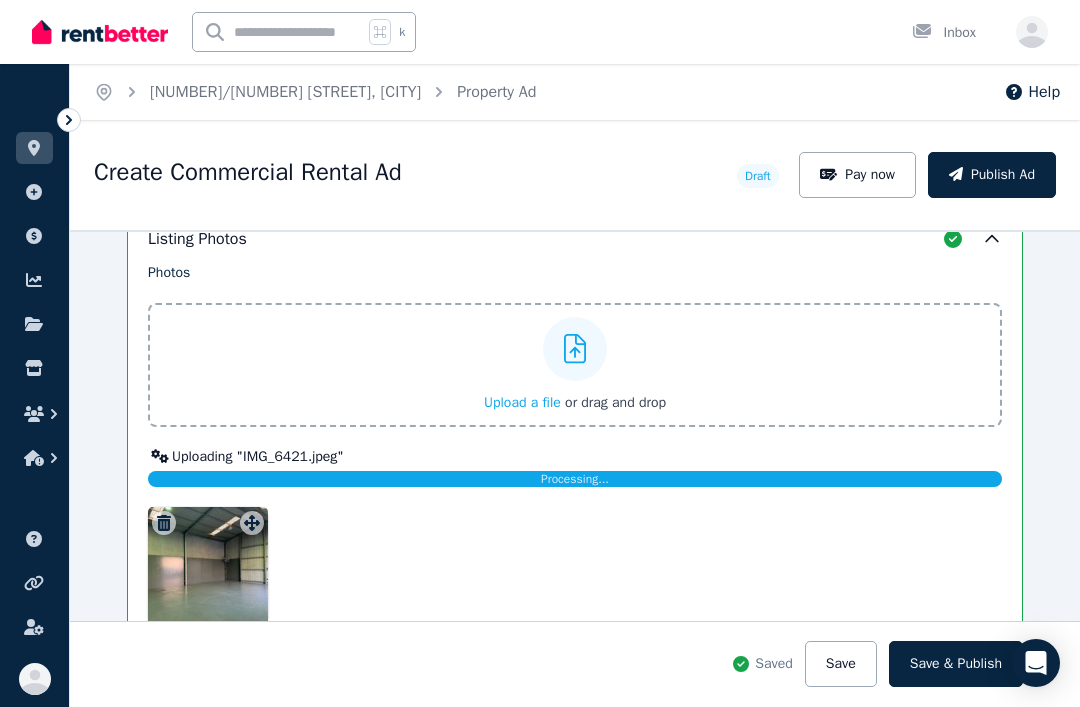 click on "Processing..." at bounding box center [575, 479] 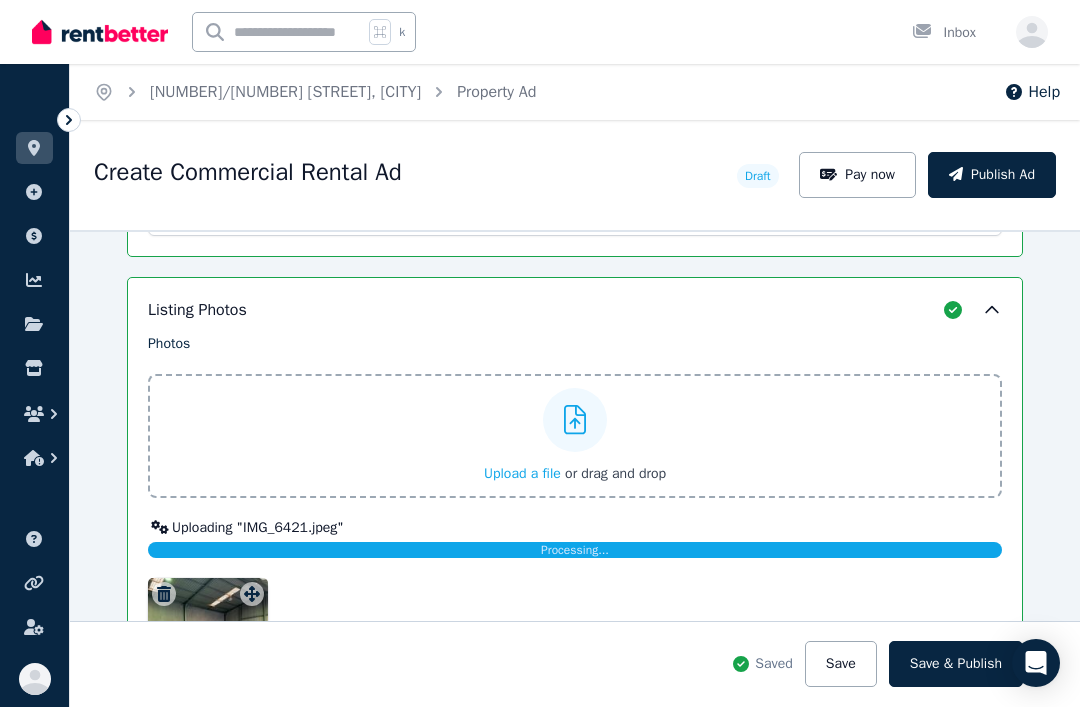 scroll, scrollTop: 2617, scrollLeft: 0, axis: vertical 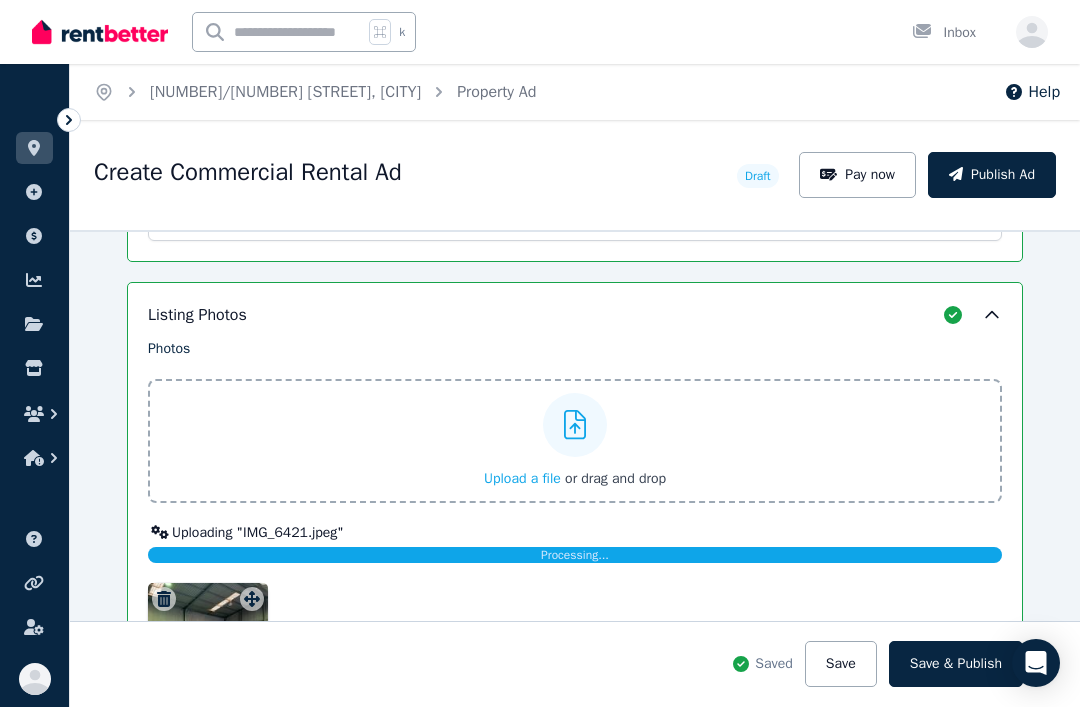 click 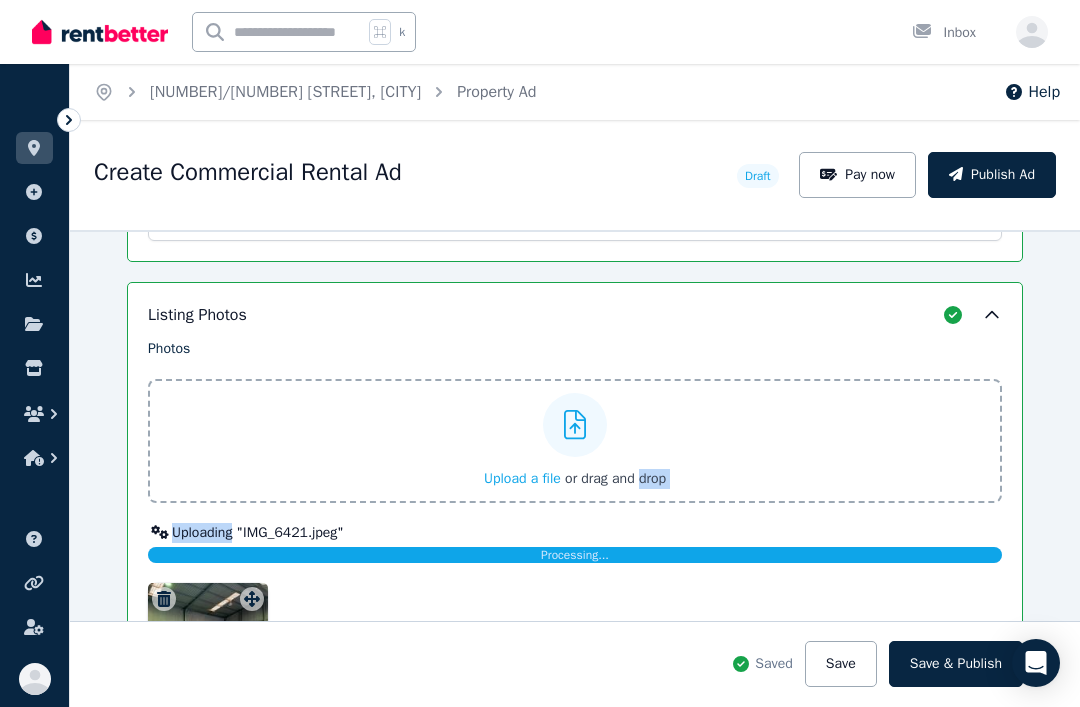 click on "Uploading   " IMG_6421.jpeg " Processing..." at bounding box center (575, 543) 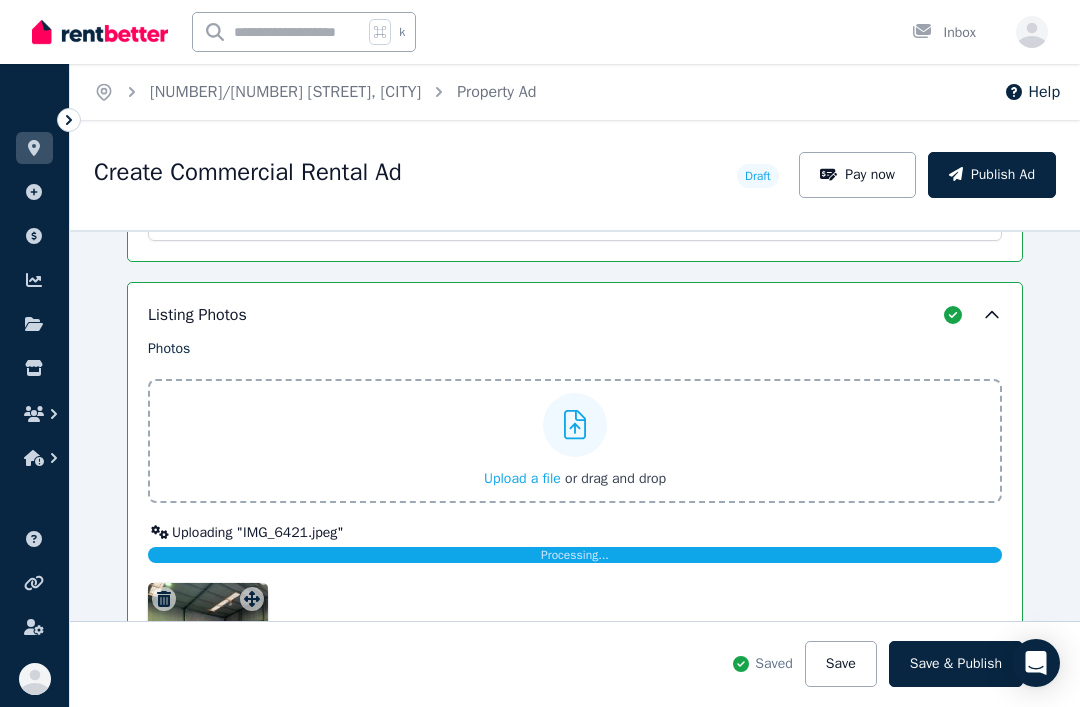 click 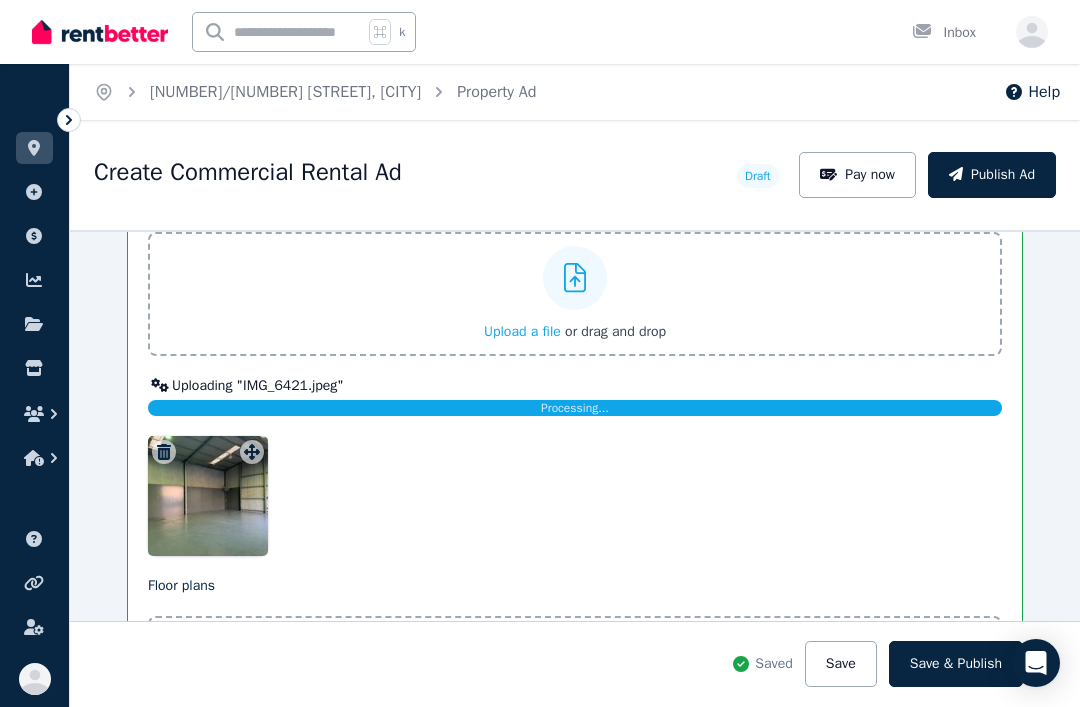 scroll, scrollTop: 2723, scrollLeft: 0, axis: vertical 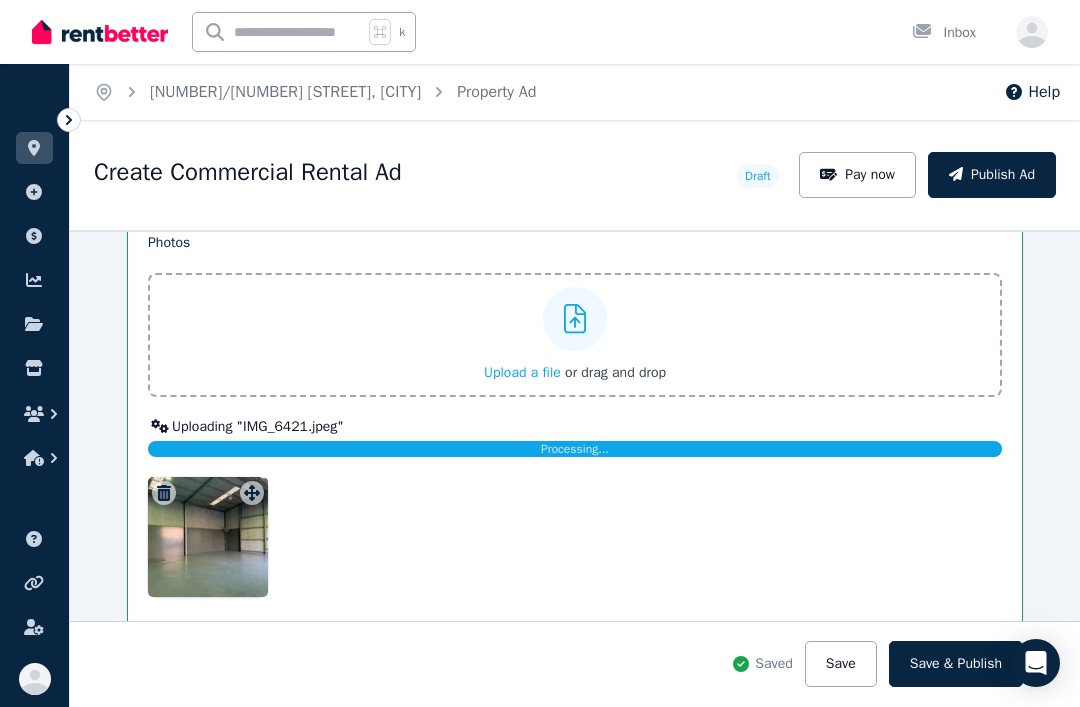 click on "Photos Upload a file   or drag and drop Uploading   " IMG_6421.jpeg " Processing...
To pick up a draggable item, press the space bar.
While dragging, use the arrow keys to move the item.
Press space again to drop the item in its new position, or press escape to cancel." at bounding box center [575, 415] 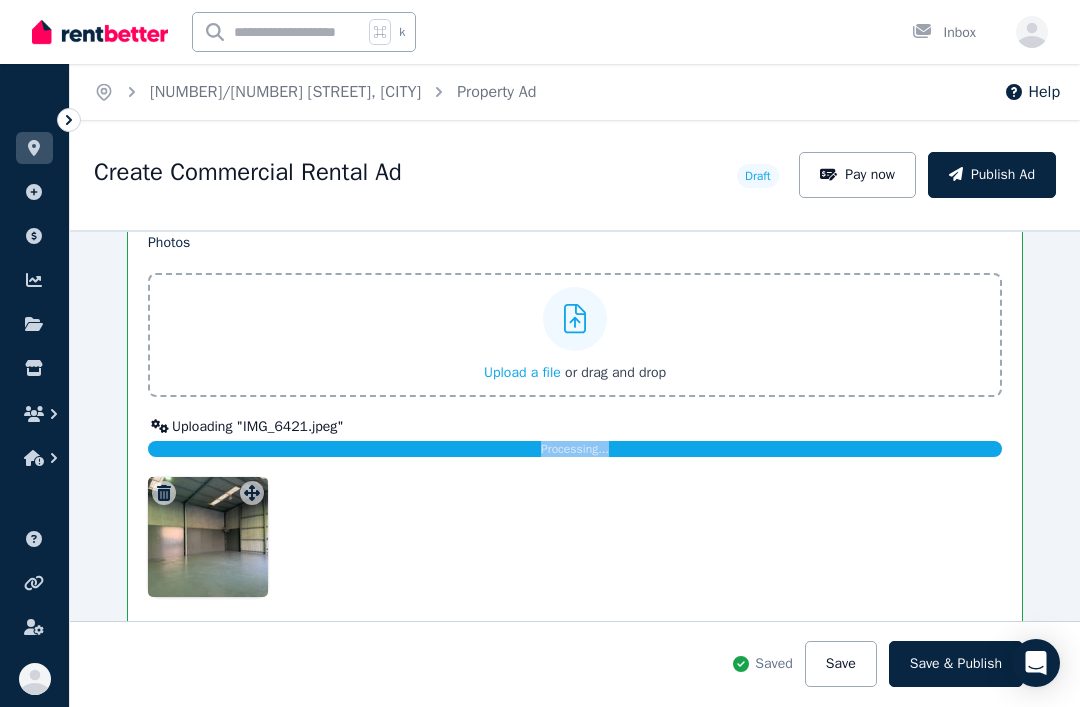 click on "Processing..." at bounding box center (575, 449) 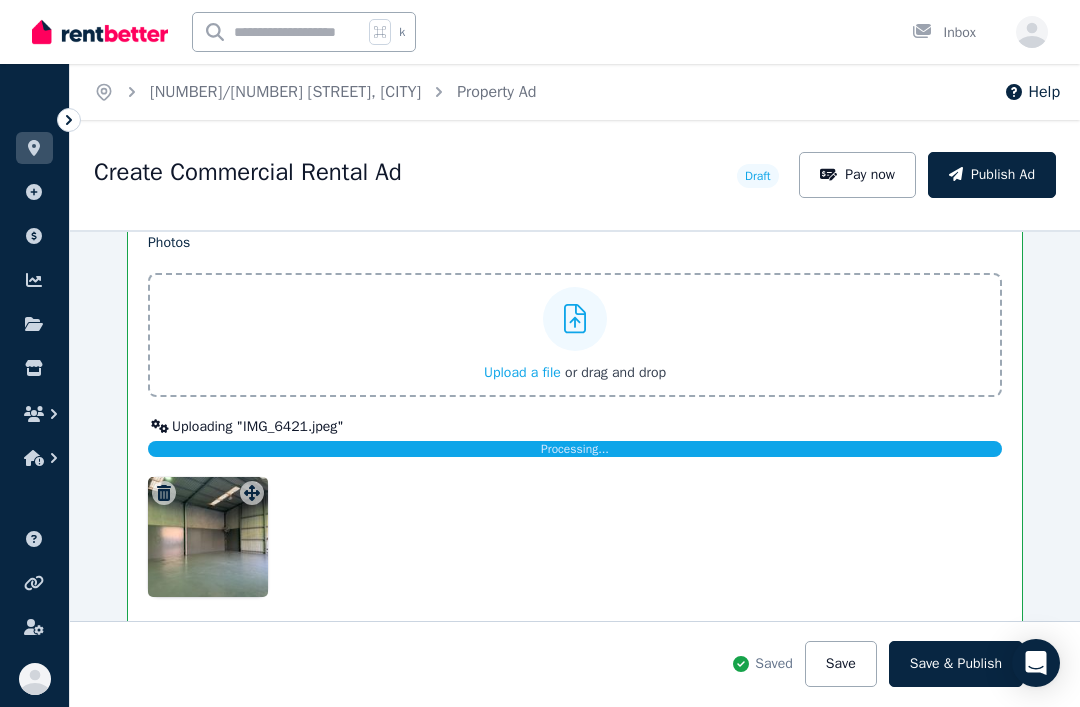 click on "Processing..." at bounding box center (575, 449) 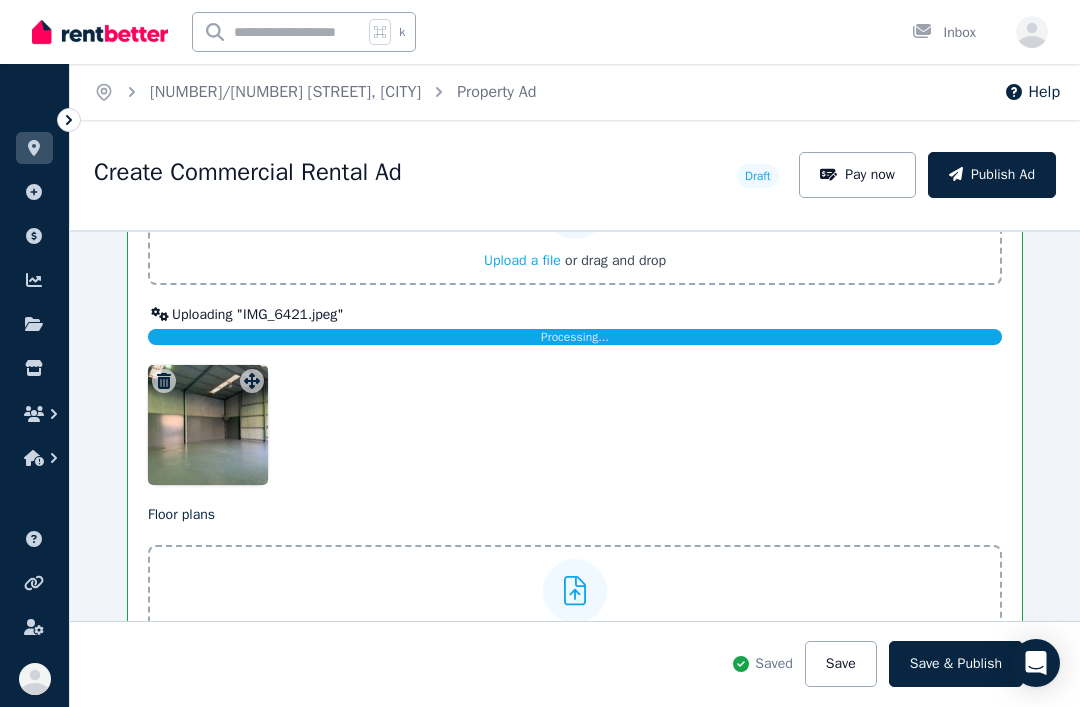scroll, scrollTop: 2824, scrollLeft: 0, axis: vertical 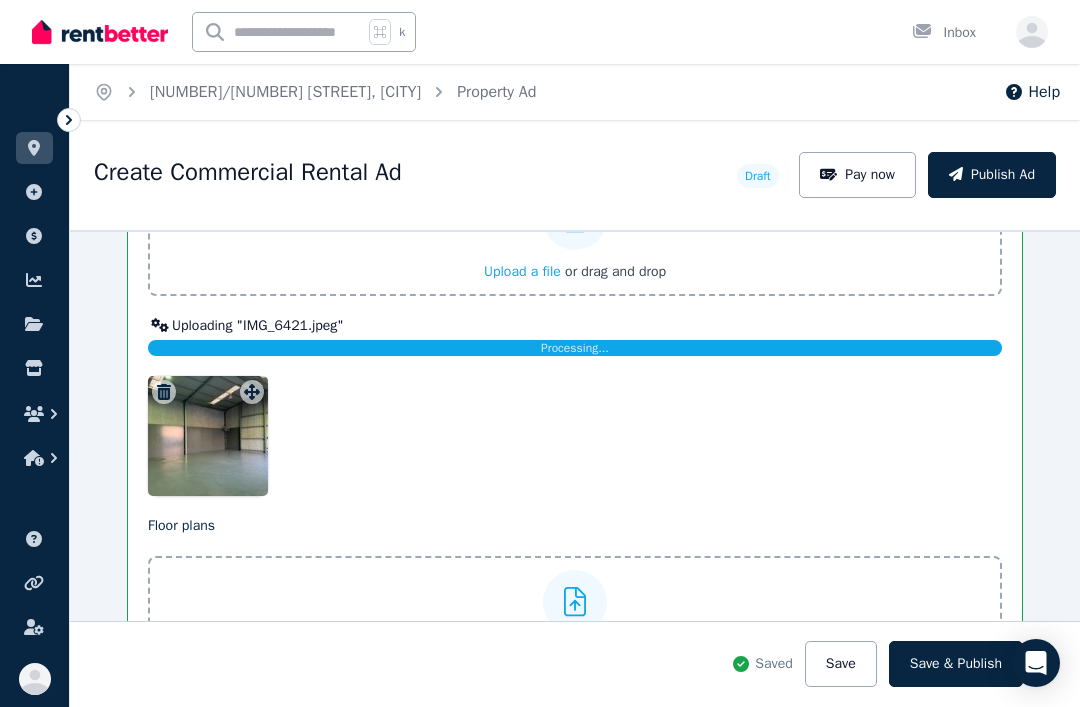 click on "Processing..." at bounding box center [575, 348] 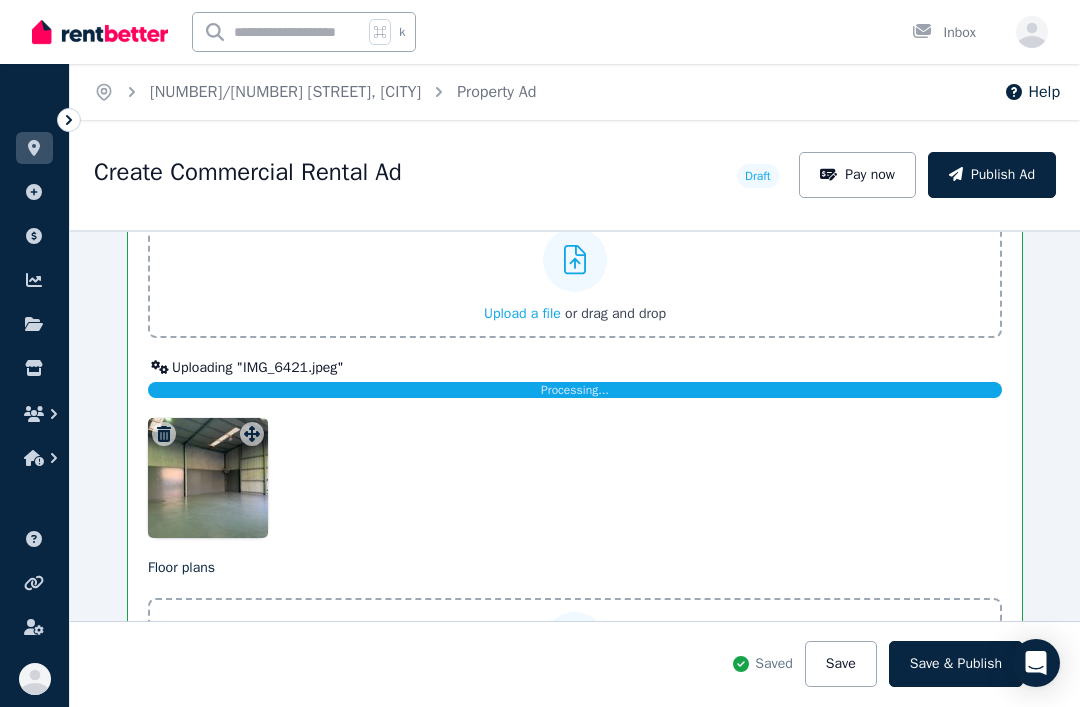 scroll, scrollTop: 2776, scrollLeft: 0, axis: vertical 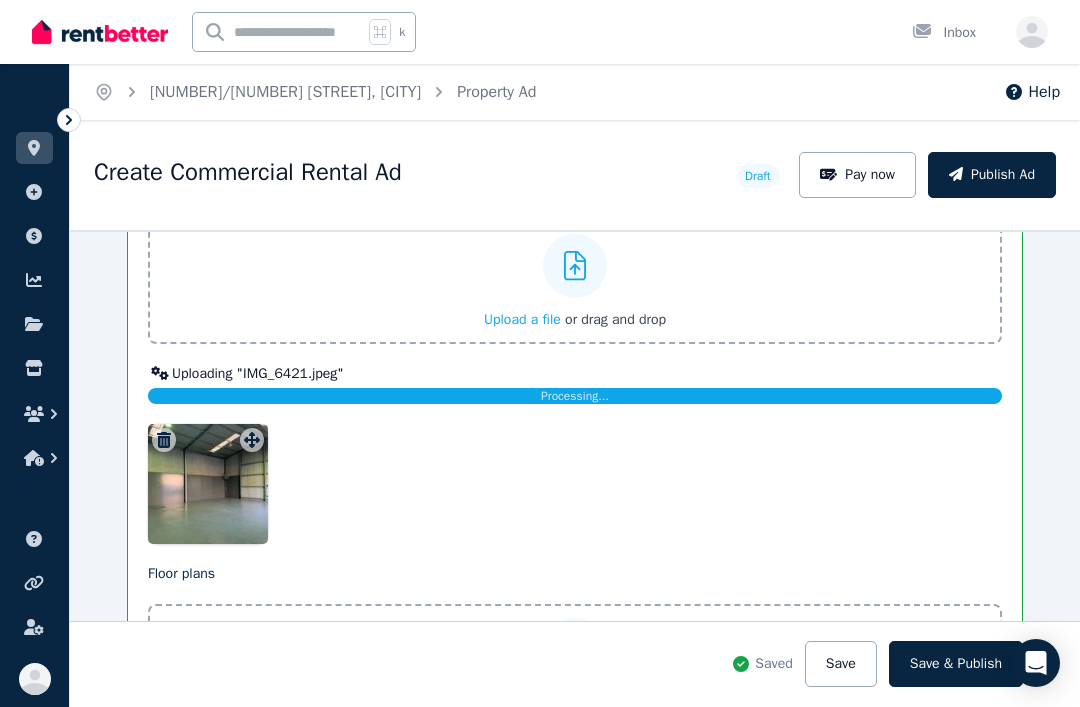 click 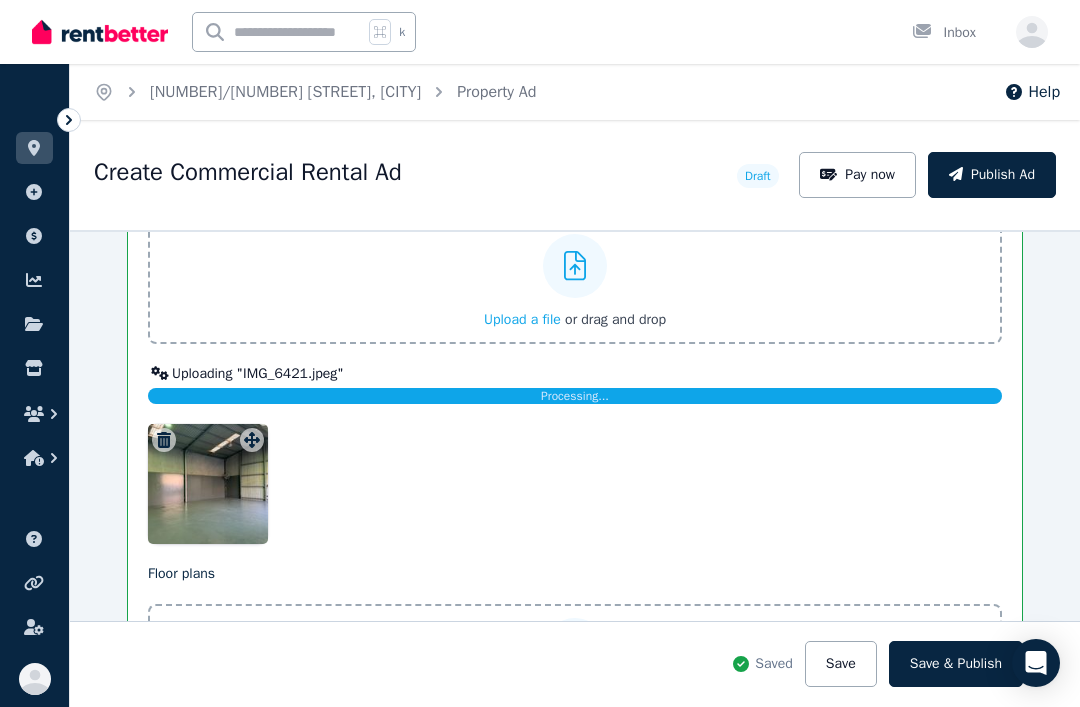 click on "Uploading   " IMG_6421.jpeg " Processing..." at bounding box center [575, 384] 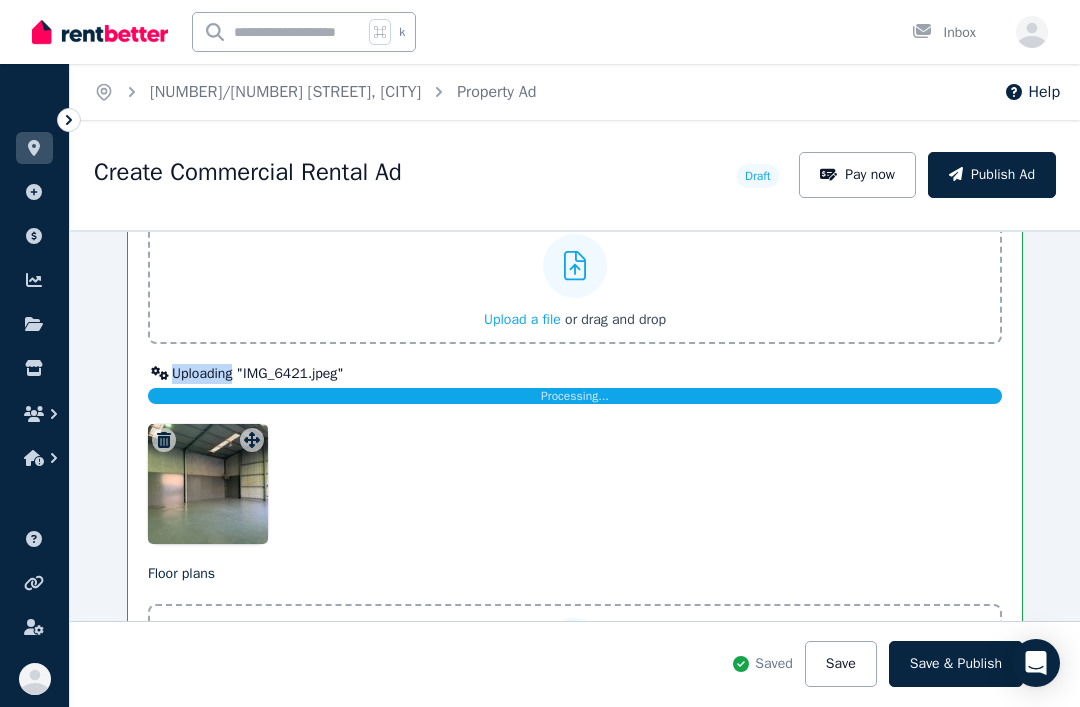 click at bounding box center [575, 484] 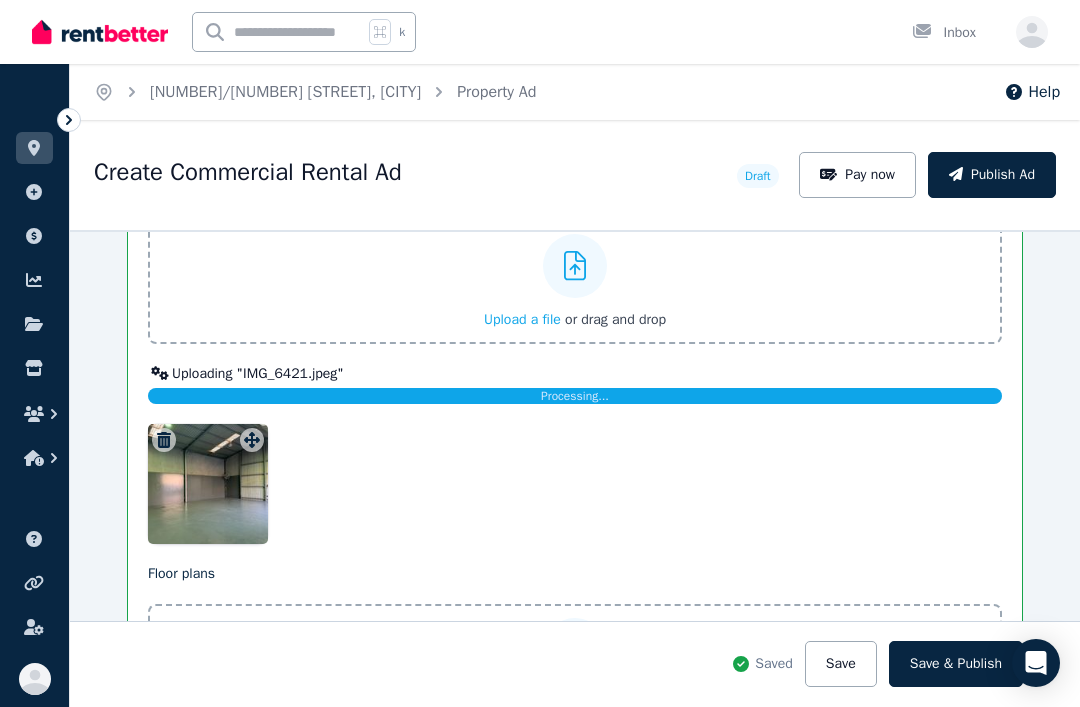 click on "Processing..." at bounding box center (575, 396) 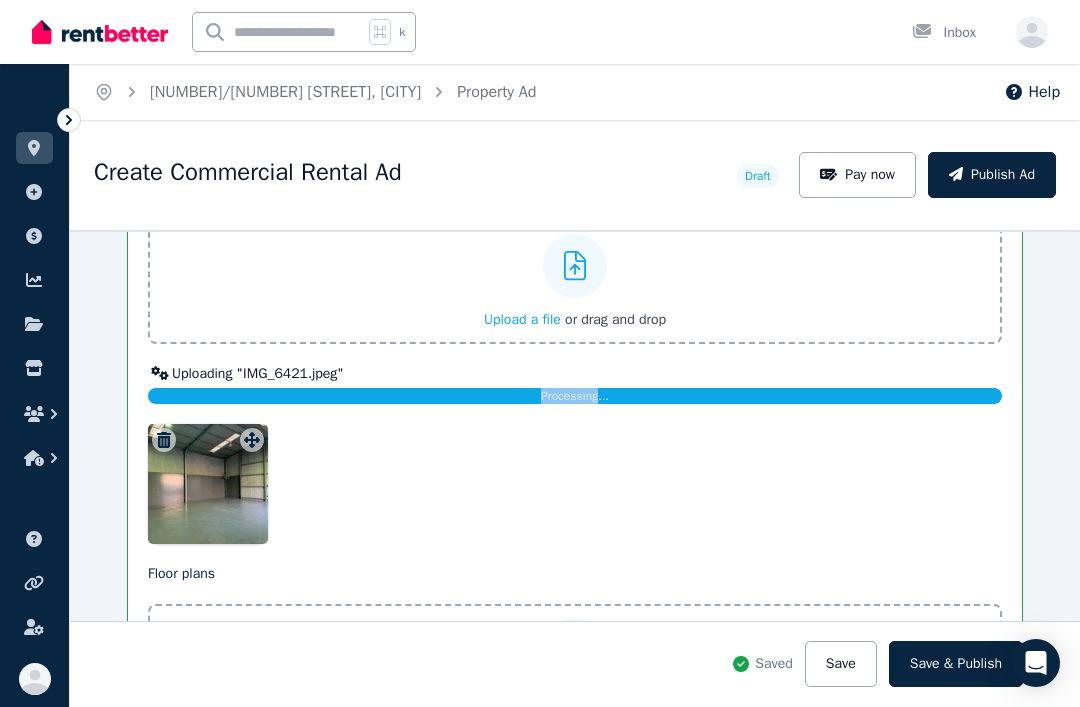 click at bounding box center (575, 484) 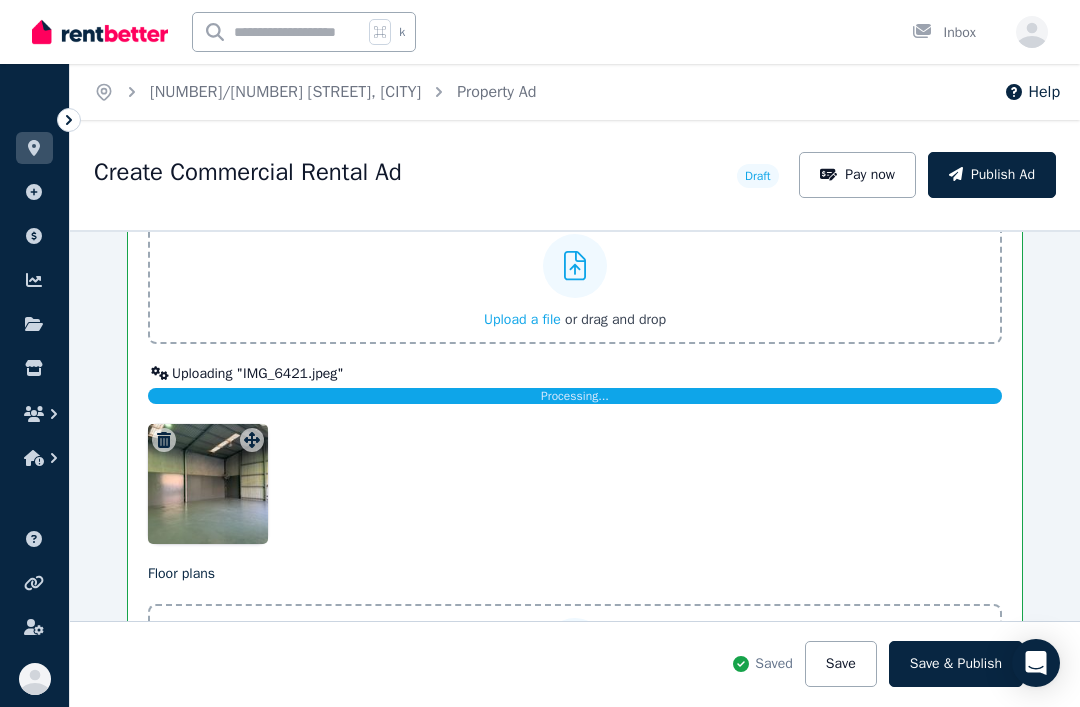 scroll, scrollTop: 2779, scrollLeft: 0, axis: vertical 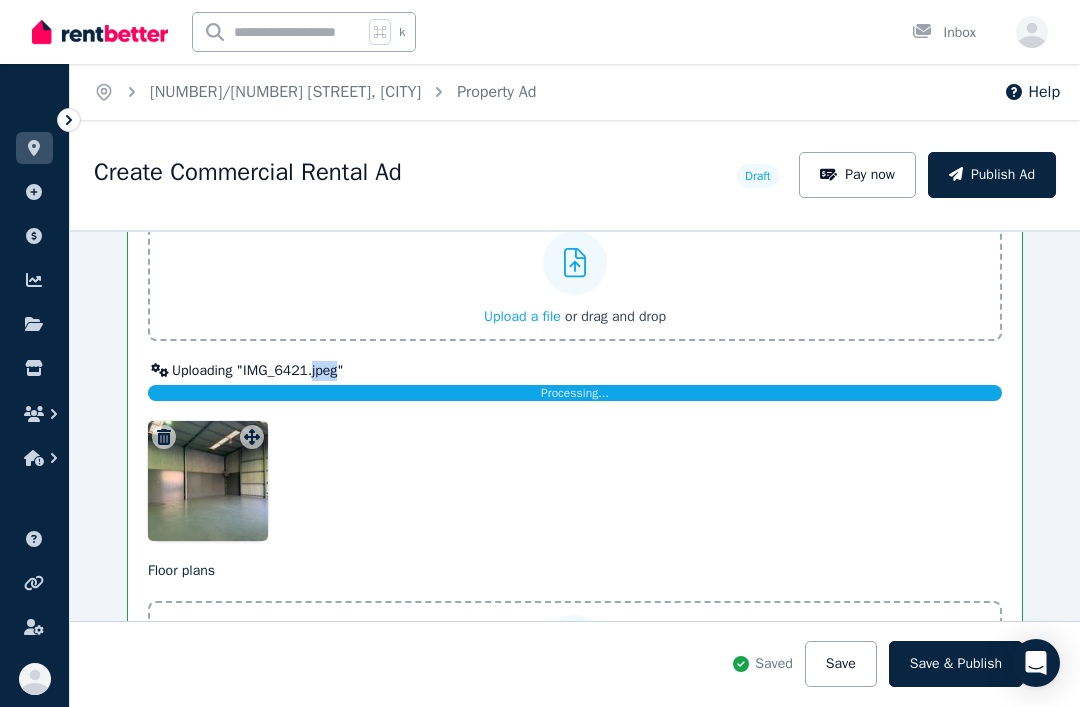 click at bounding box center [575, 481] 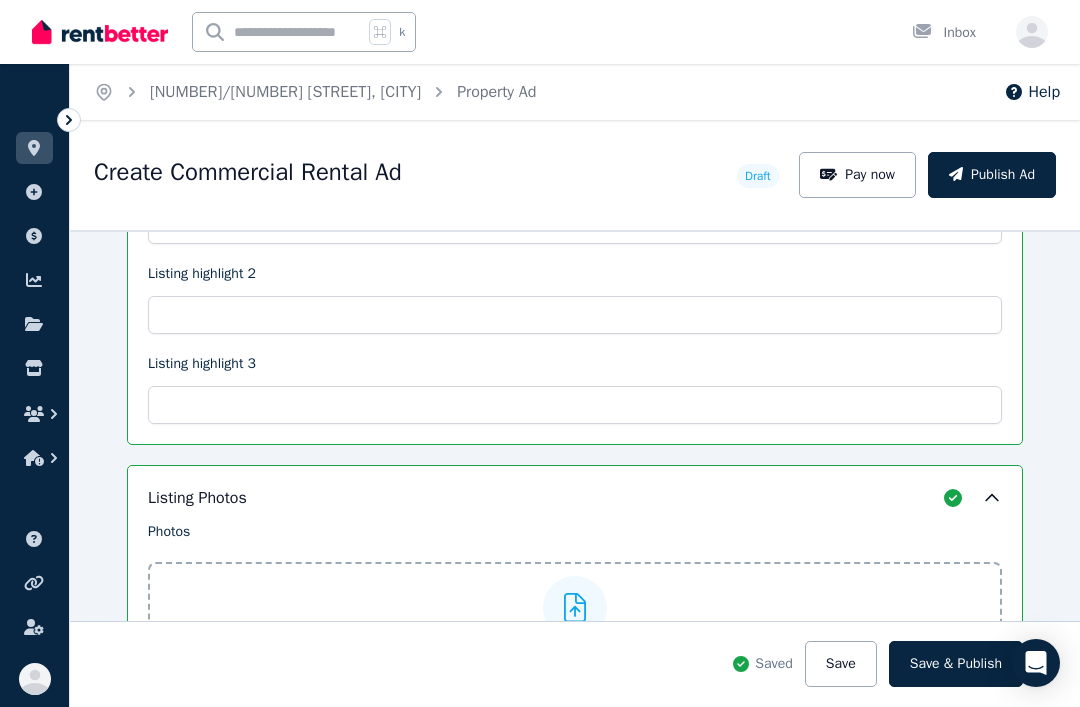 scroll, scrollTop: 2546, scrollLeft: 0, axis: vertical 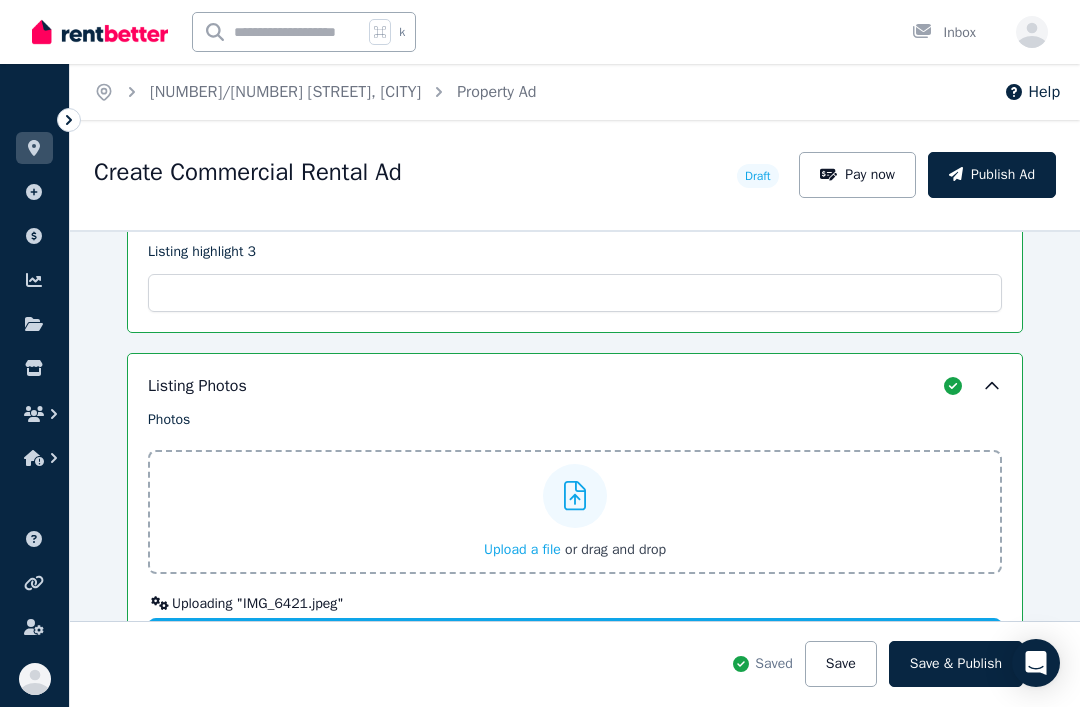 click on "Upload a file   or drag and drop" at bounding box center (575, 512) 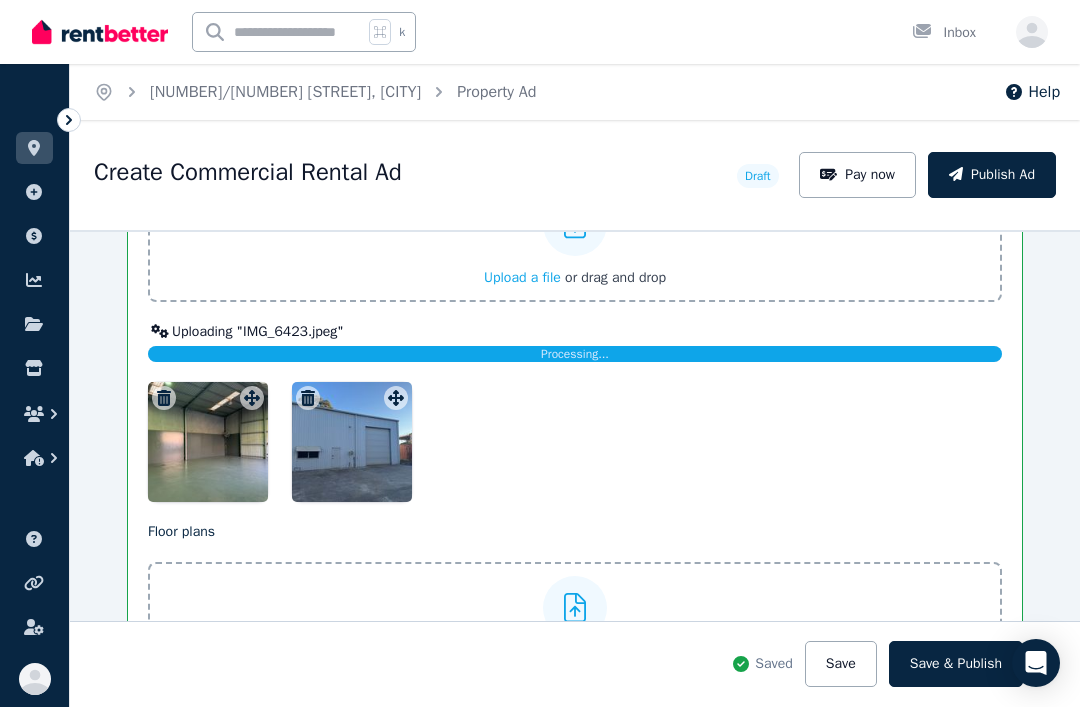 scroll, scrollTop: 2840, scrollLeft: 0, axis: vertical 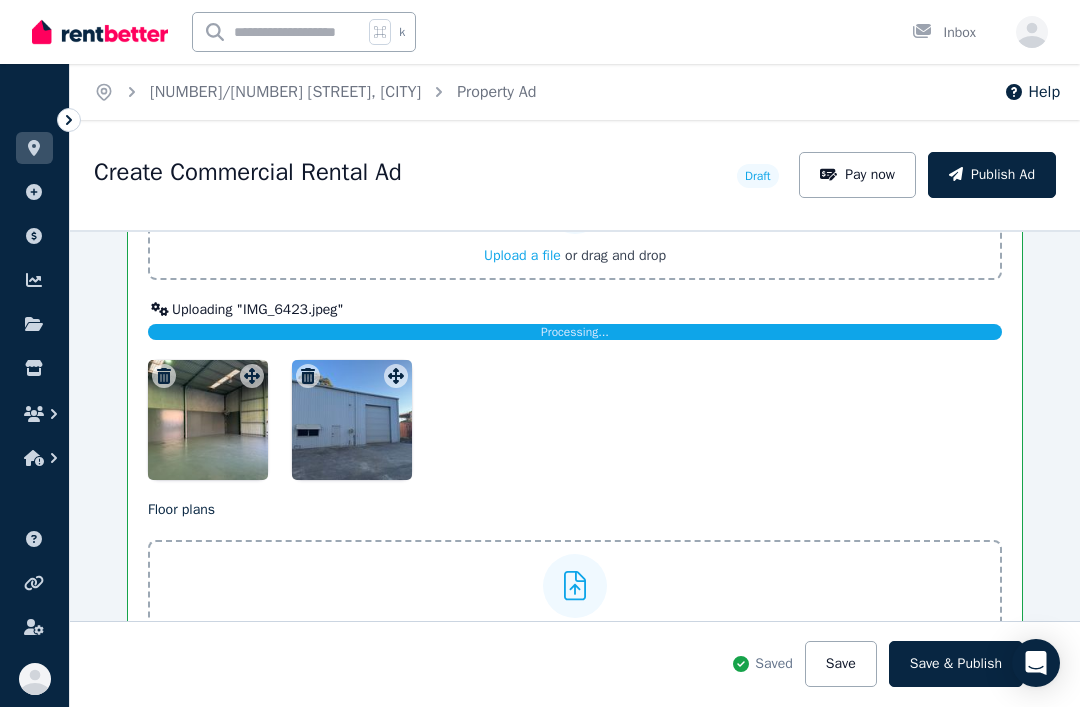 click on "Processing..." at bounding box center (575, 332) 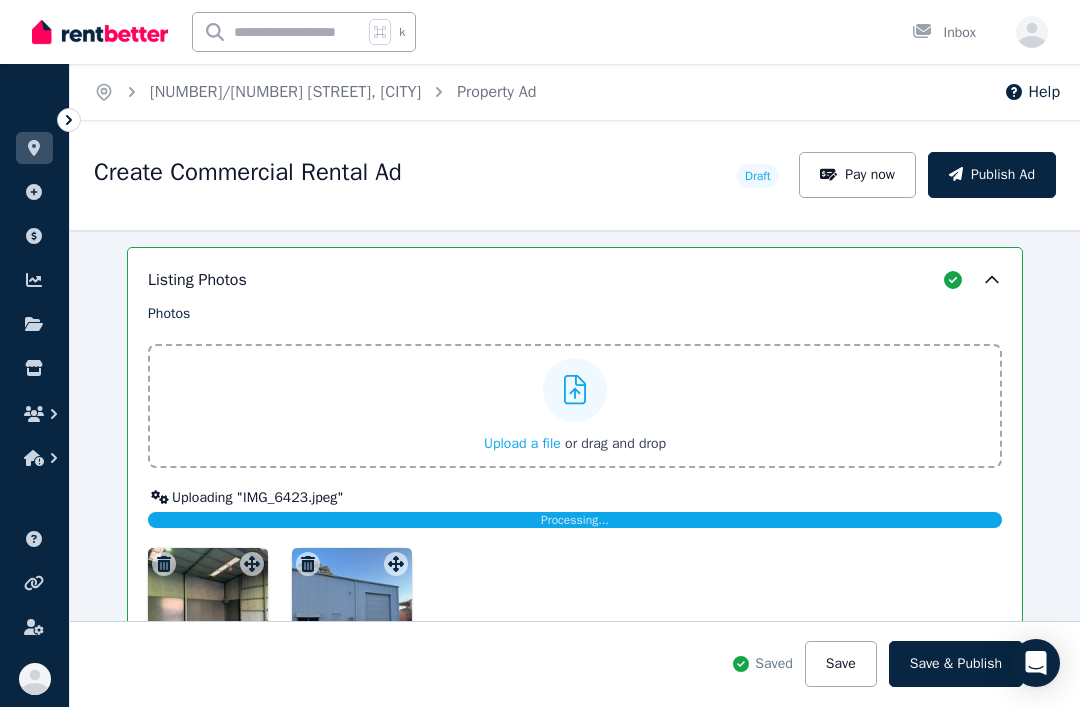 scroll, scrollTop: 2623, scrollLeft: 0, axis: vertical 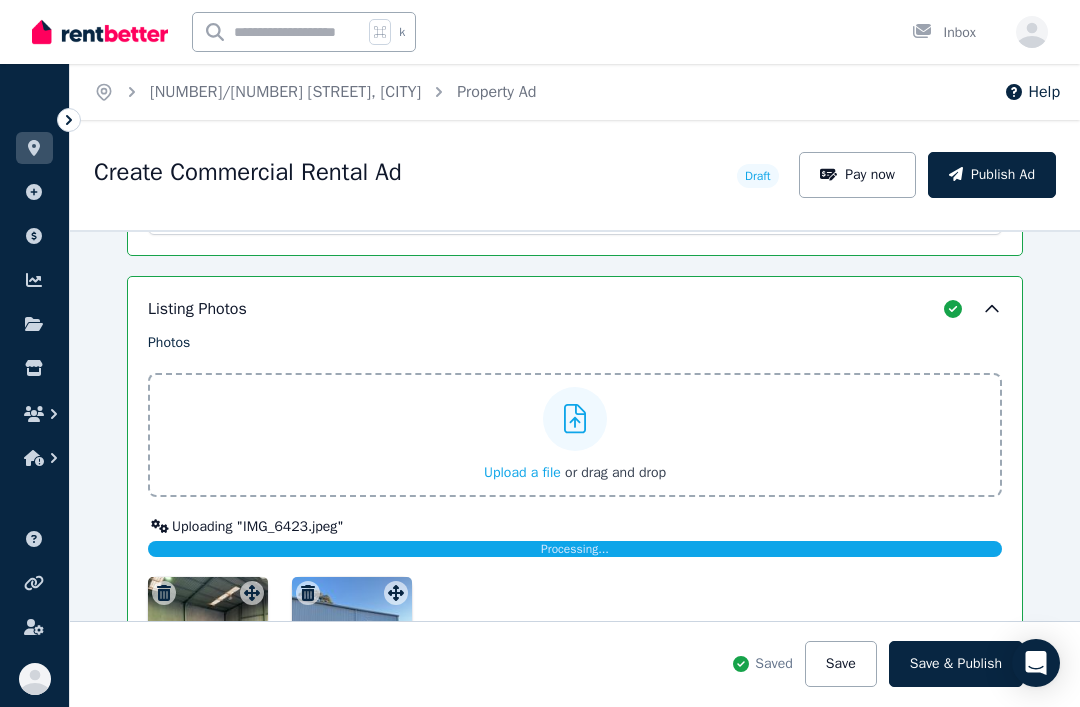 click on "Upload a file   or drag and drop" at bounding box center [575, 435] 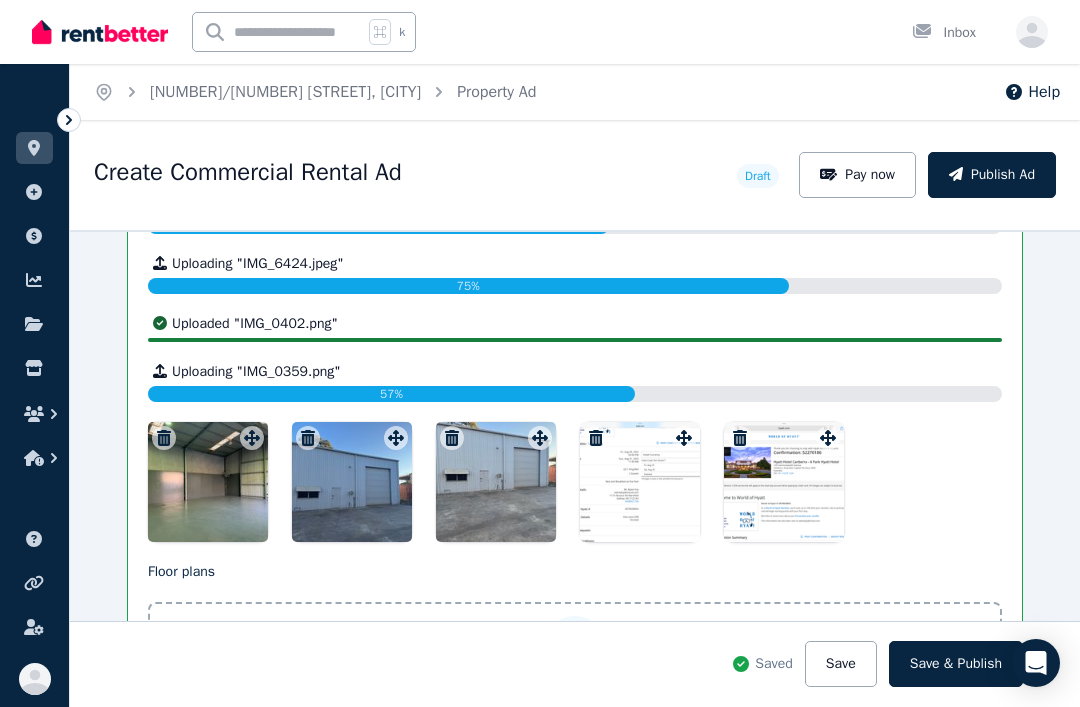 scroll, scrollTop: 3068, scrollLeft: 0, axis: vertical 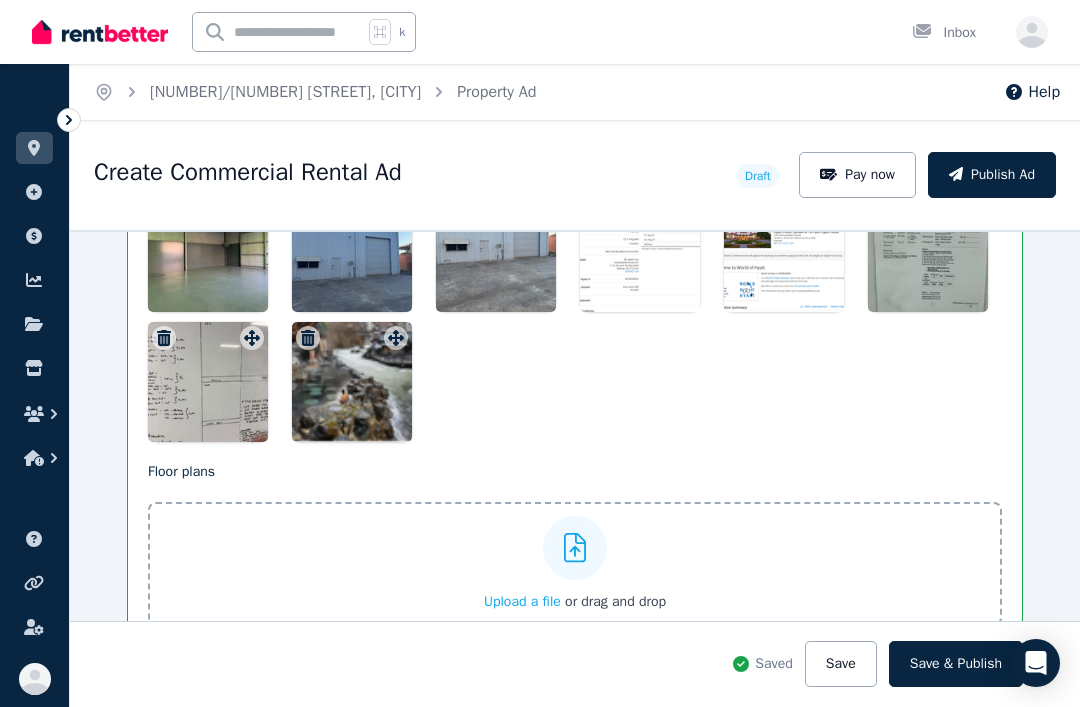 click at bounding box center [928, 252] 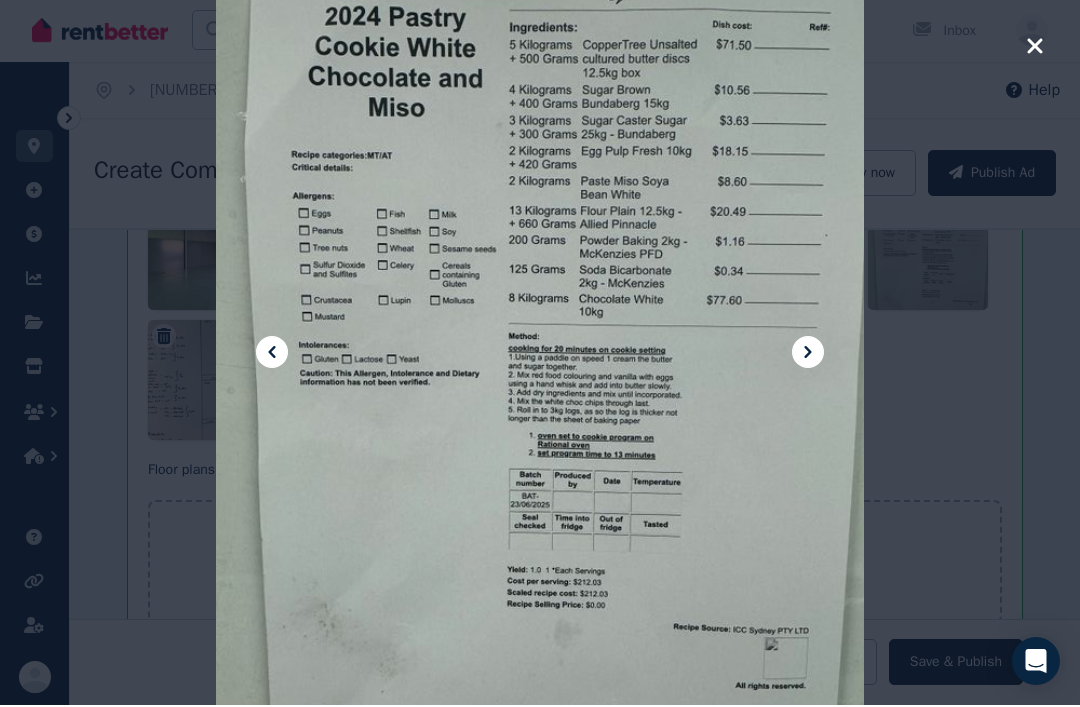 scroll, scrollTop: 0, scrollLeft: 0, axis: both 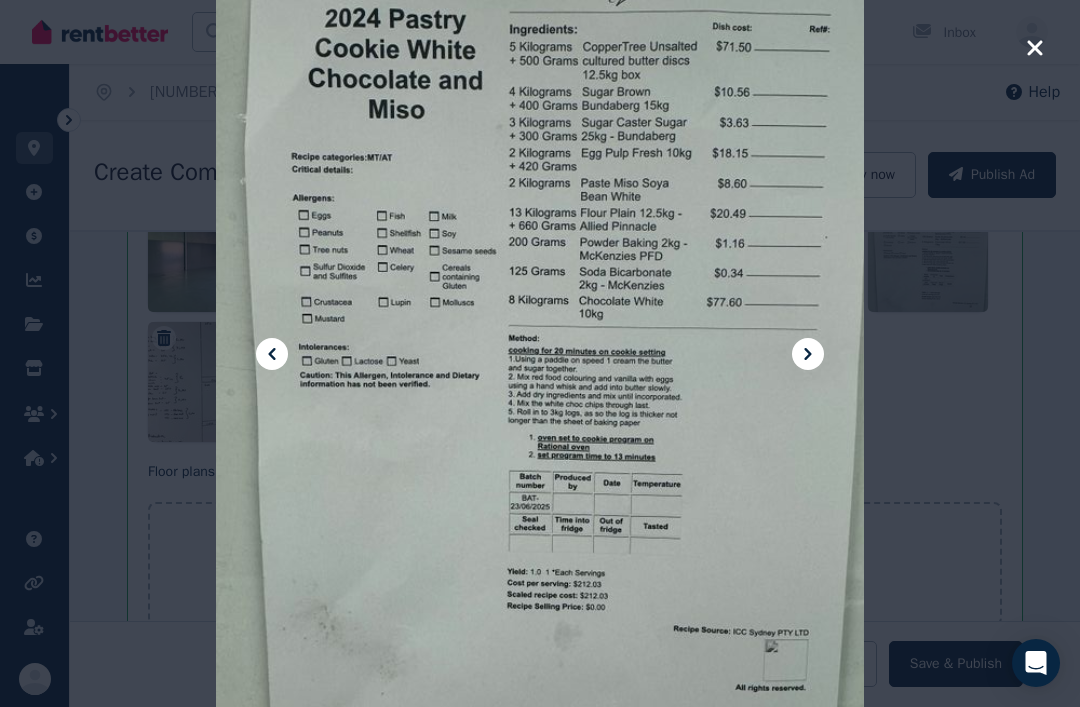 click 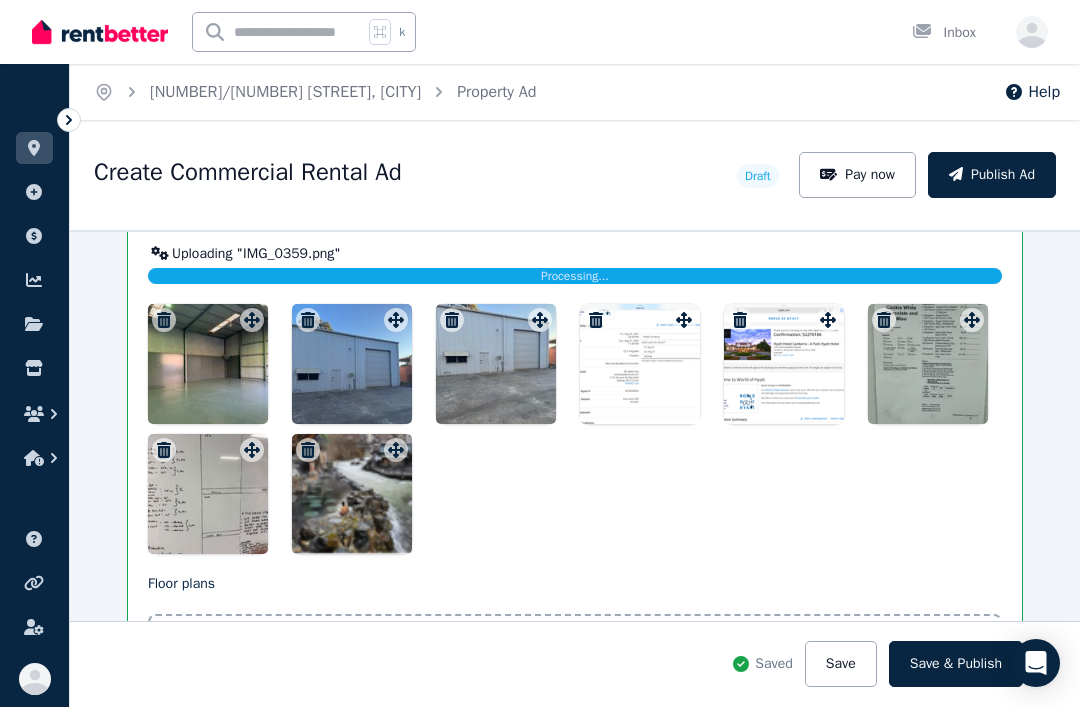 scroll, scrollTop: 2920, scrollLeft: 0, axis: vertical 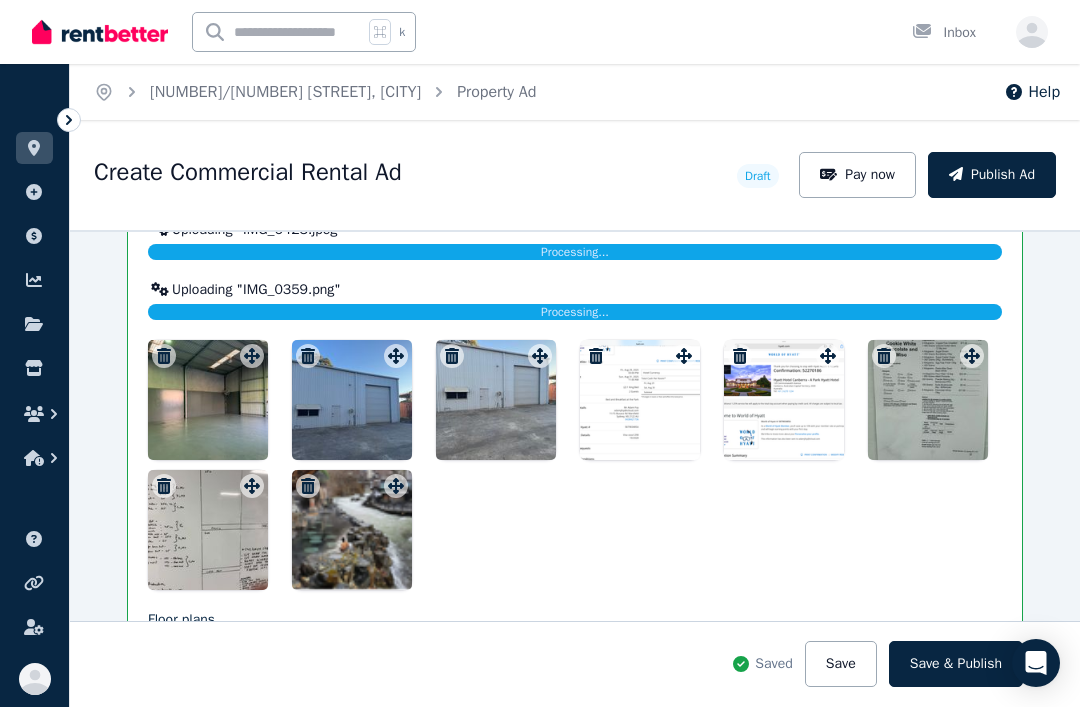 click 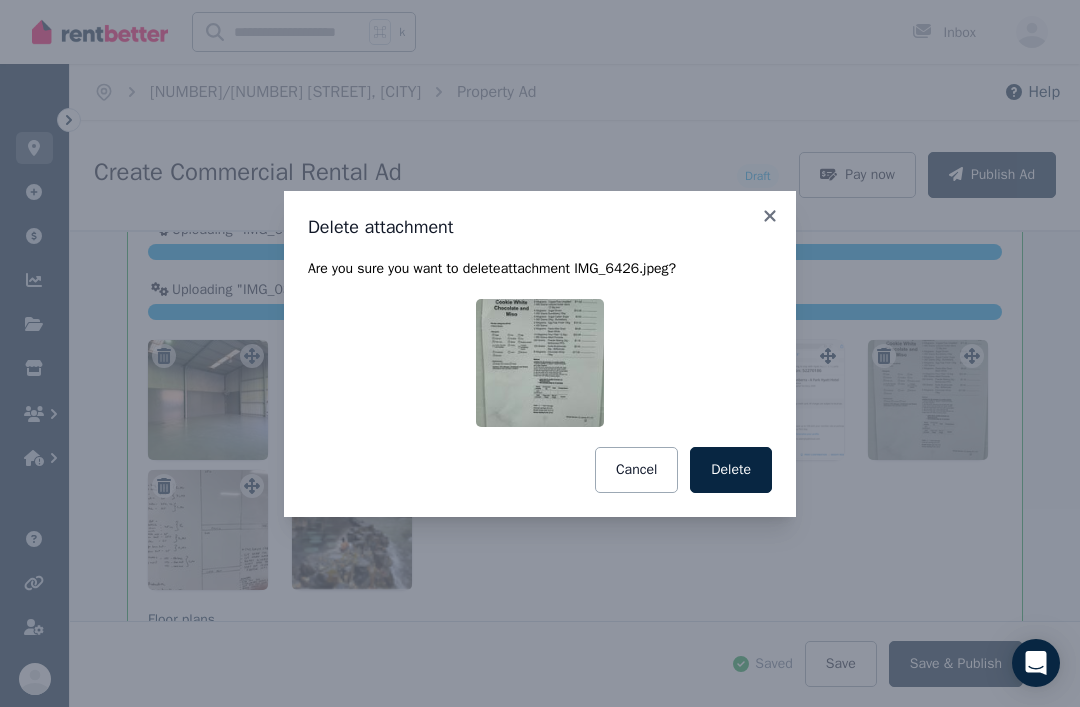 click on "Delete" at bounding box center (731, 470) 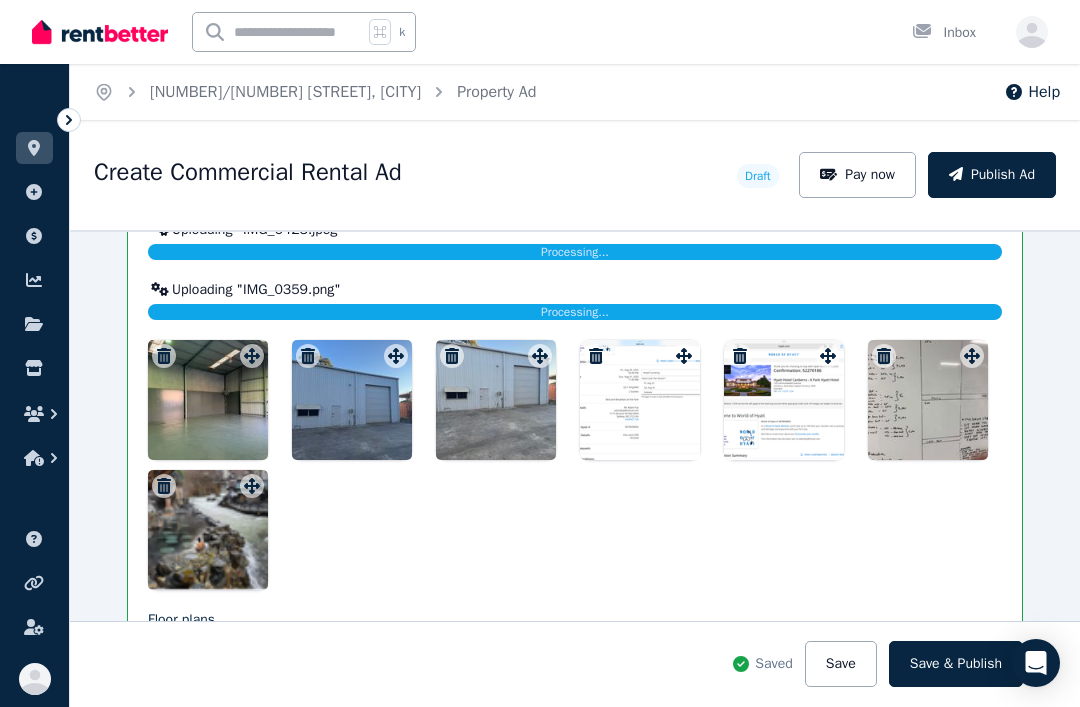 click 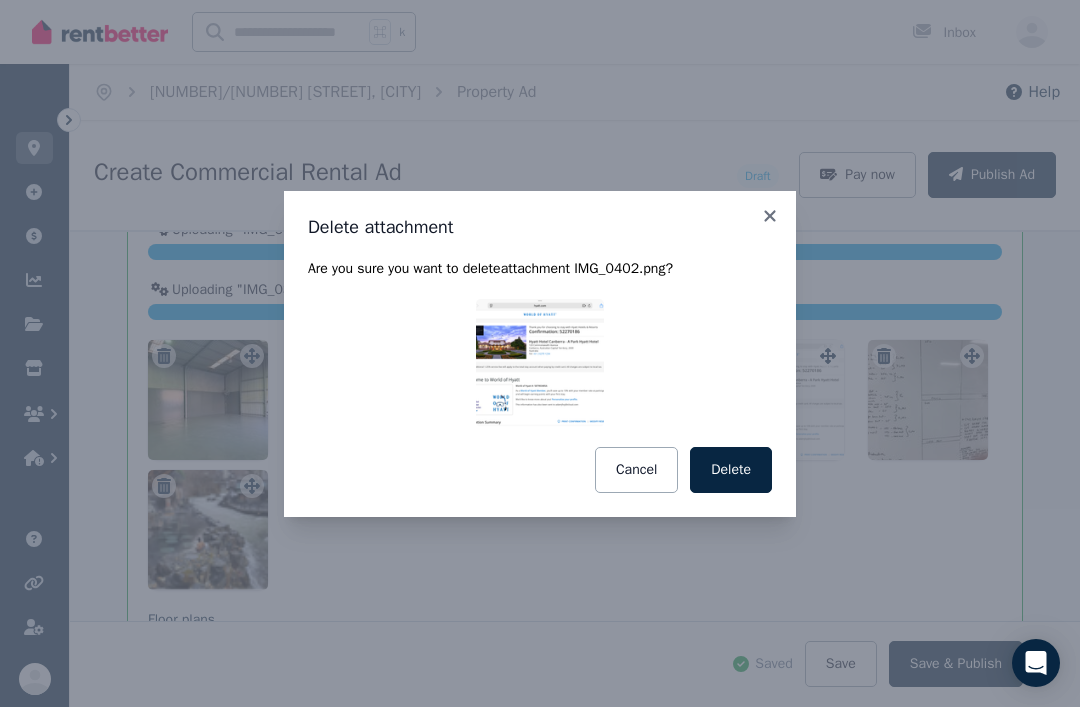 click on "Delete" at bounding box center (731, 470) 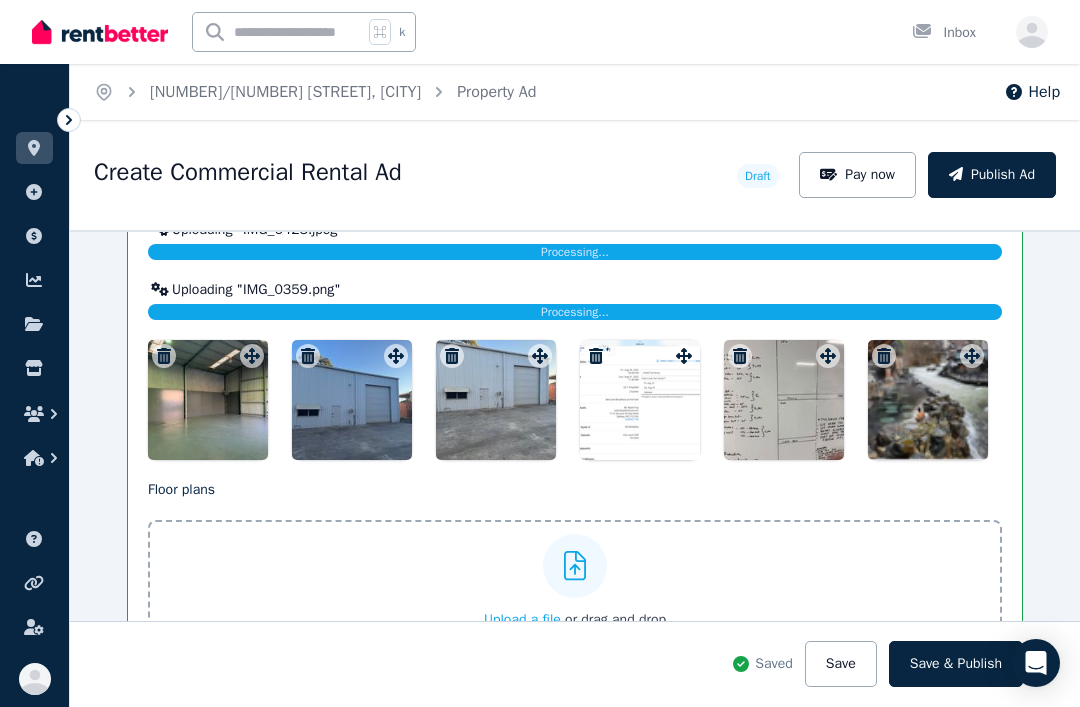 click 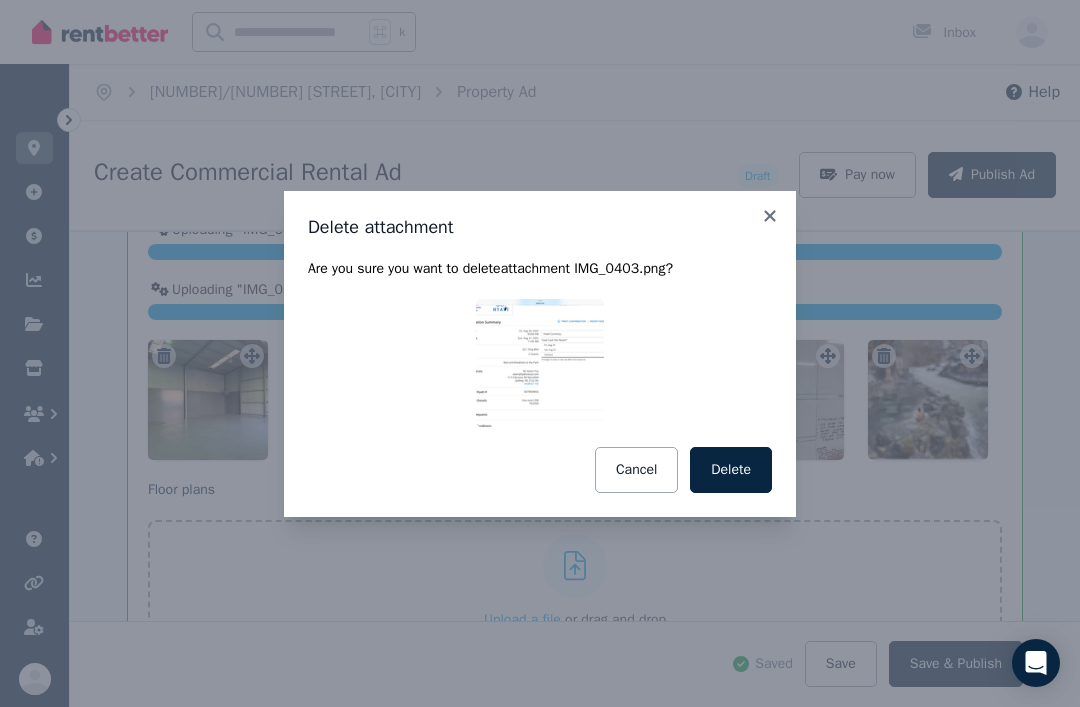 click on "Delete" at bounding box center [731, 470] 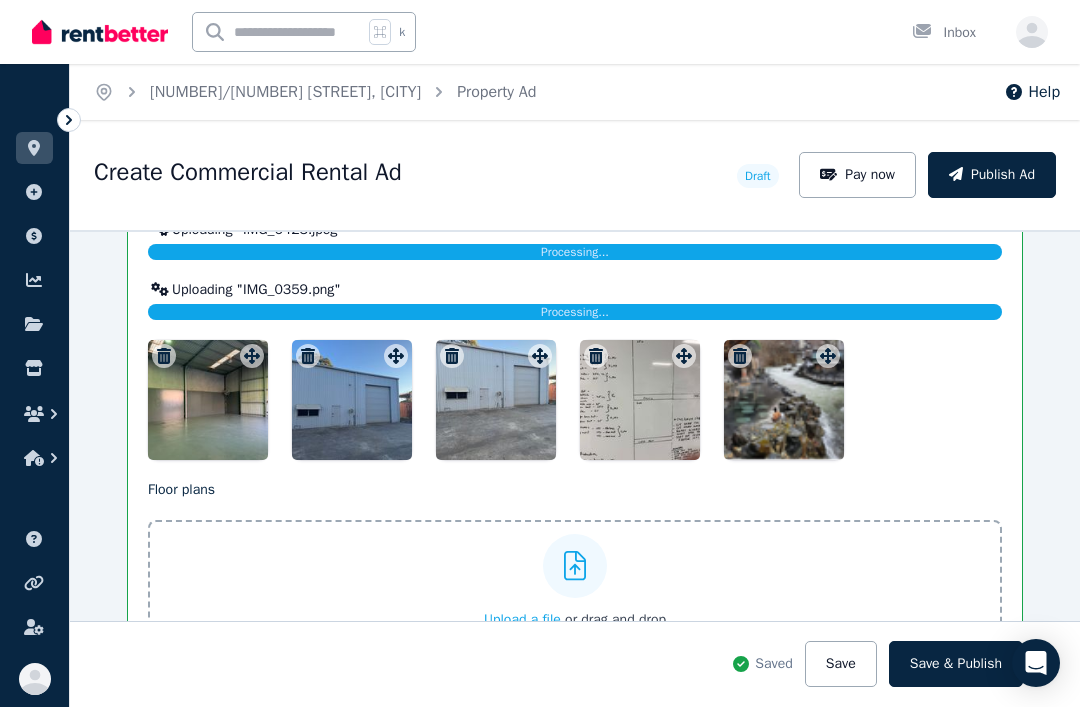 click 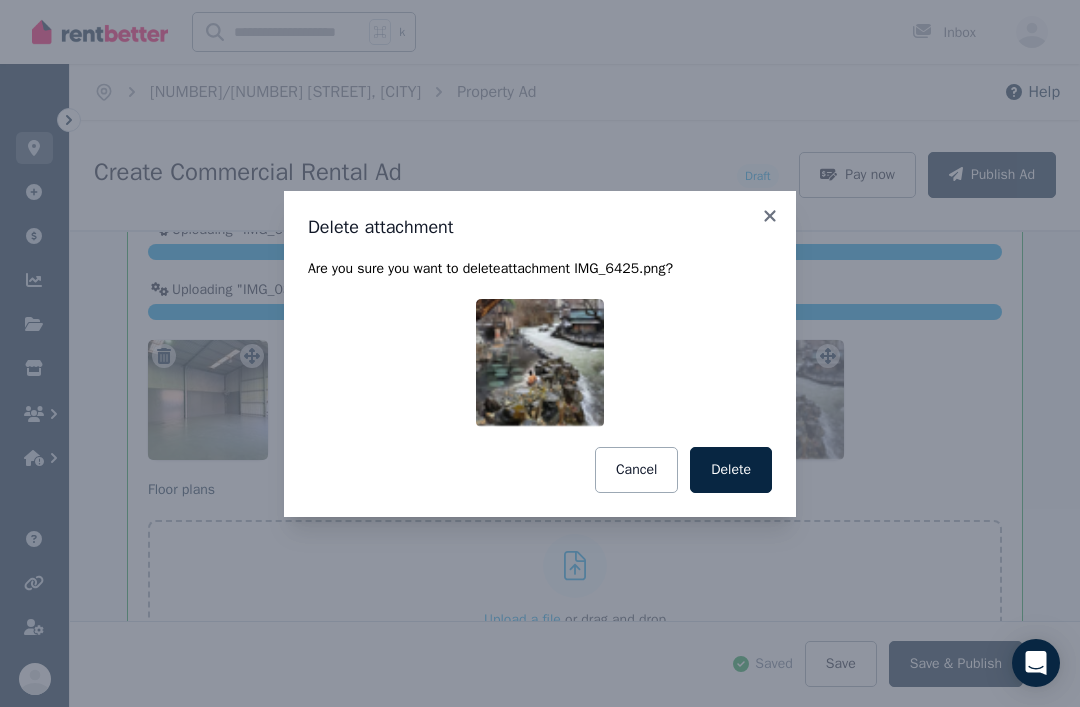 click on "Delete" at bounding box center (731, 470) 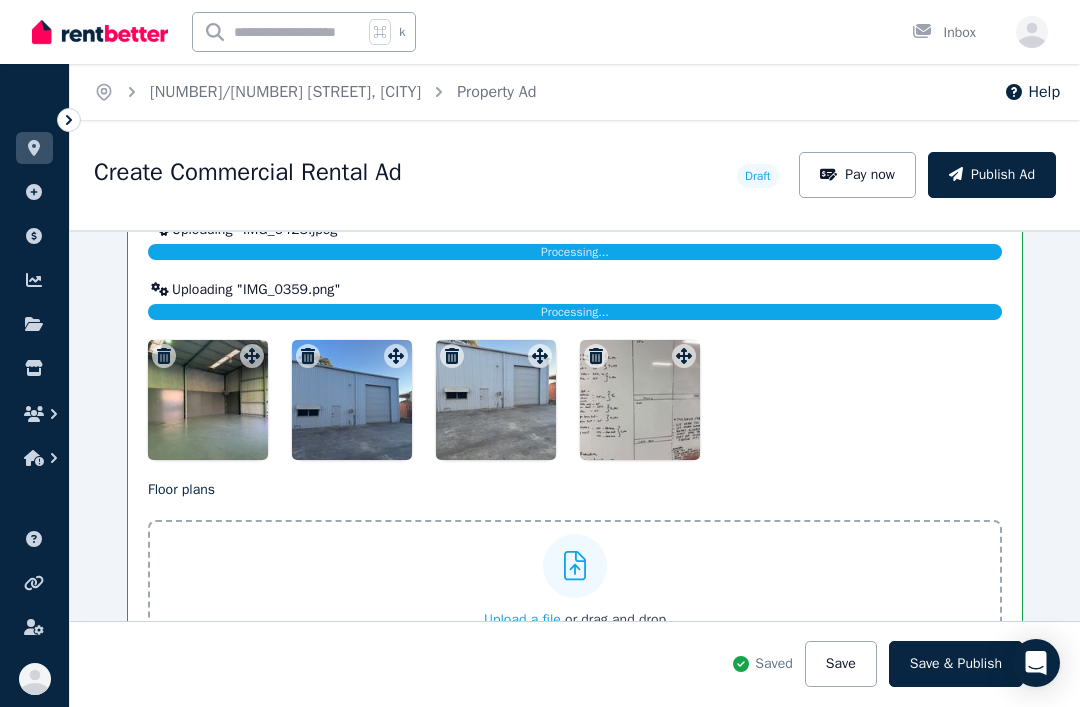click 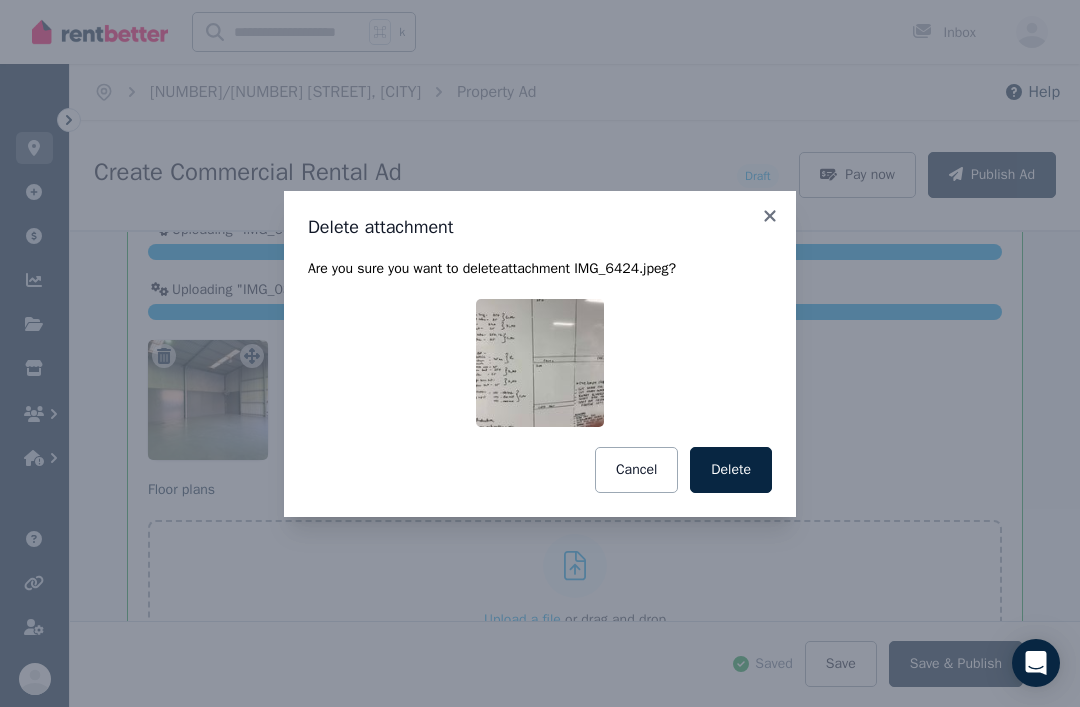 click on "Delete" at bounding box center [731, 470] 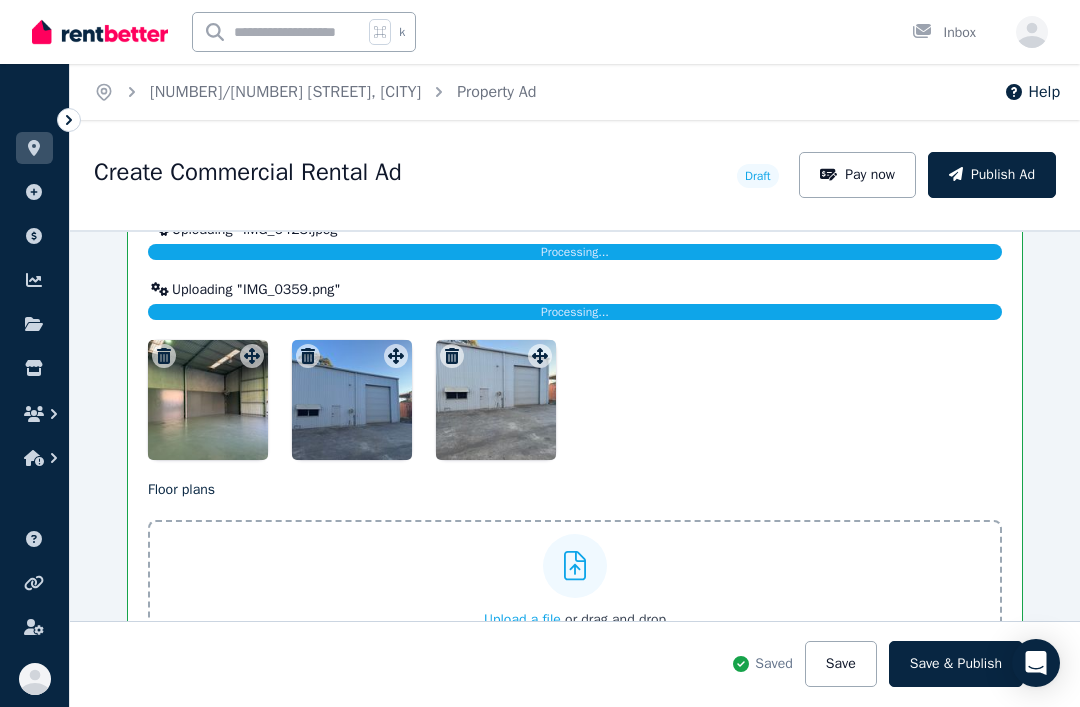 click 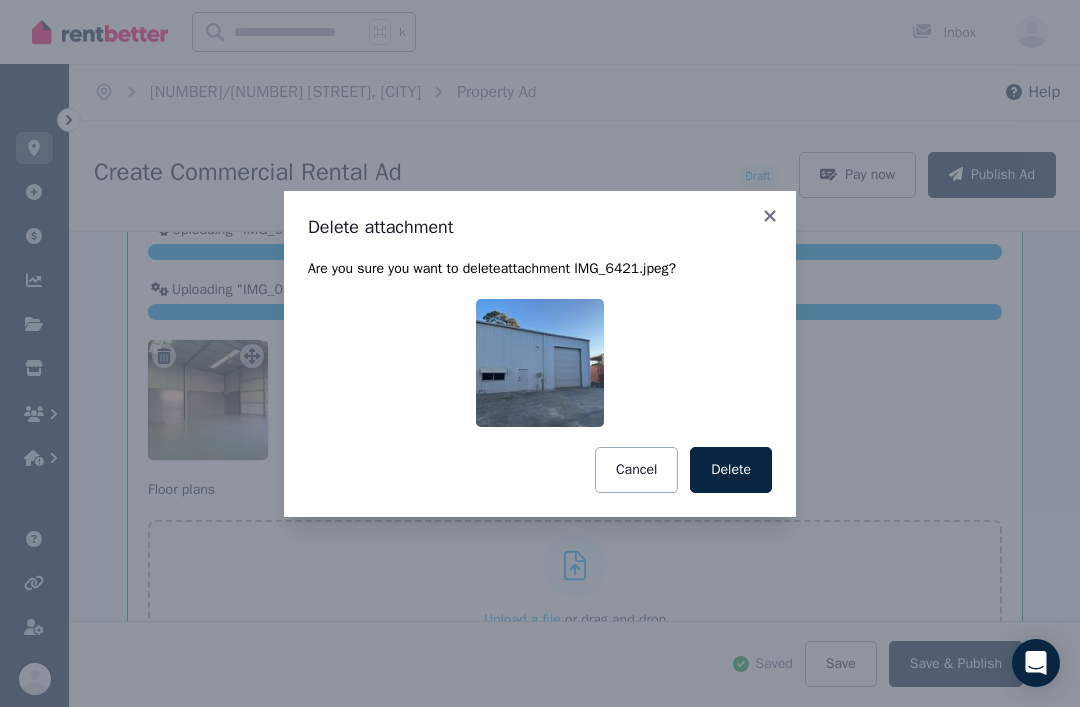 click on "Delete" at bounding box center (731, 470) 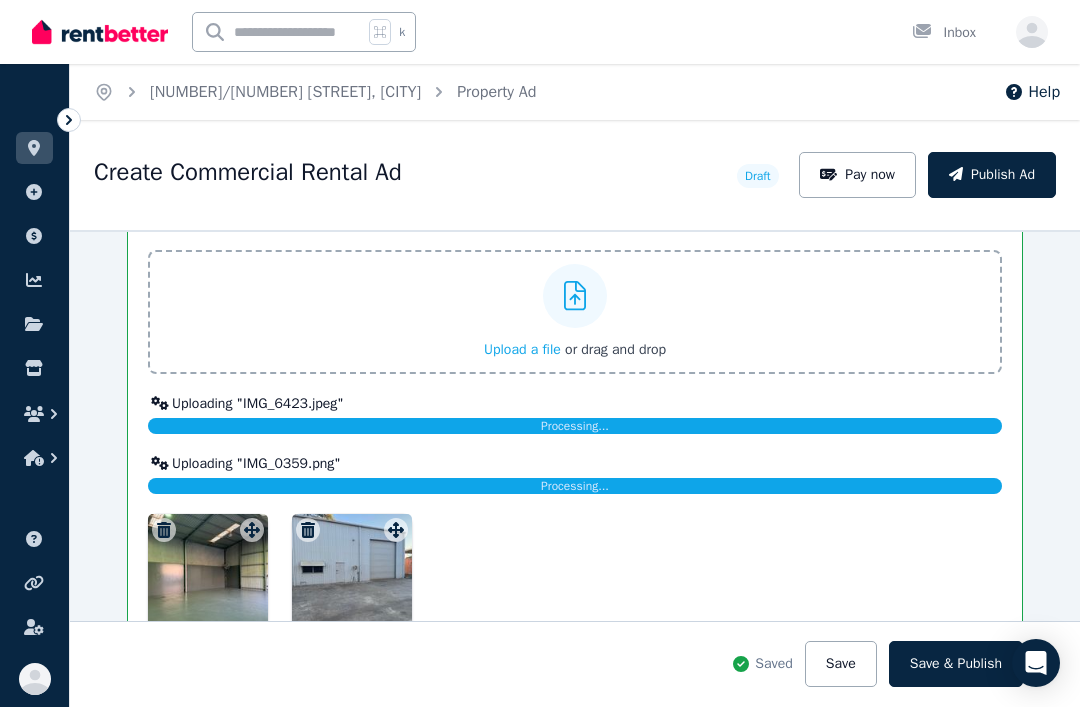 scroll, scrollTop: 2749, scrollLeft: 0, axis: vertical 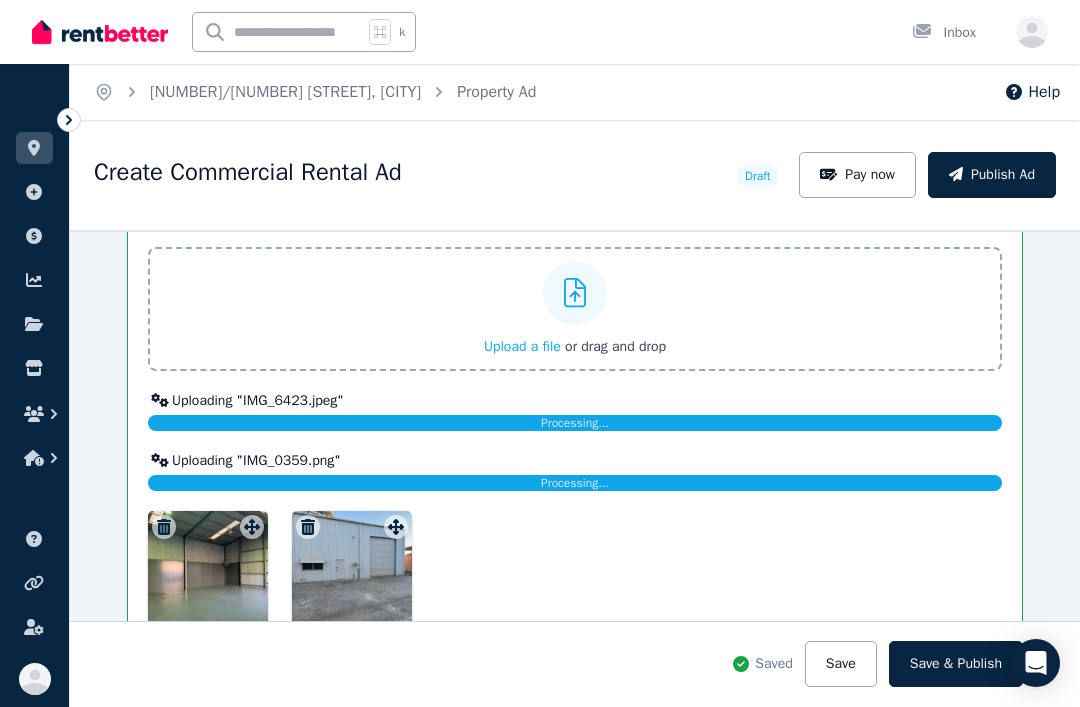 click on "Processing..." at bounding box center (575, 423) 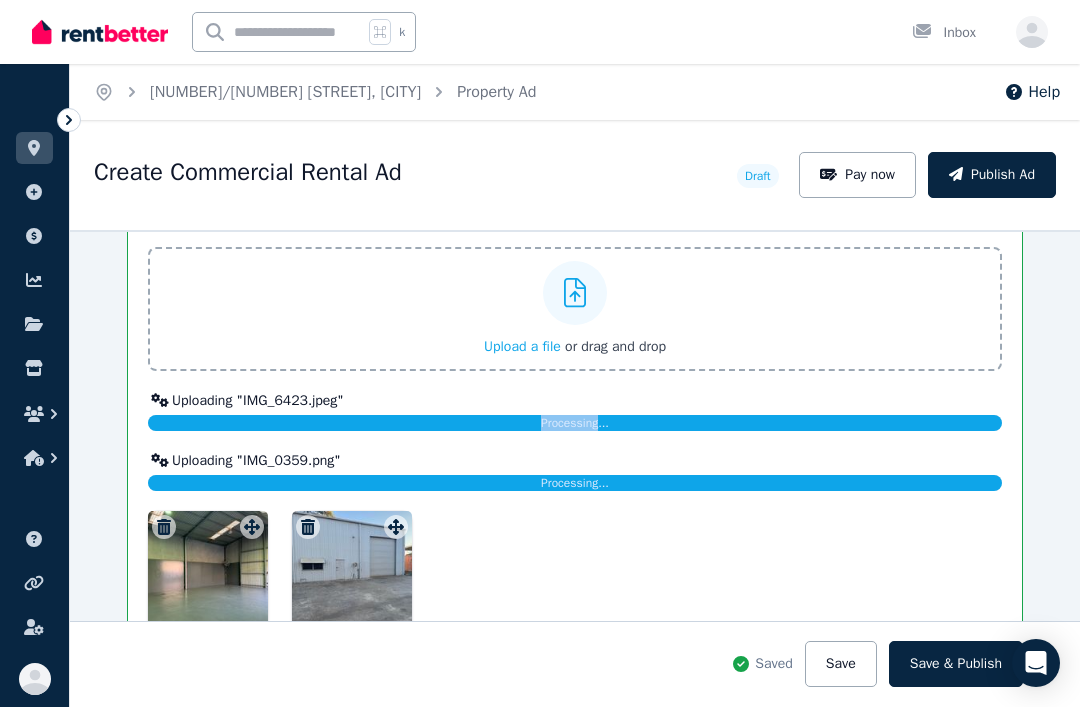 click on "Uploading   " IMG_0359.png "" at bounding box center (575, 461) 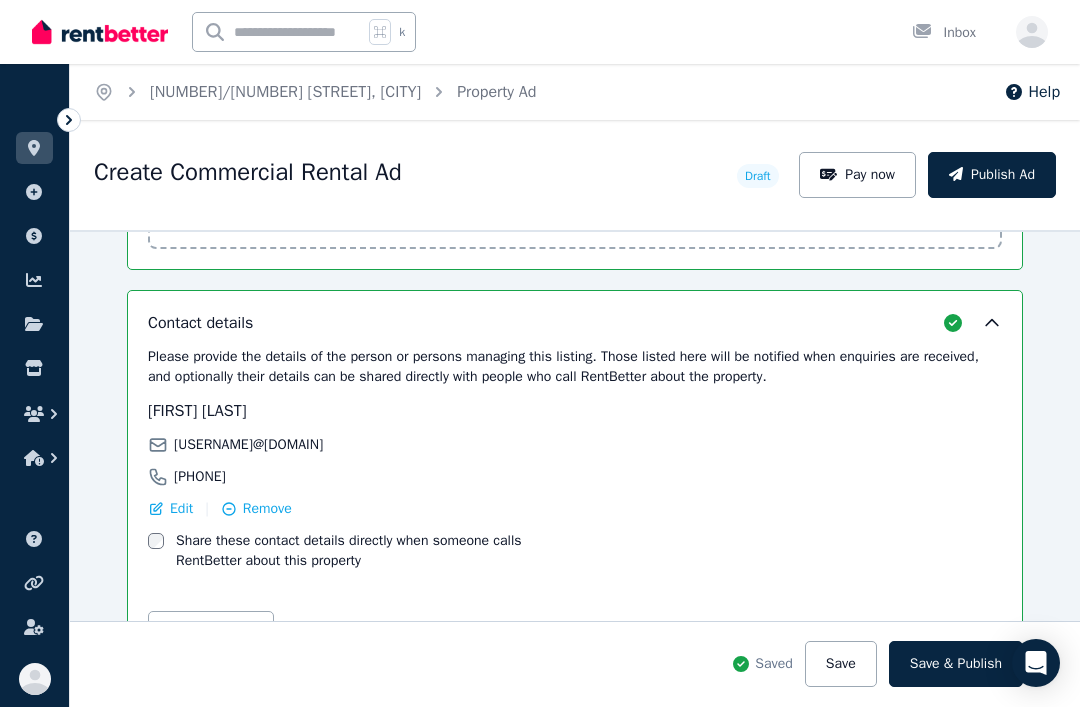 scroll, scrollTop: 3315, scrollLeft: 0, axis: vertical 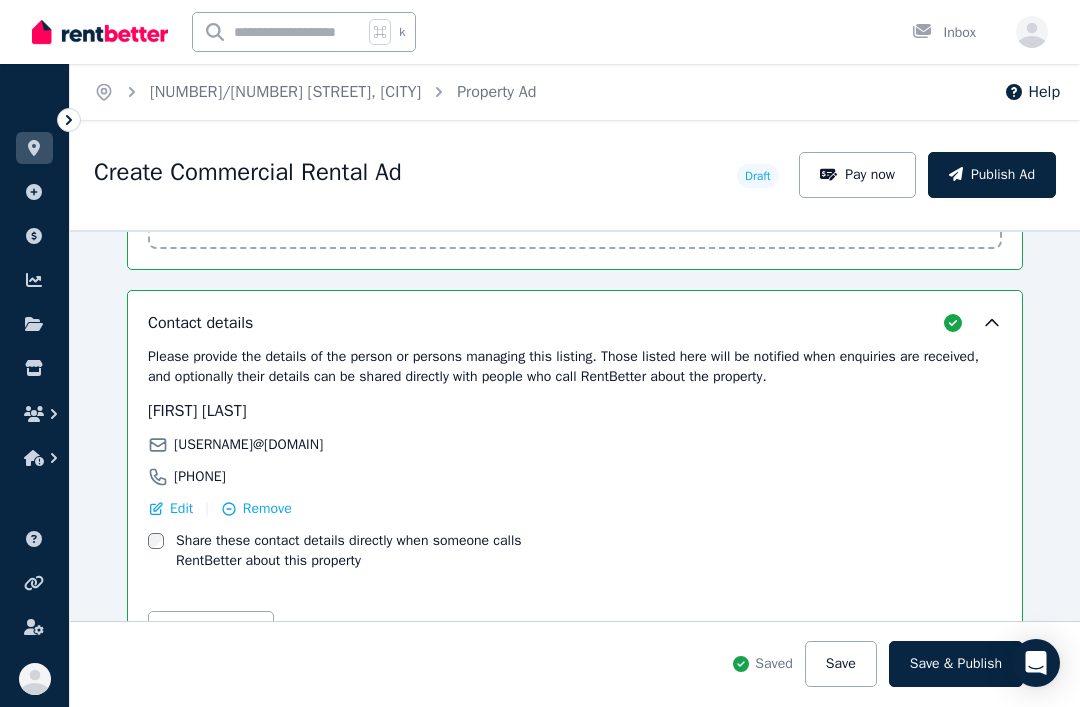 click on "Save" at bounding box center [841, 664] 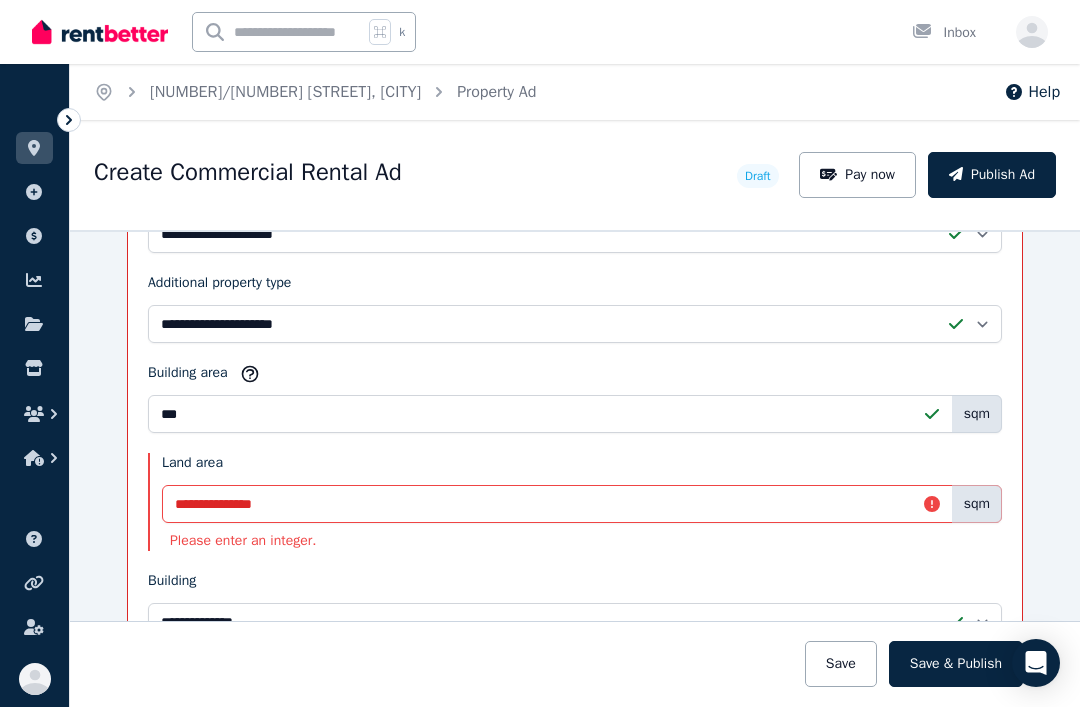 scroll, scrollTop: 1347, scrollLeft: 0, axis: vertical 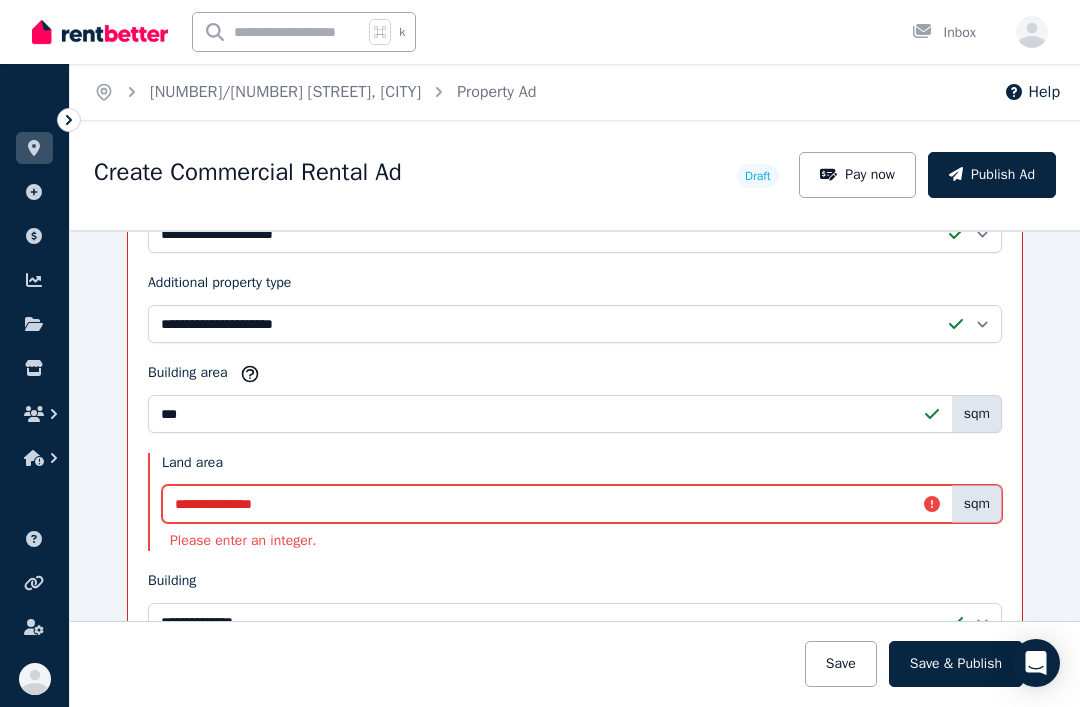 click on "**********" at bounding box center [582, 504] 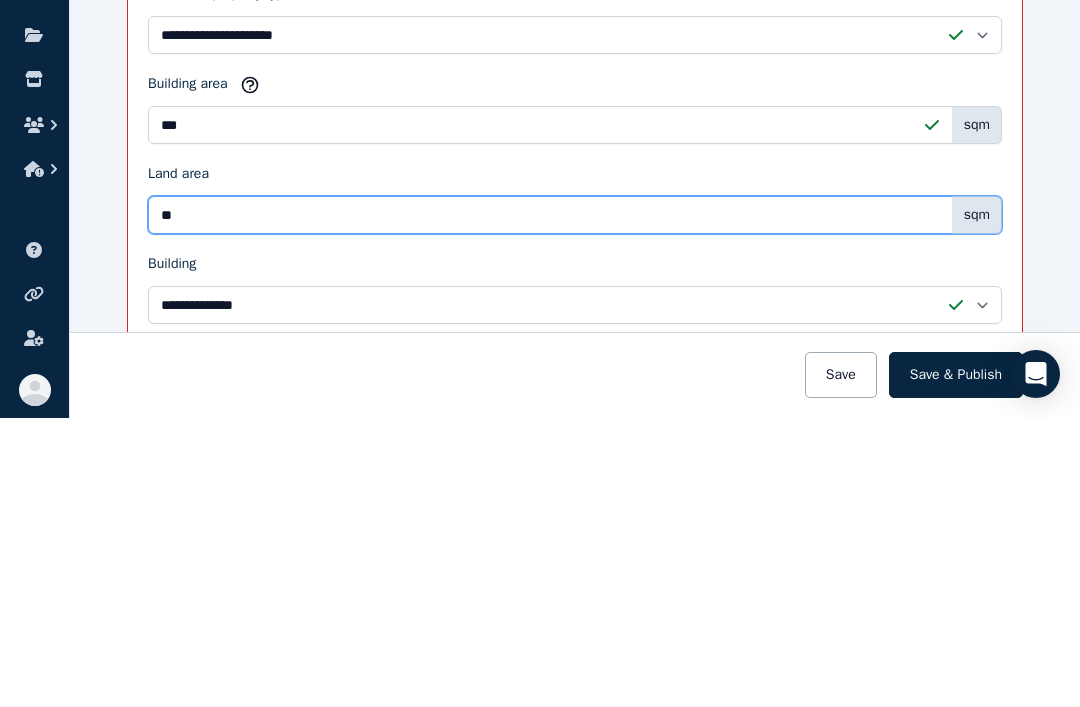 type on "*" 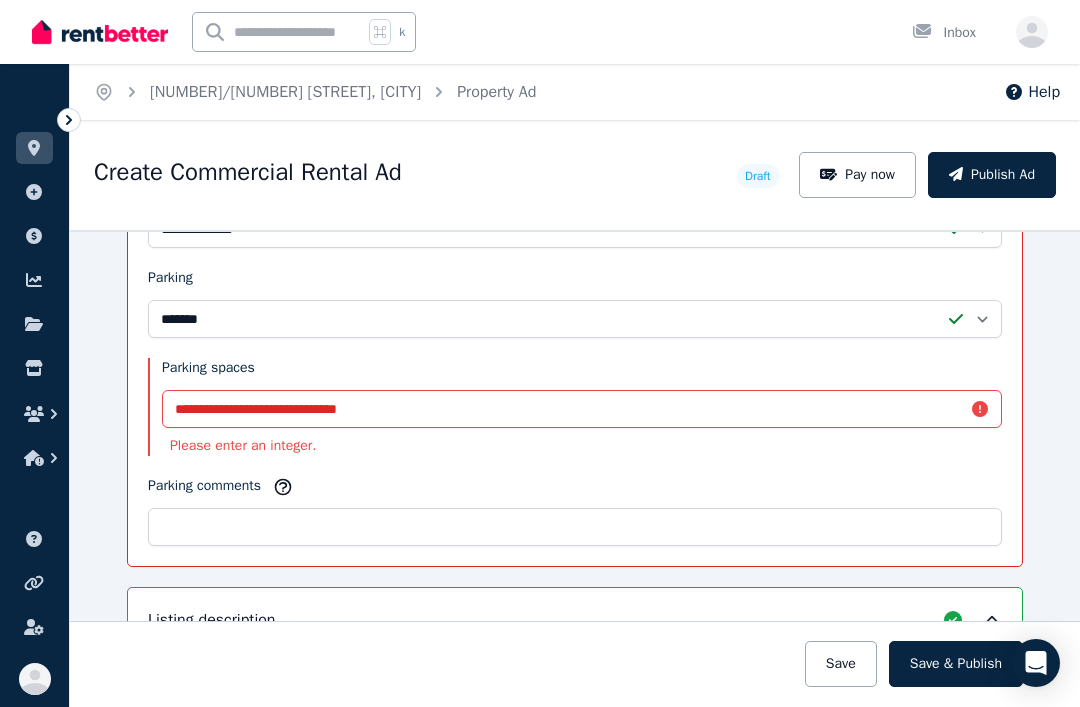 scroll, scrollTop: 1714, scrollLeft: 0, axis: vertical 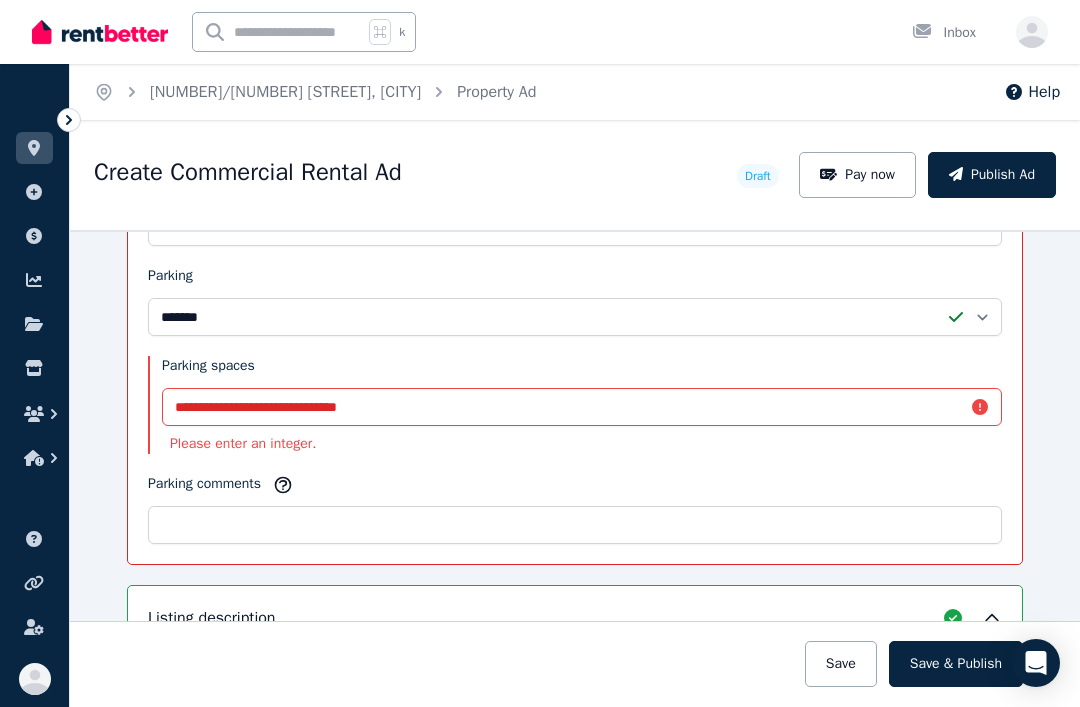 type on "***" 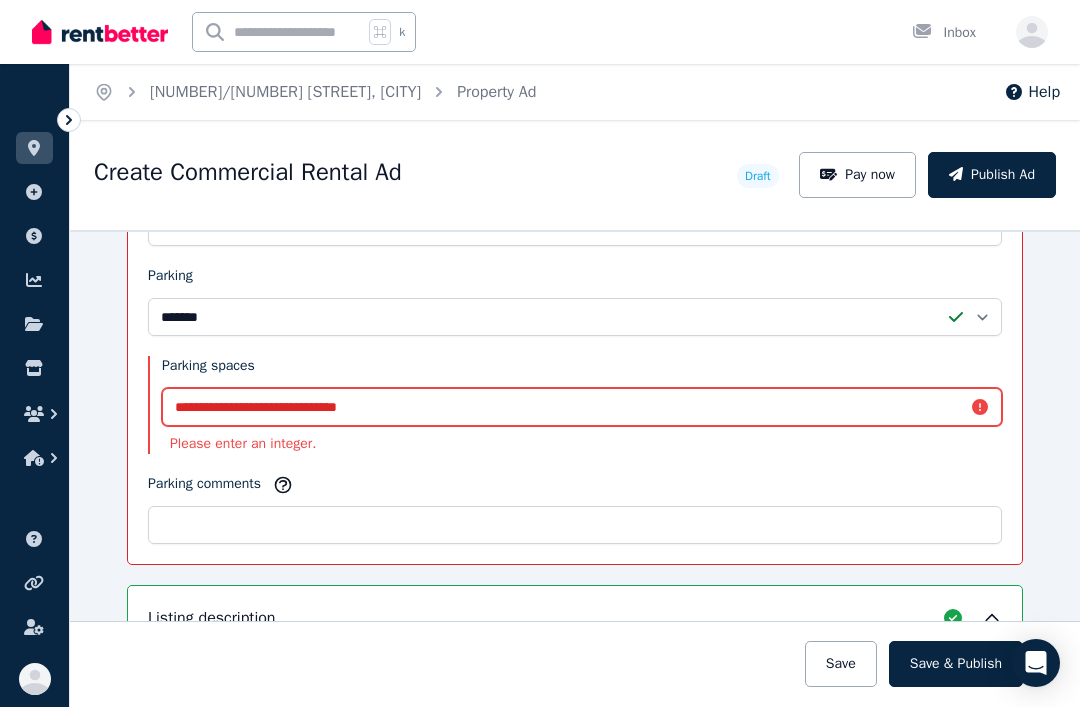 click on "**********" at bounding box center [582, 407] 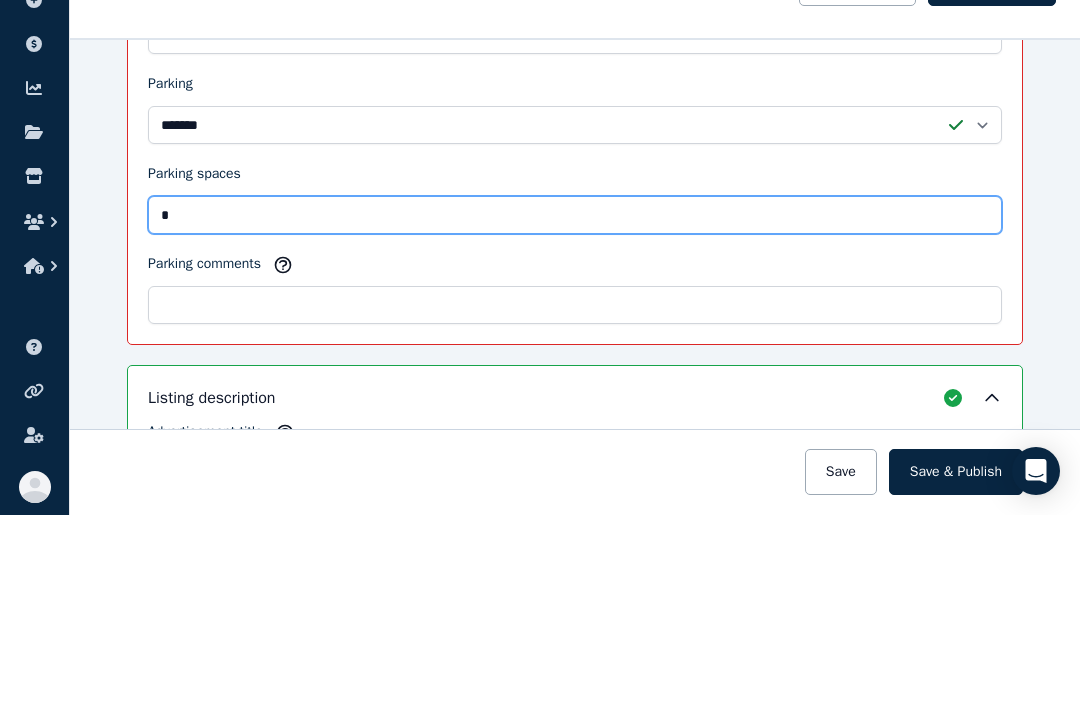 type on "*" 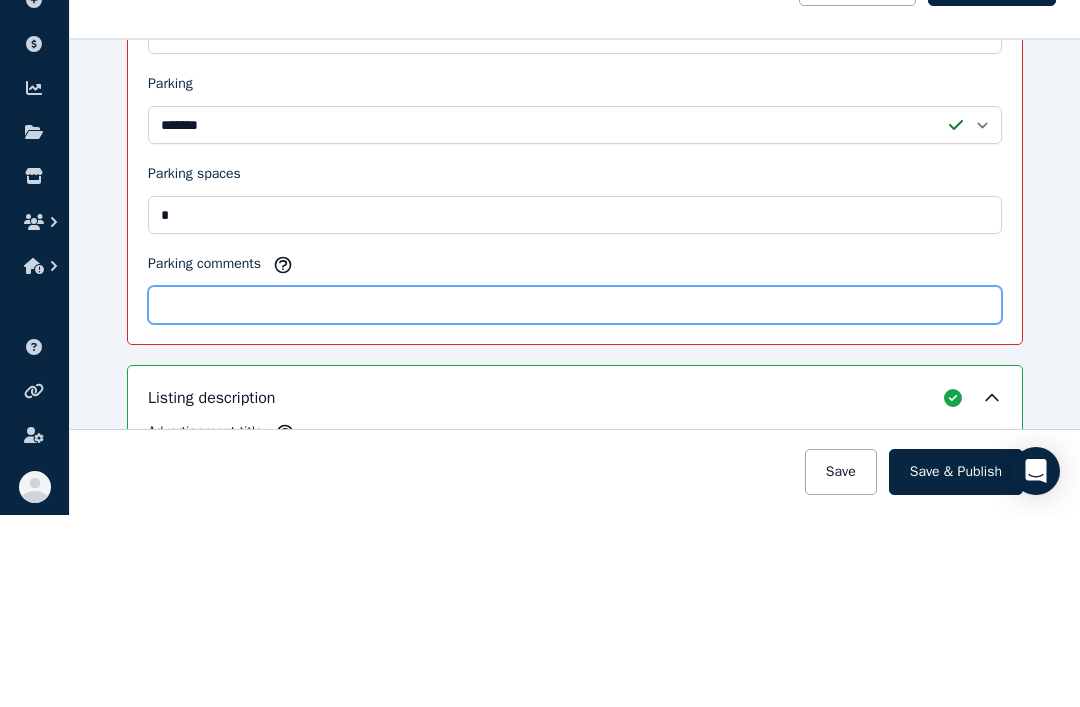 click on "Parking comments" at bounding box center (575, 497) 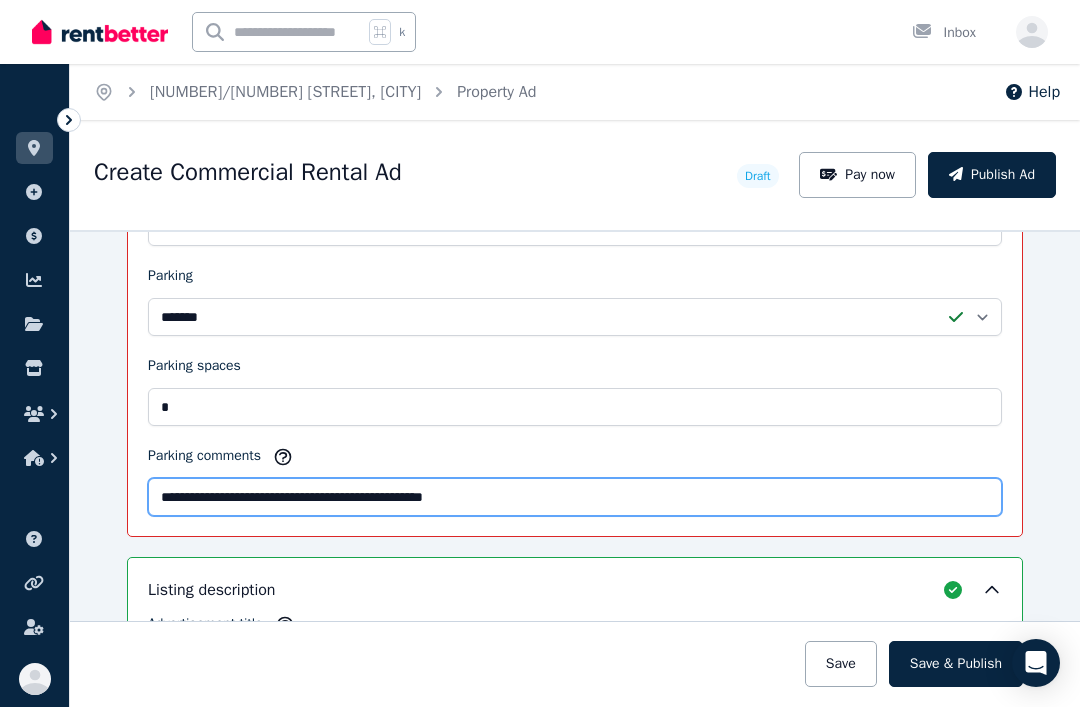 type on "**********" 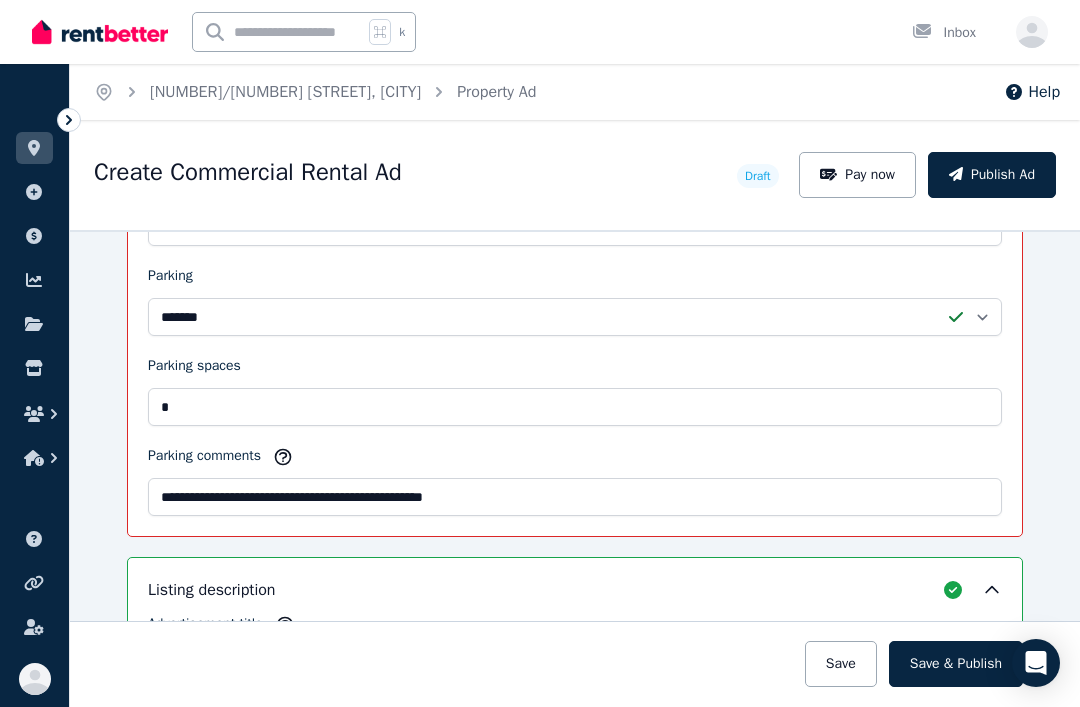 click on "Save" at bounding box center [841, 664] 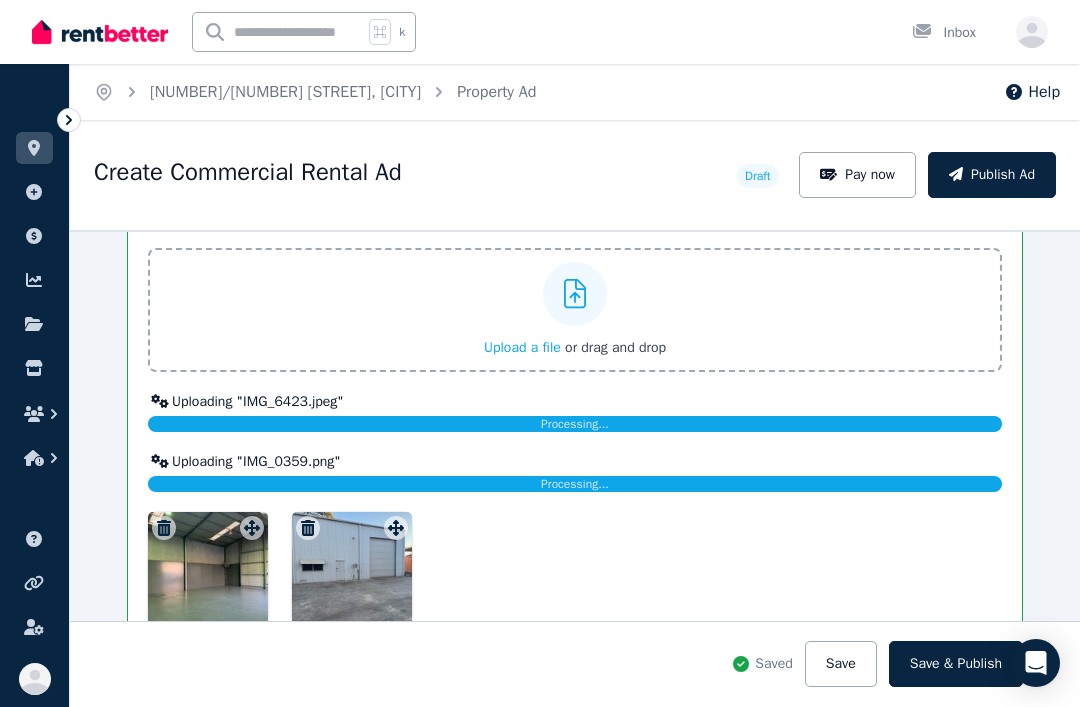 scroll, scrollTop: 2748, scrollLeft: 0, axis: vertical 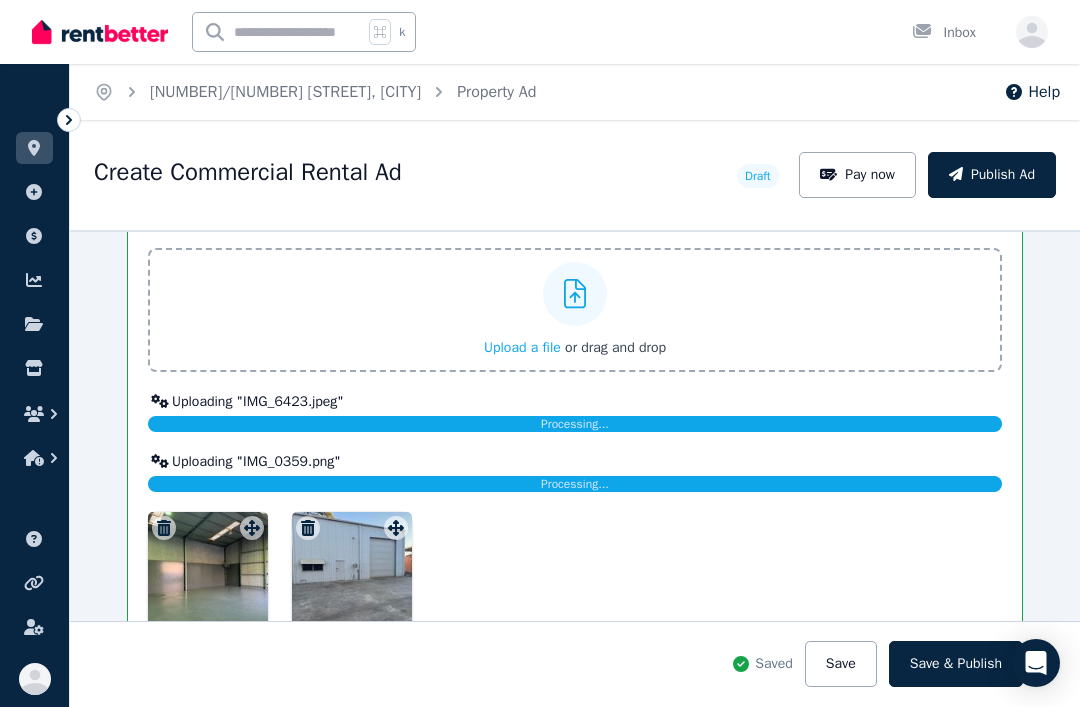 click on "Save" at bounding box center [841, 664] 